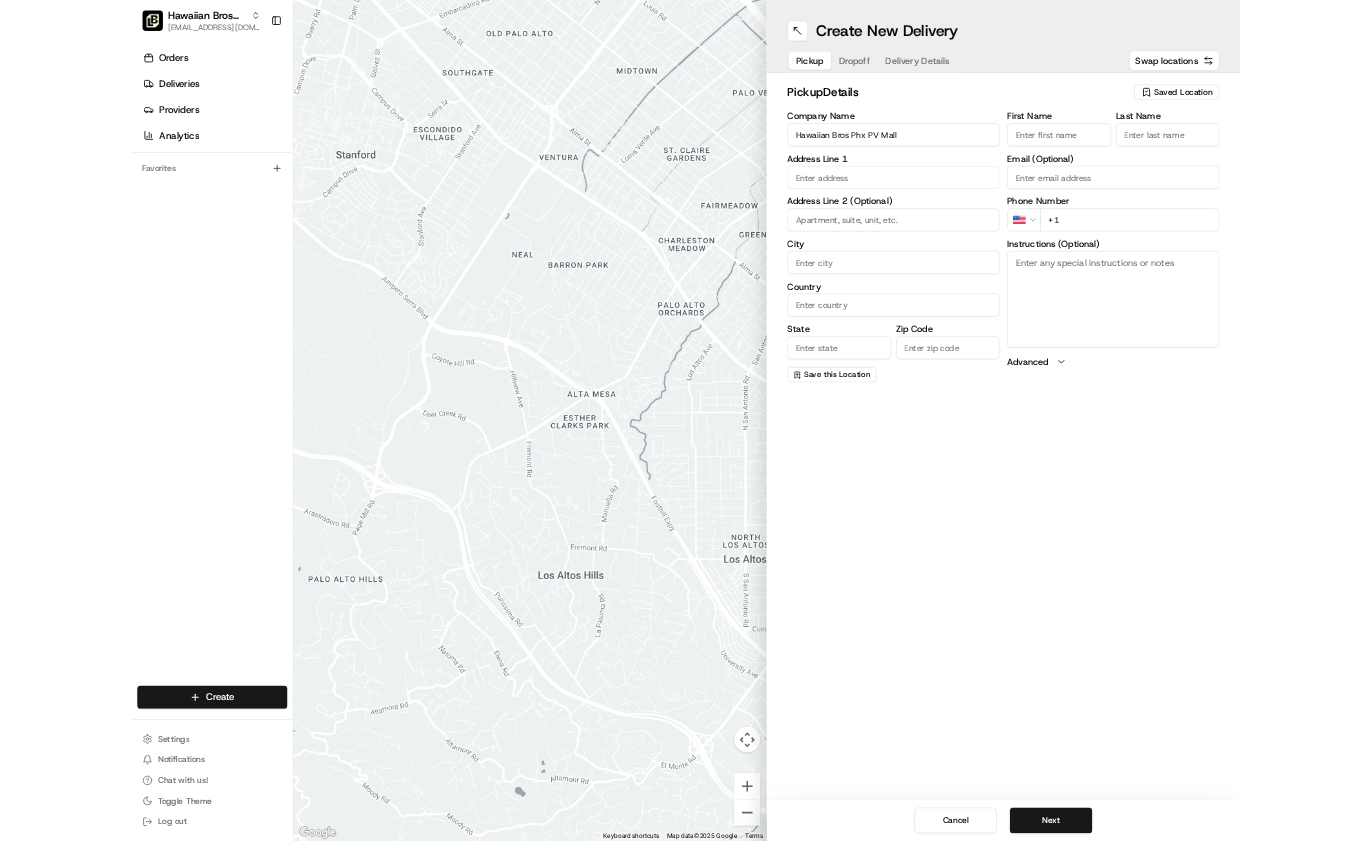 scroll, scrollTop: 0, scrollLeft: 0, axis: both 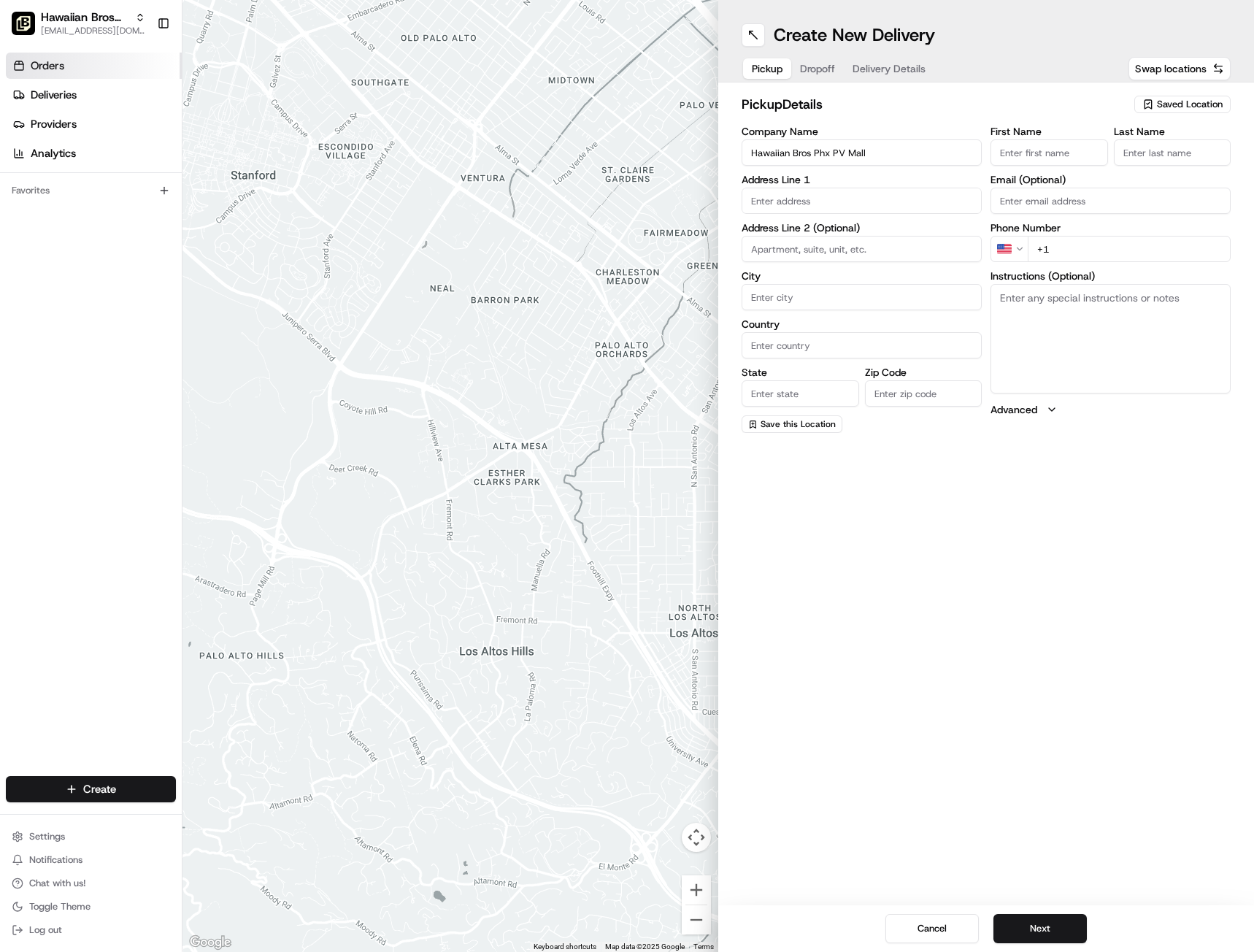 click on "Orders" at bounding box center (47, 66) 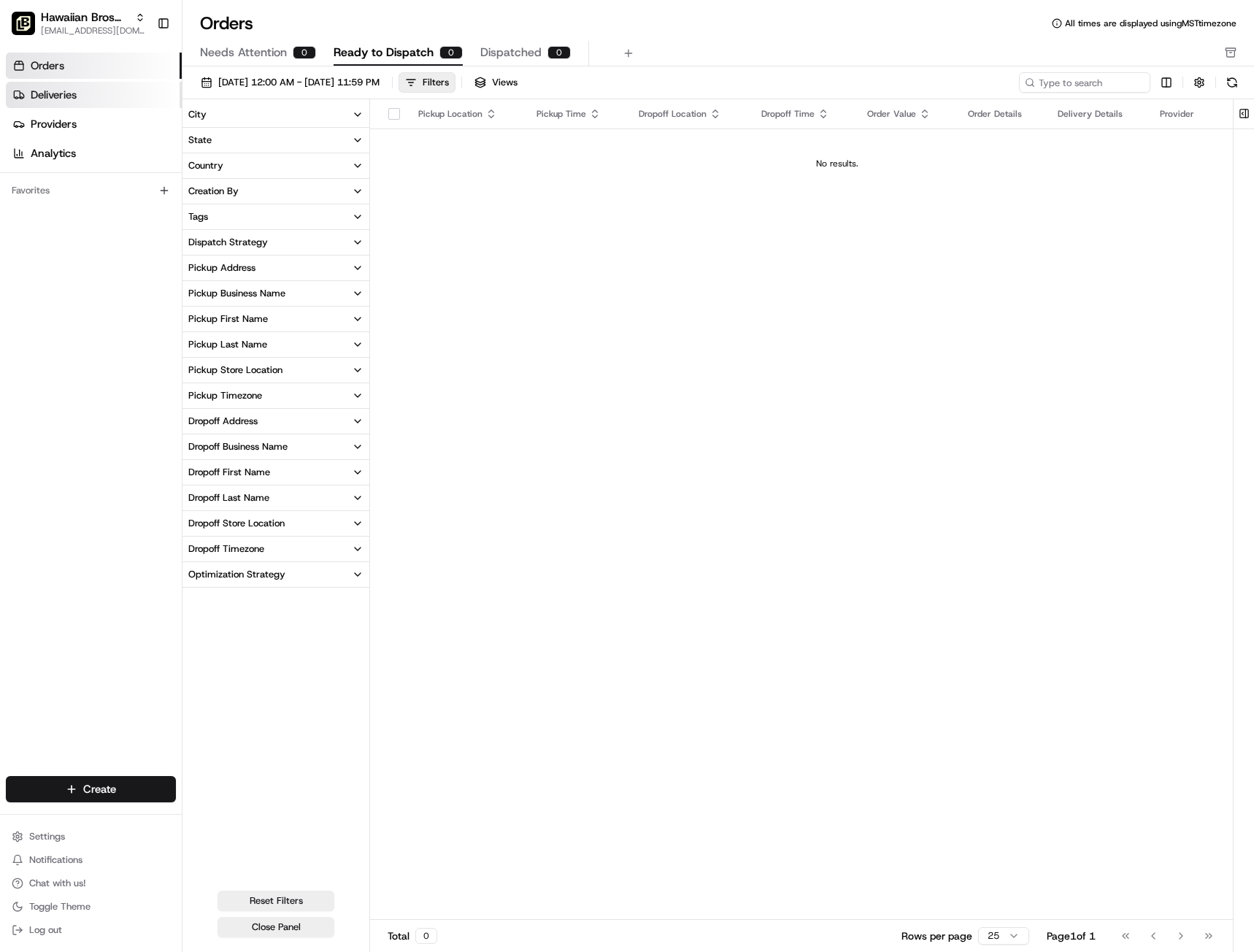 click on "Deliveries" at bounding box center (53, 95) 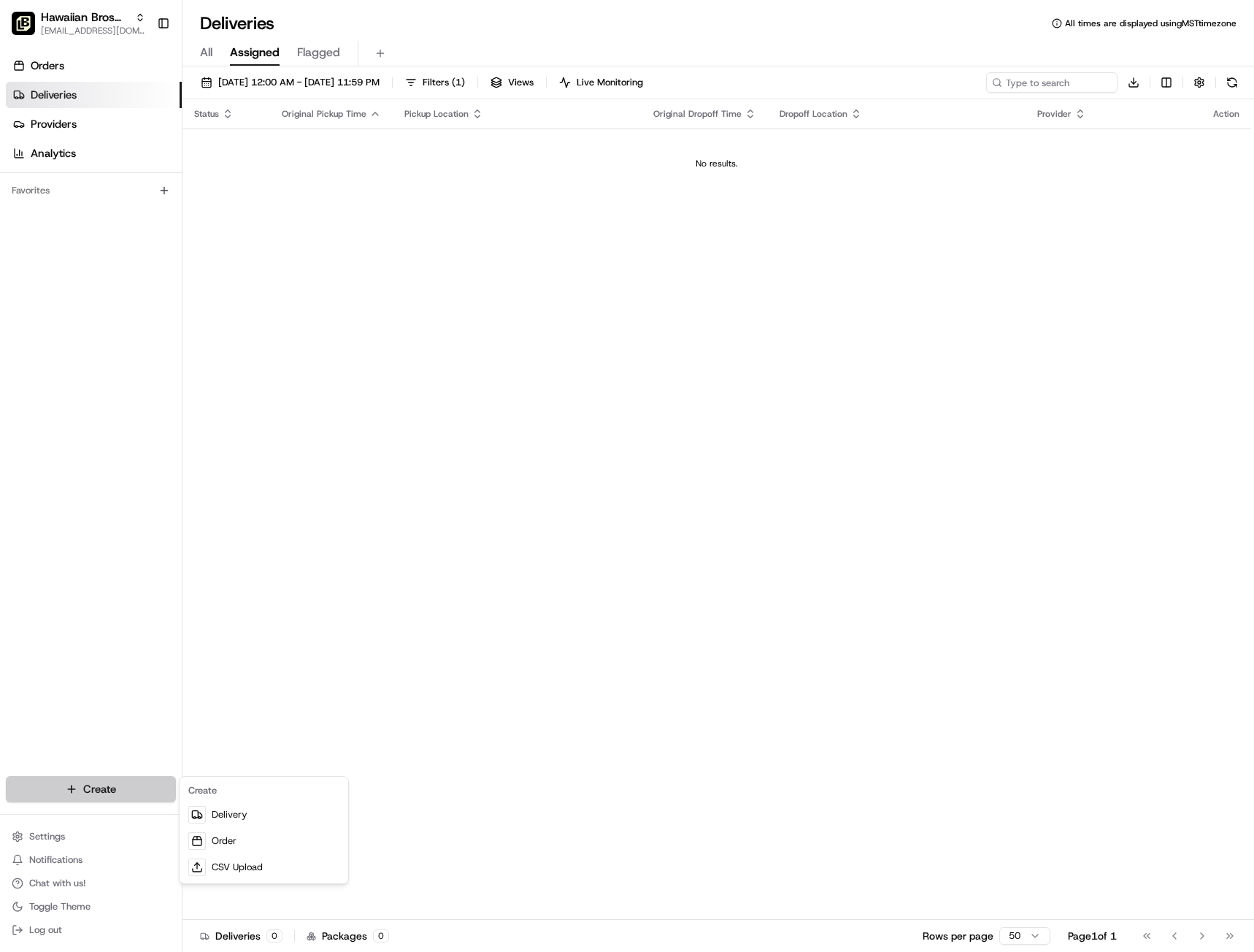 click on "Hawaiian Bros (Phoenix AZ PV Mall) awright@fr.hawaiianbros.com Toggle Sidebar Orders Deliveries Providers Analytics Favorites Main Menu Members & Organization Organization Users Roles Preferences Customization Tracking Orchestration Automations Dispatch Strategy Locations Pickup Locations Dropoff Locations Billing Billing Refund Requests Integrations Notification Triggers Webhooks API Keys Request Logs Create Settings Notifications Chat with us! Toggle Theme Log out Deliveries All times are displayed using  MST  timezone All Assigned Flagged 07/12/2025 12:00 AM - 07/12/2025 11:59 PM Filters ( 1 ) Views Live Monitoring Download Status Original Pickup Time Pickup Location Original Dropoff Time Dropoff Location Provider Action No results. Deliveries 0 Packages 0 Rows per page 50 Page  1  of   1 Go to first page Go to previous page Go to next page Go to last page
Create Delivery Order CSV Upload" at bounding box center [627, 476] 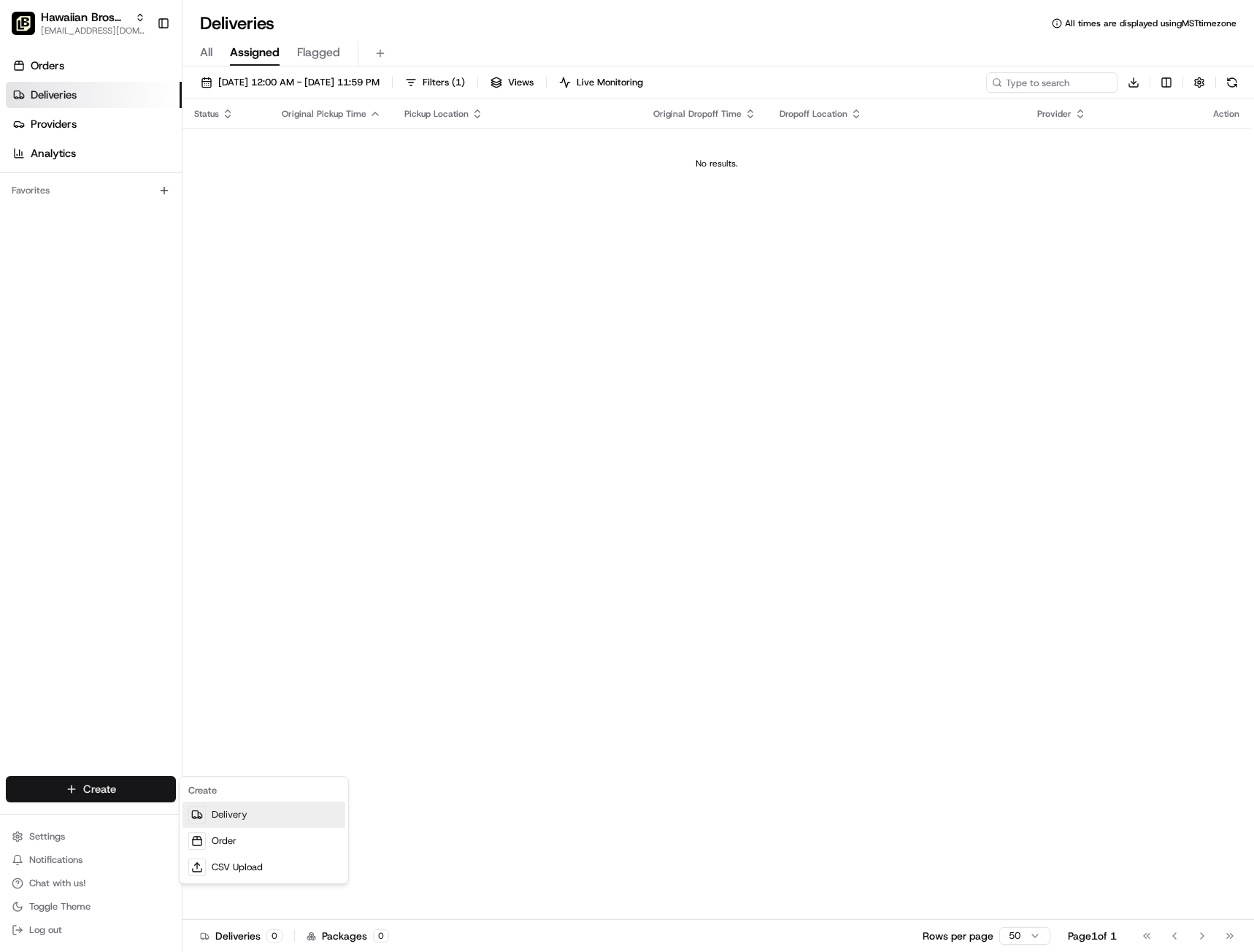 click on "Delivery" at bounding box center [264, 815] 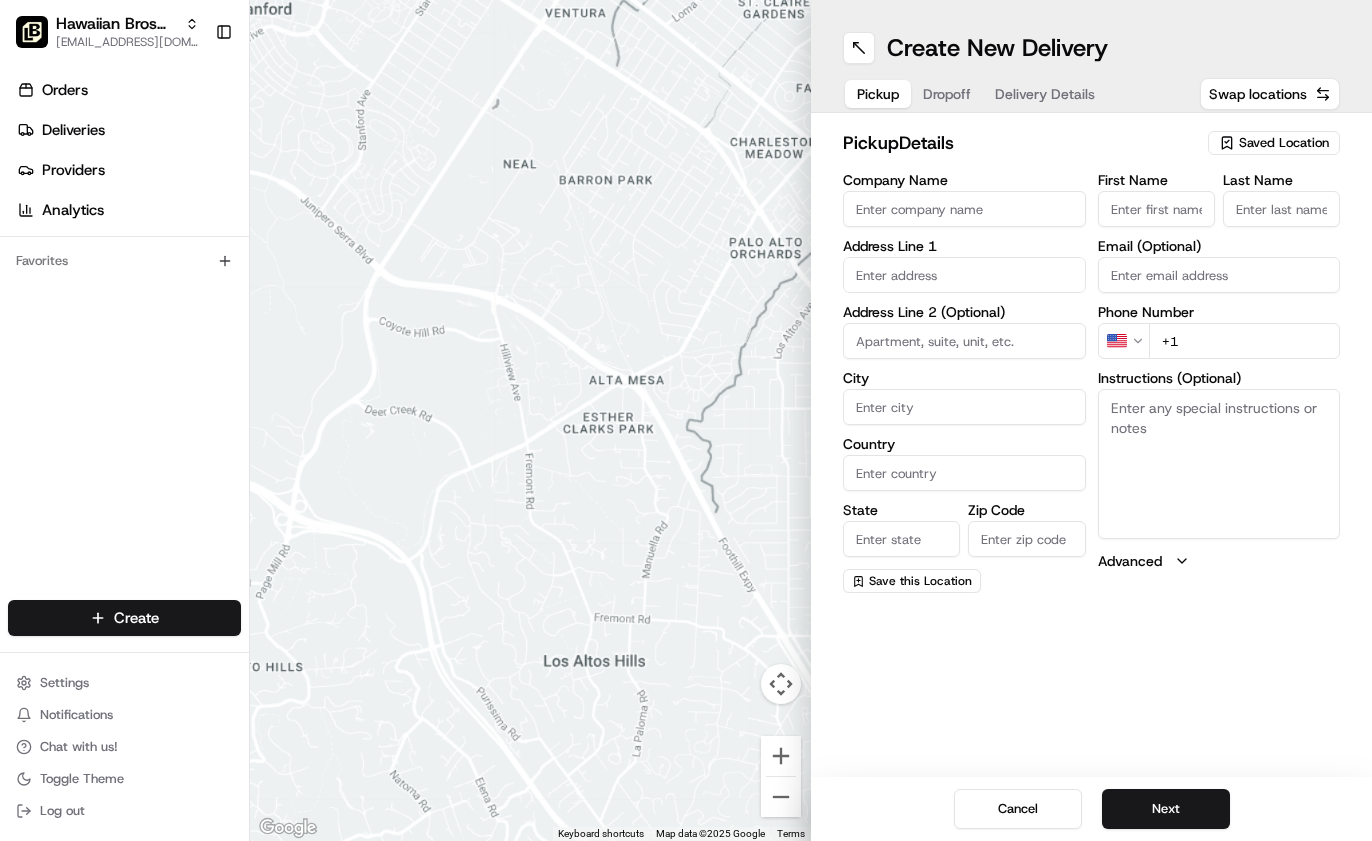 click on "Create New Delivery Pickup Dropoff Delivery Details Swap locations pickup  Details Saved Location Company Name Address Line 1 Address Line 2 (Optional) City Country State Zip Code Save this Location First Name Last Name Email (Optional) Phone Number US +1 Instructions (Optional) Advanced Cancel Next" at bounding box center [1091, 420] 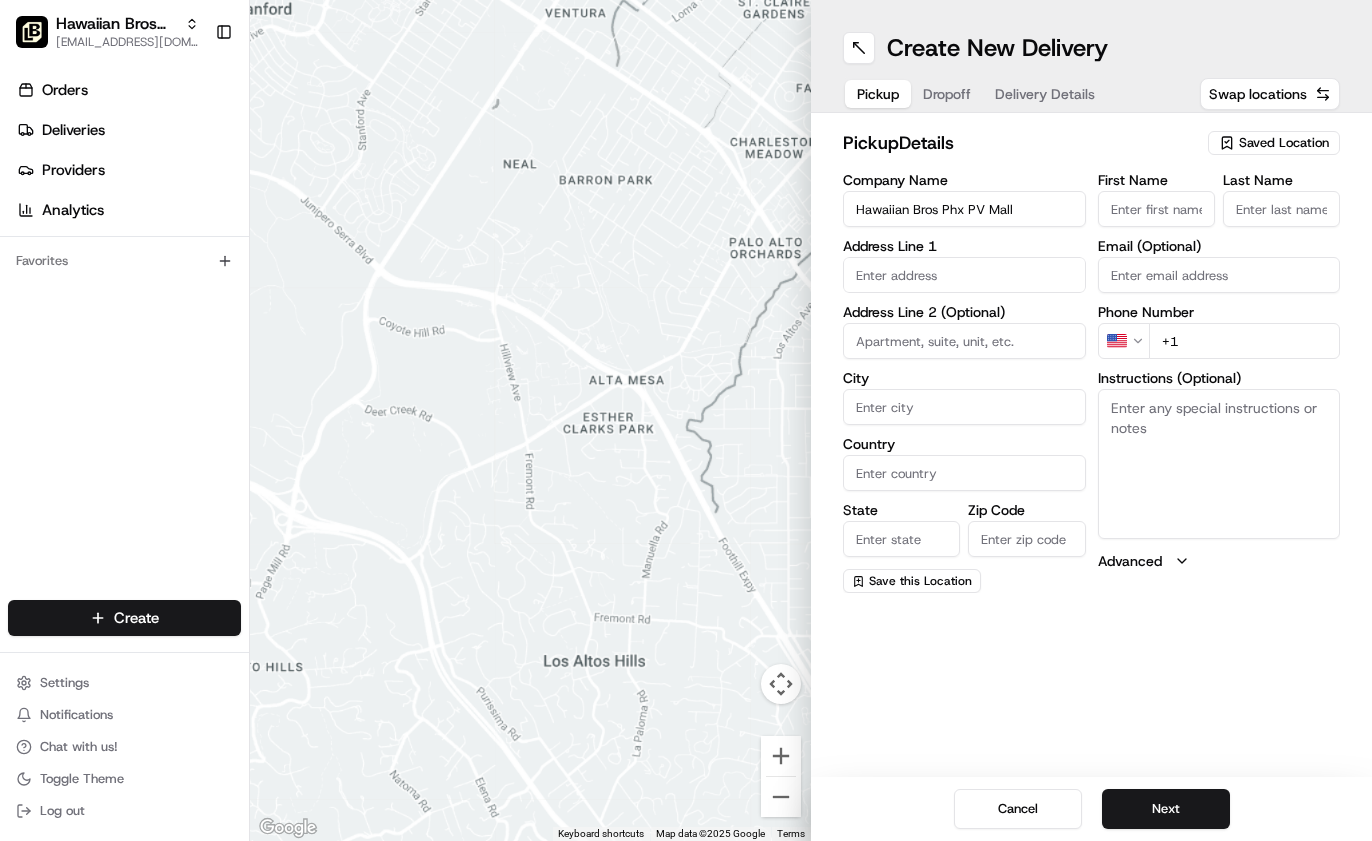 click at bounding box center (964, 275) 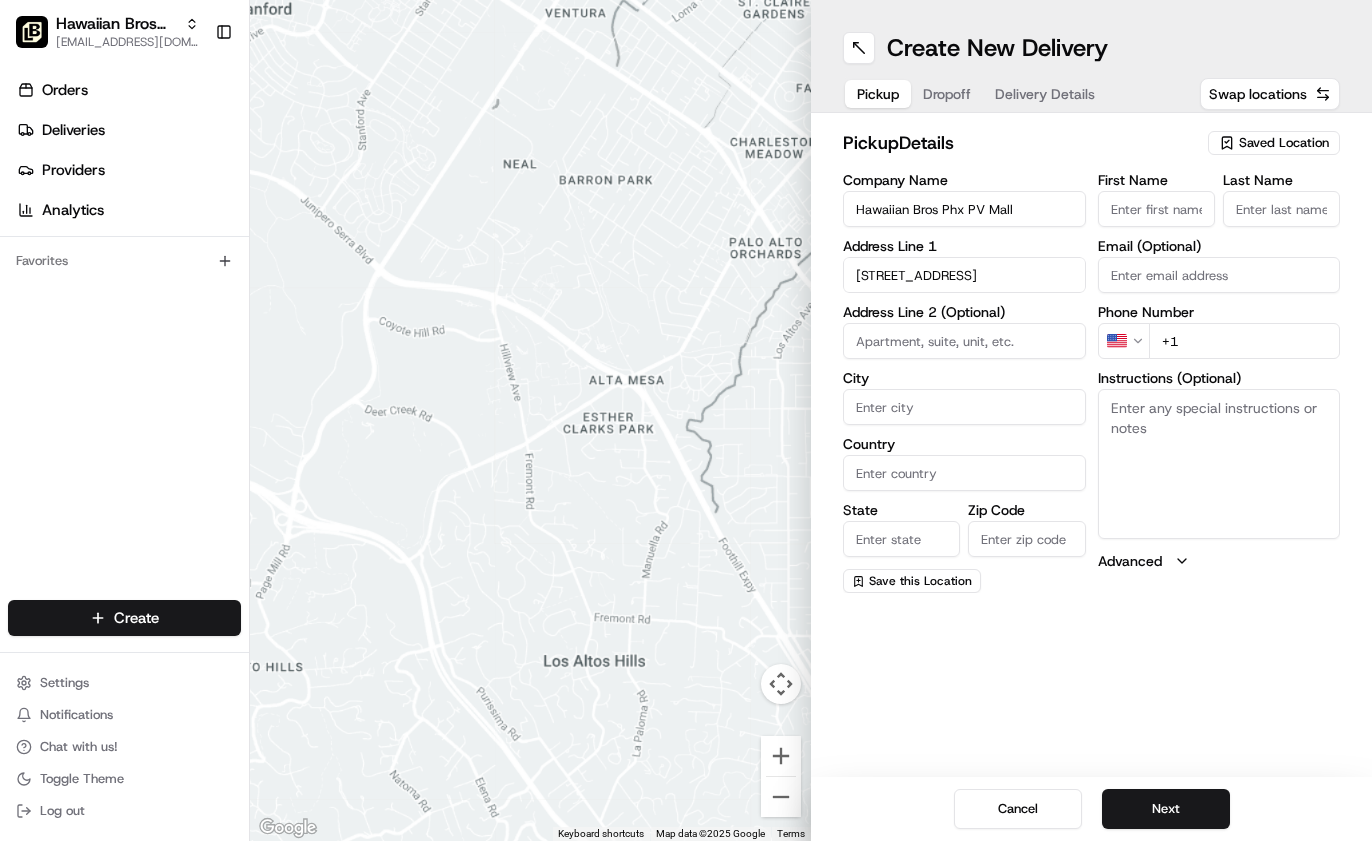 type on "4520 East Cactus Road" 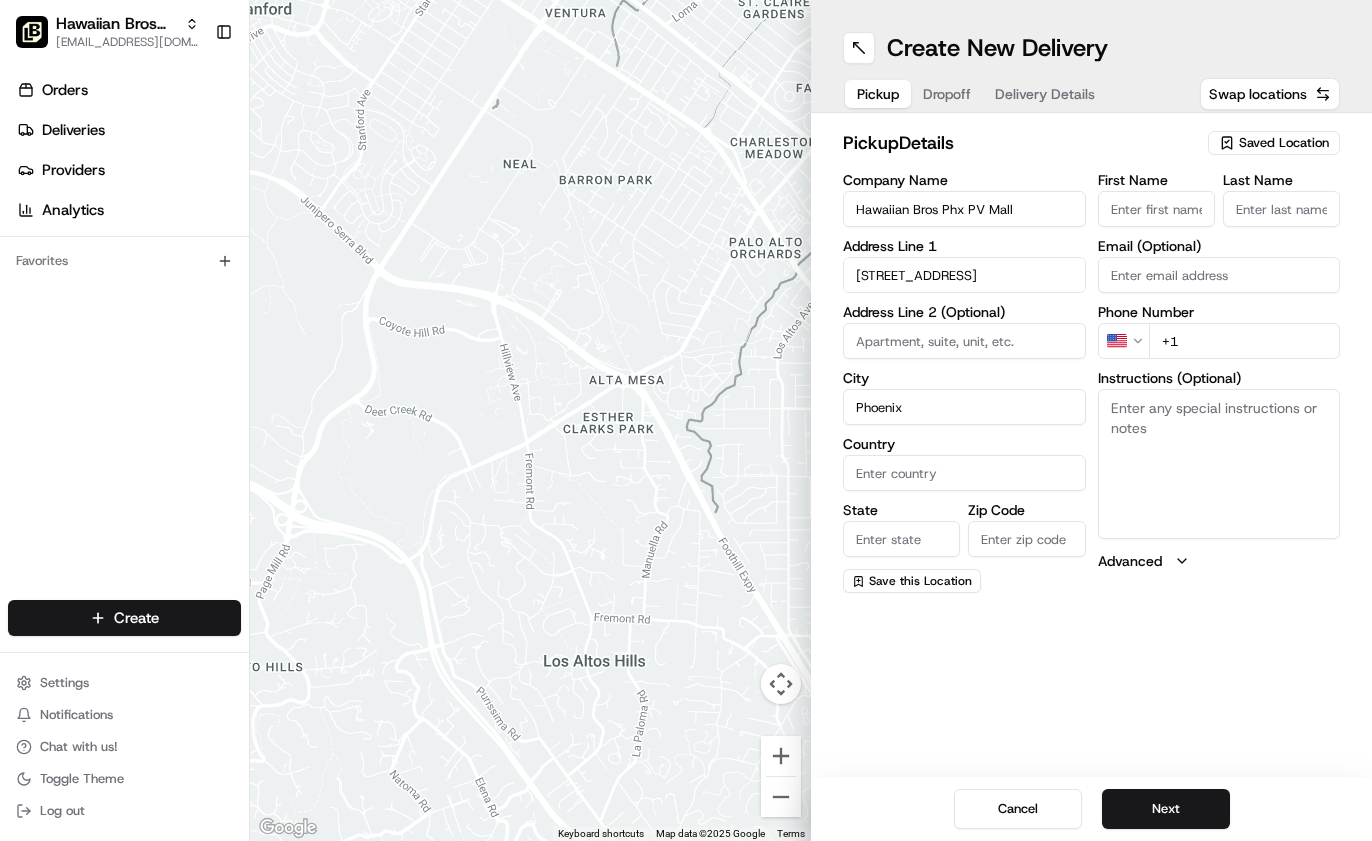 type on "Phoenix" 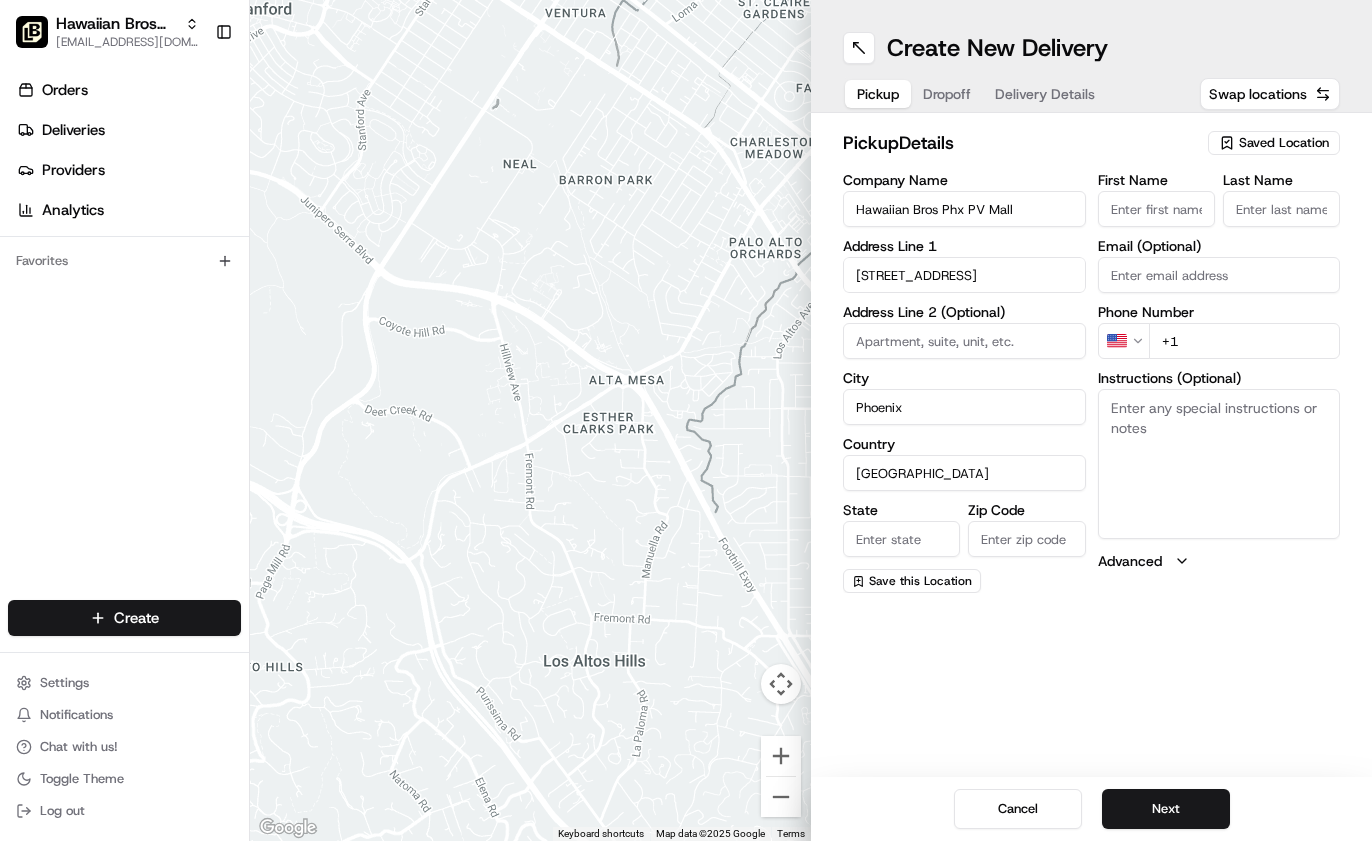 type on "United States" 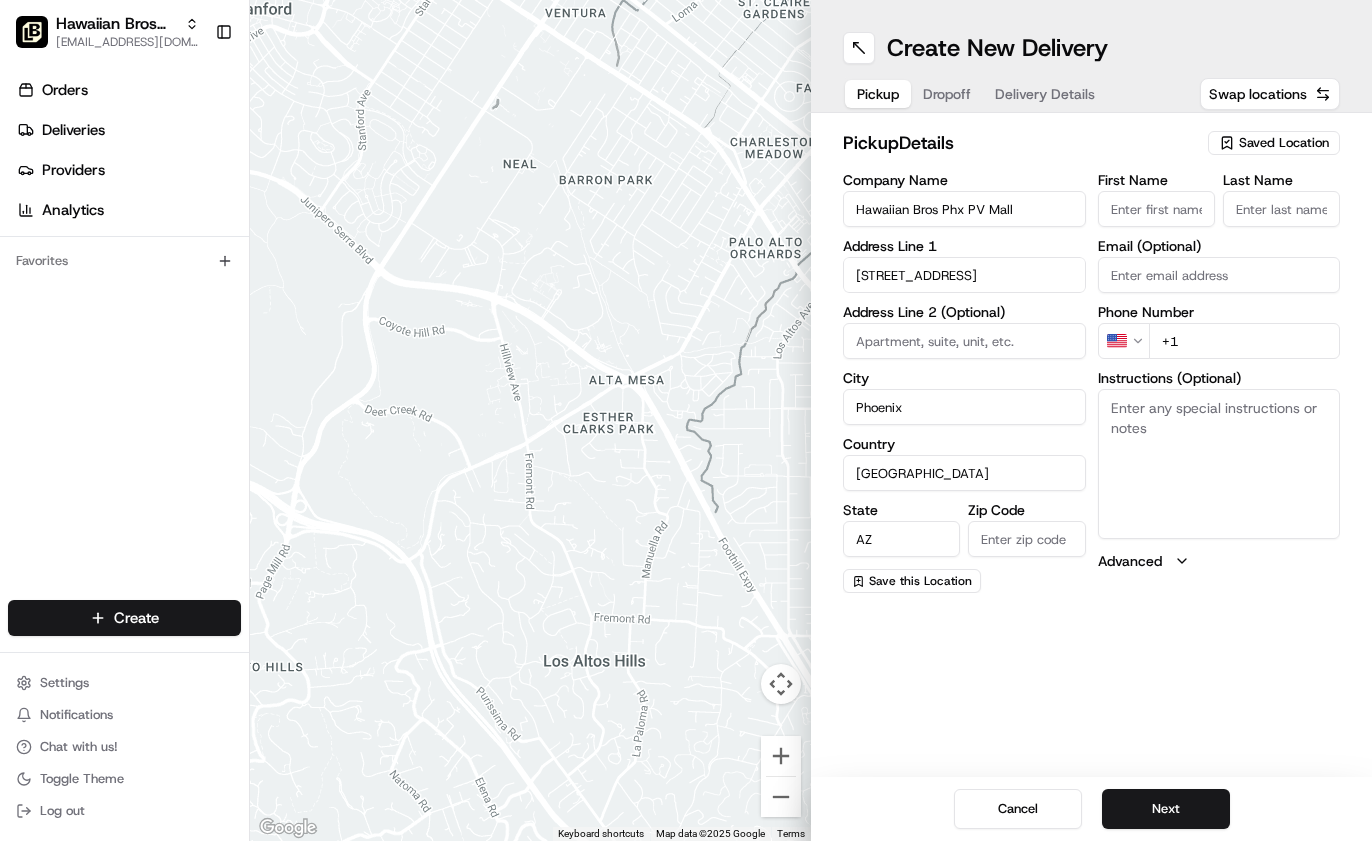type on "AZ" 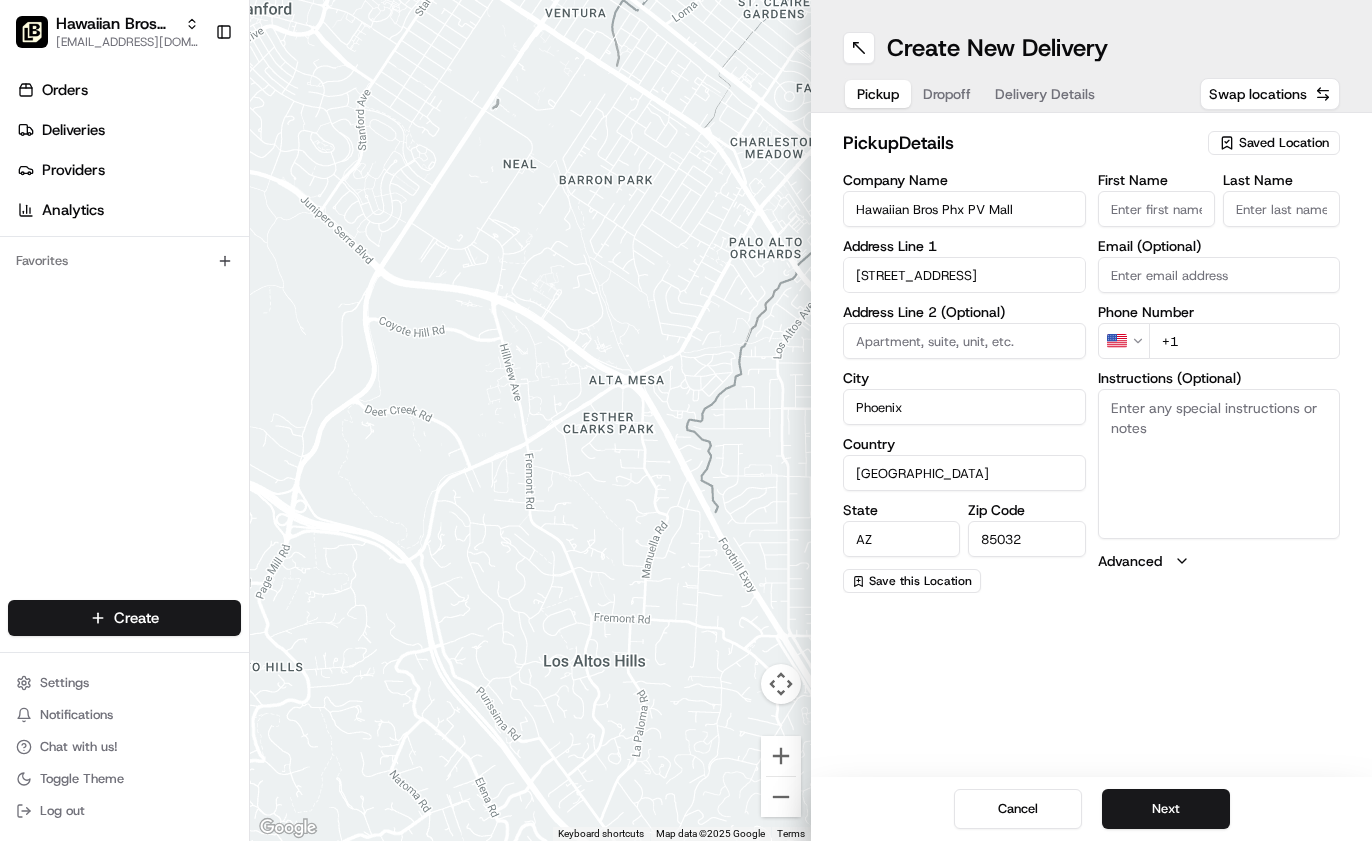 type on "85032" 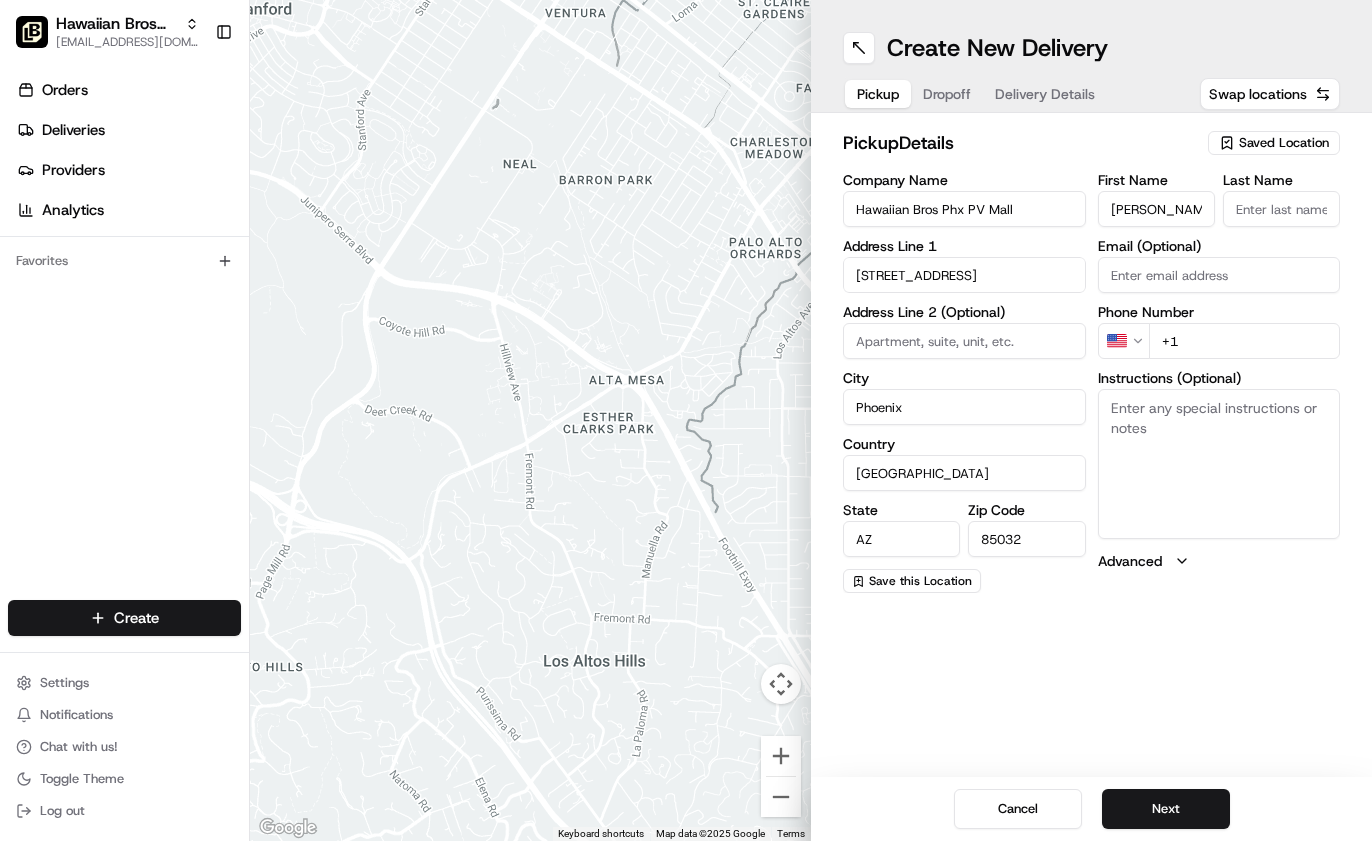 type on "Julio" 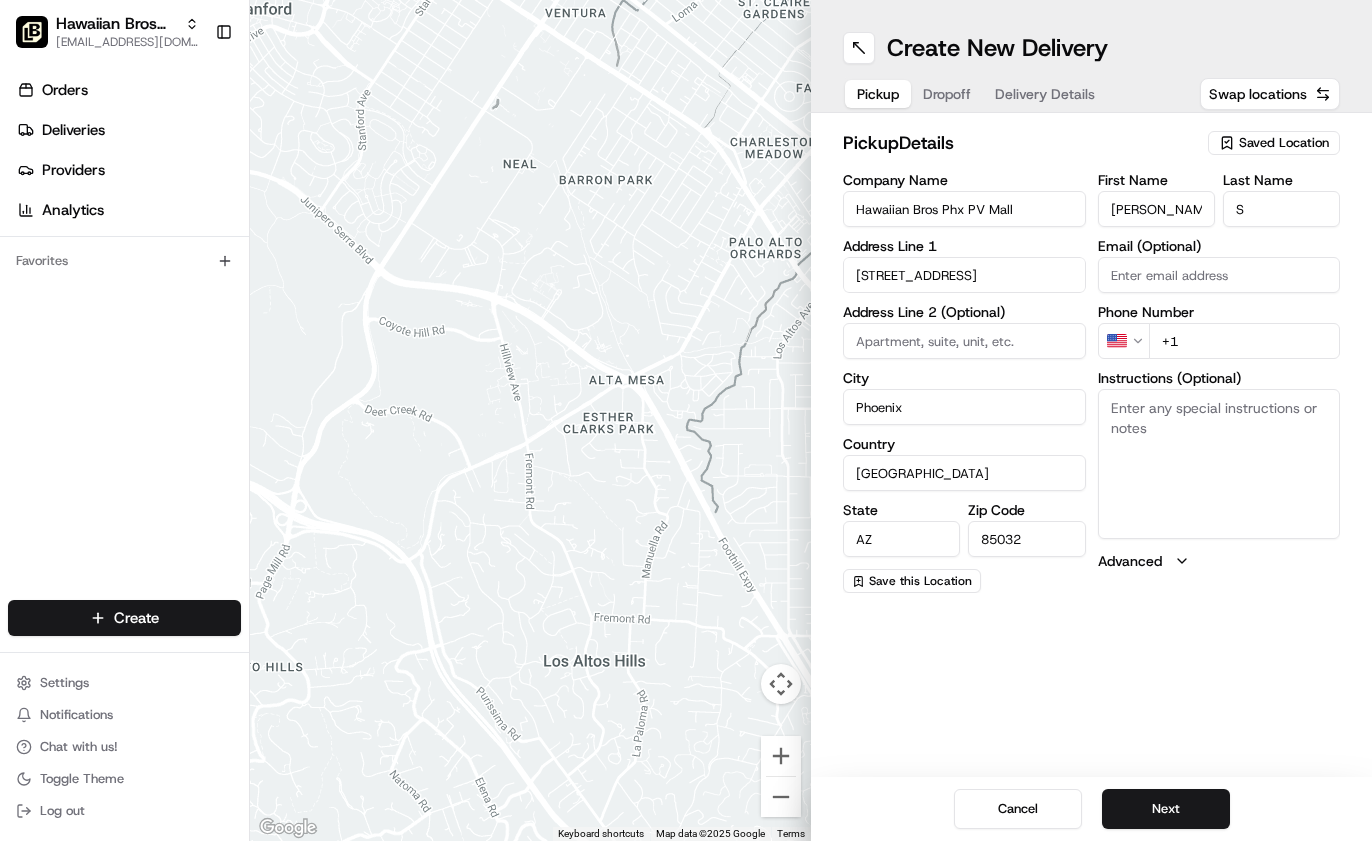 click on "Orders Deliveries Providers Analytics Favorites" at bounding box center [124, 340] 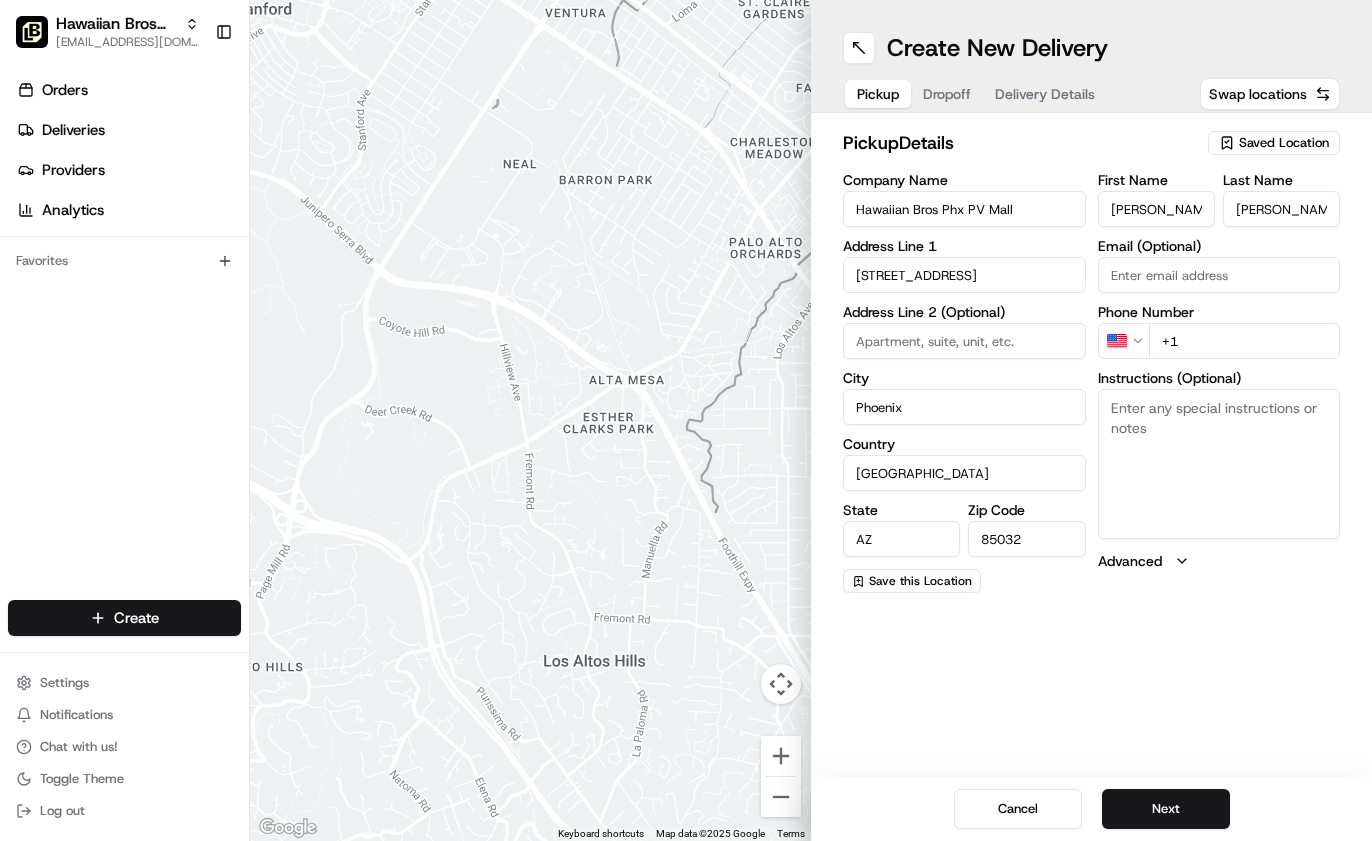click on "Email (Optional)" at bounding box center [1219, 275] 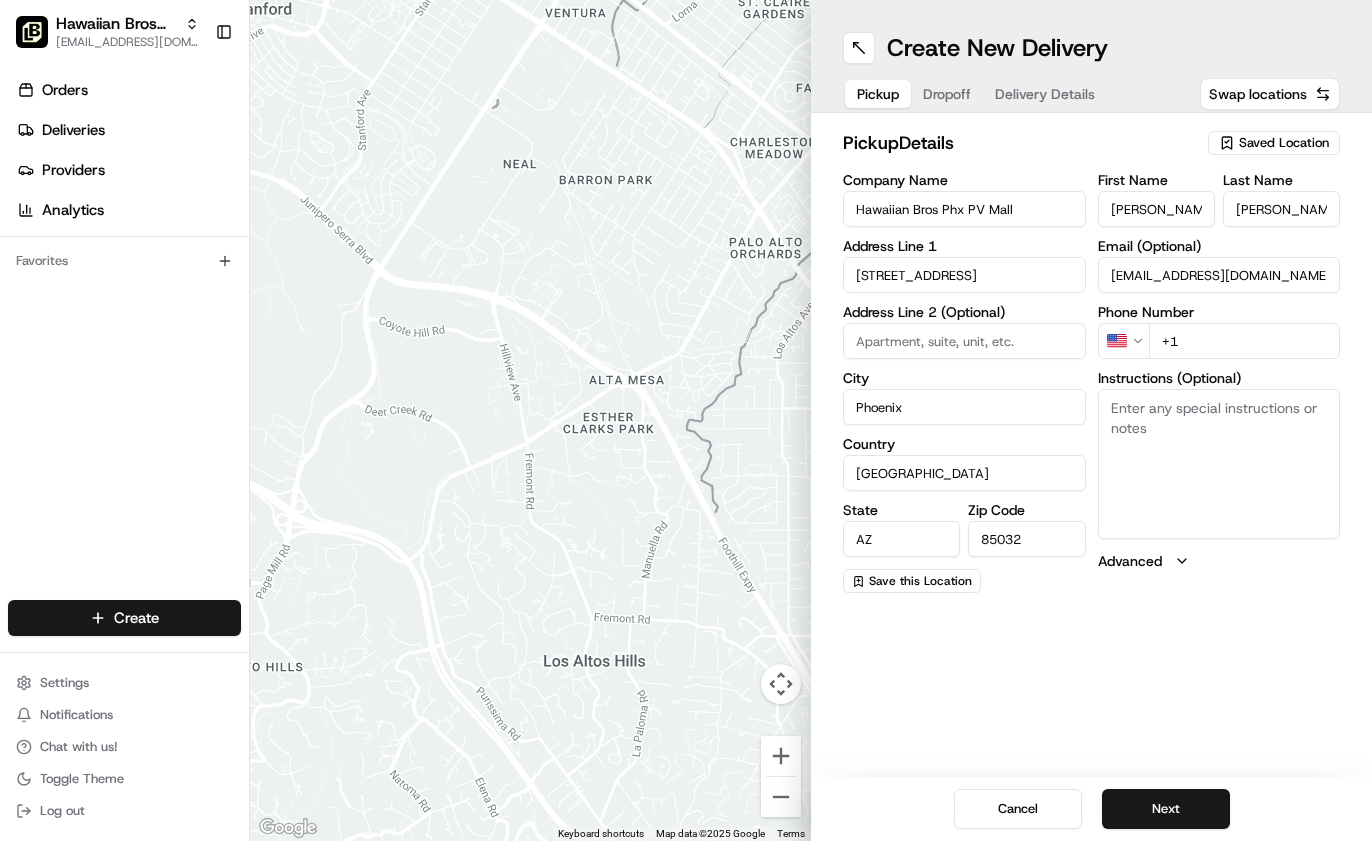 click on "+1" at bounding box center (1245, 341) 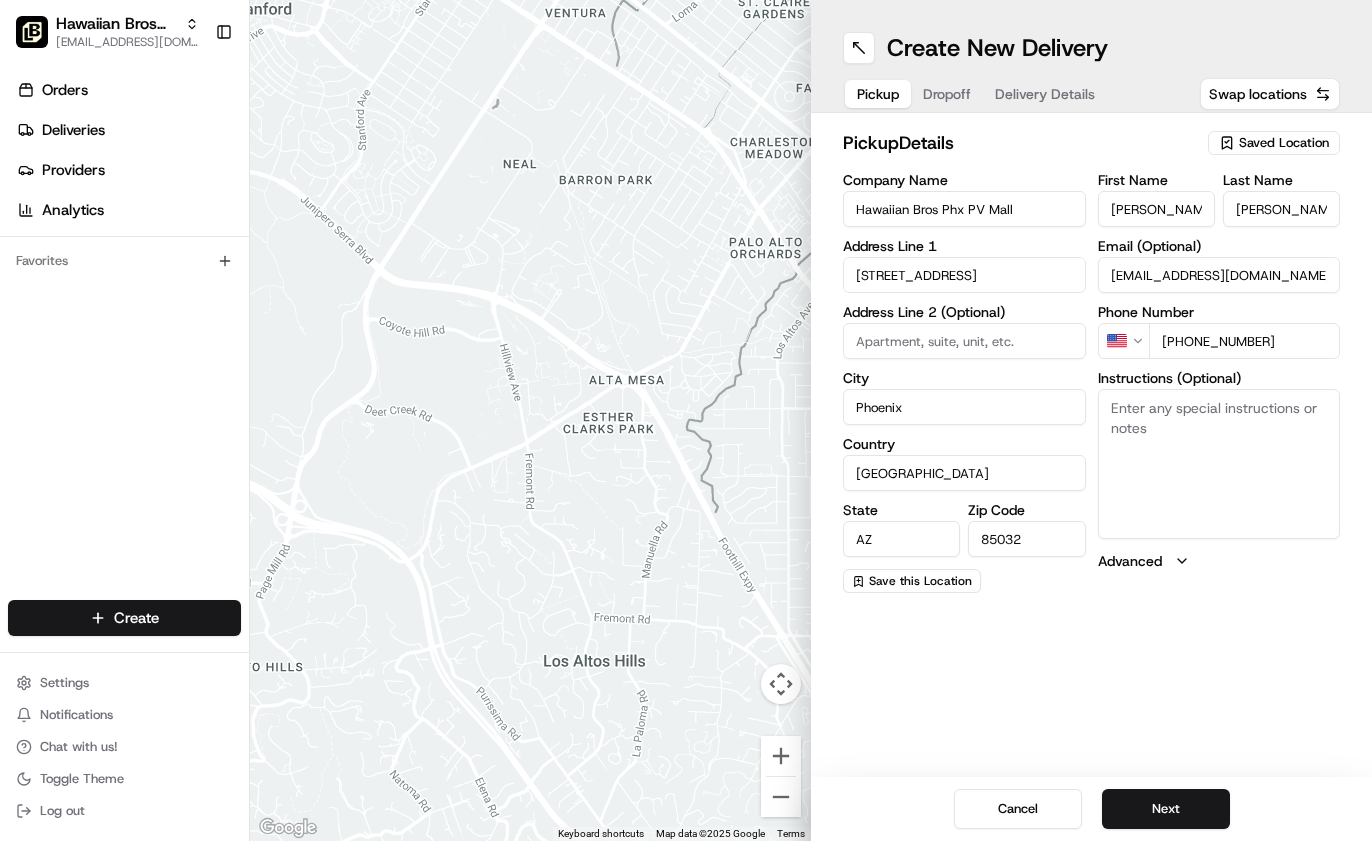type on "[PHONE_NUMBER]" 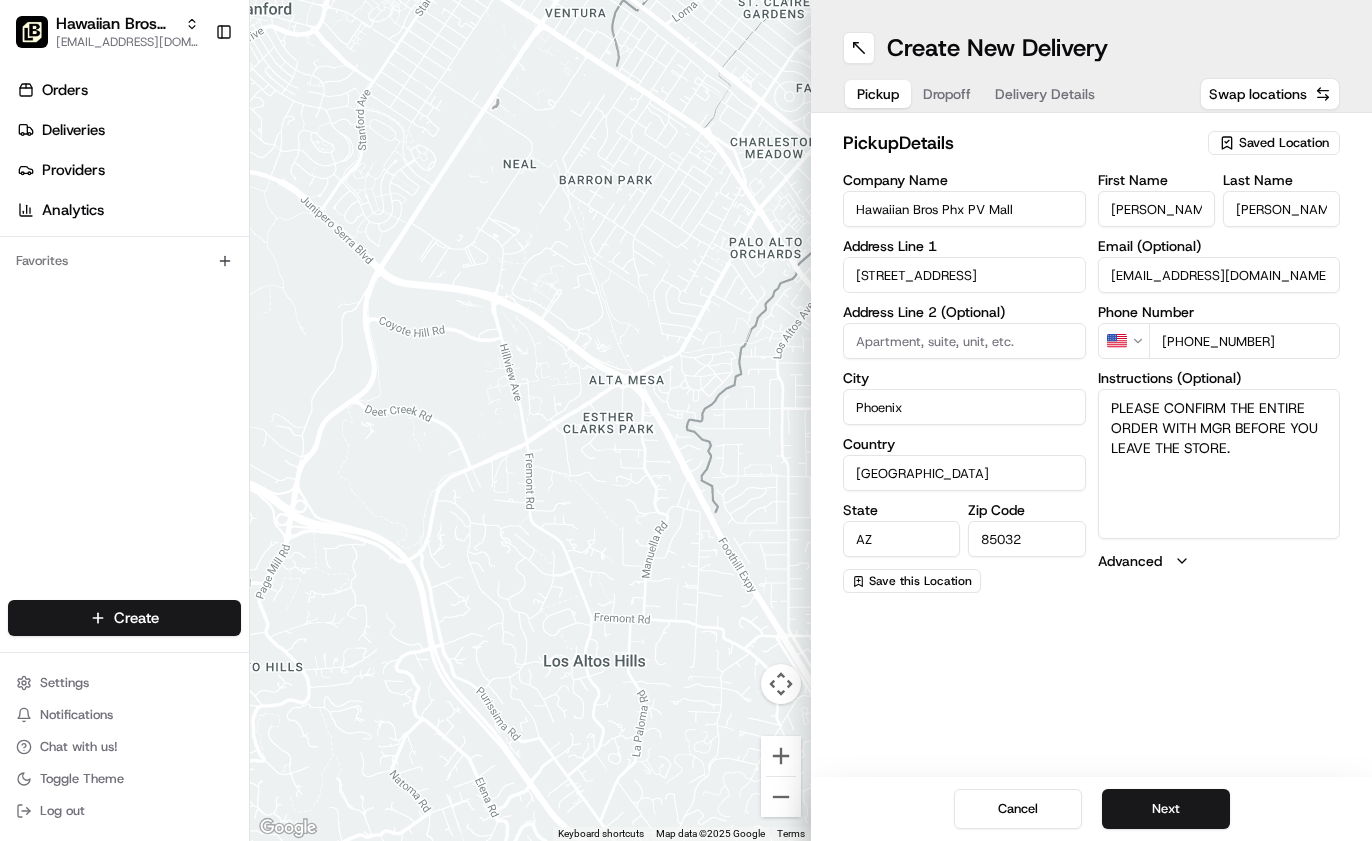 type on "PLEASE CONFIRM THE ENTIRE ORDER WITH MGR BEFORE YOU LEAVE THE STORE." 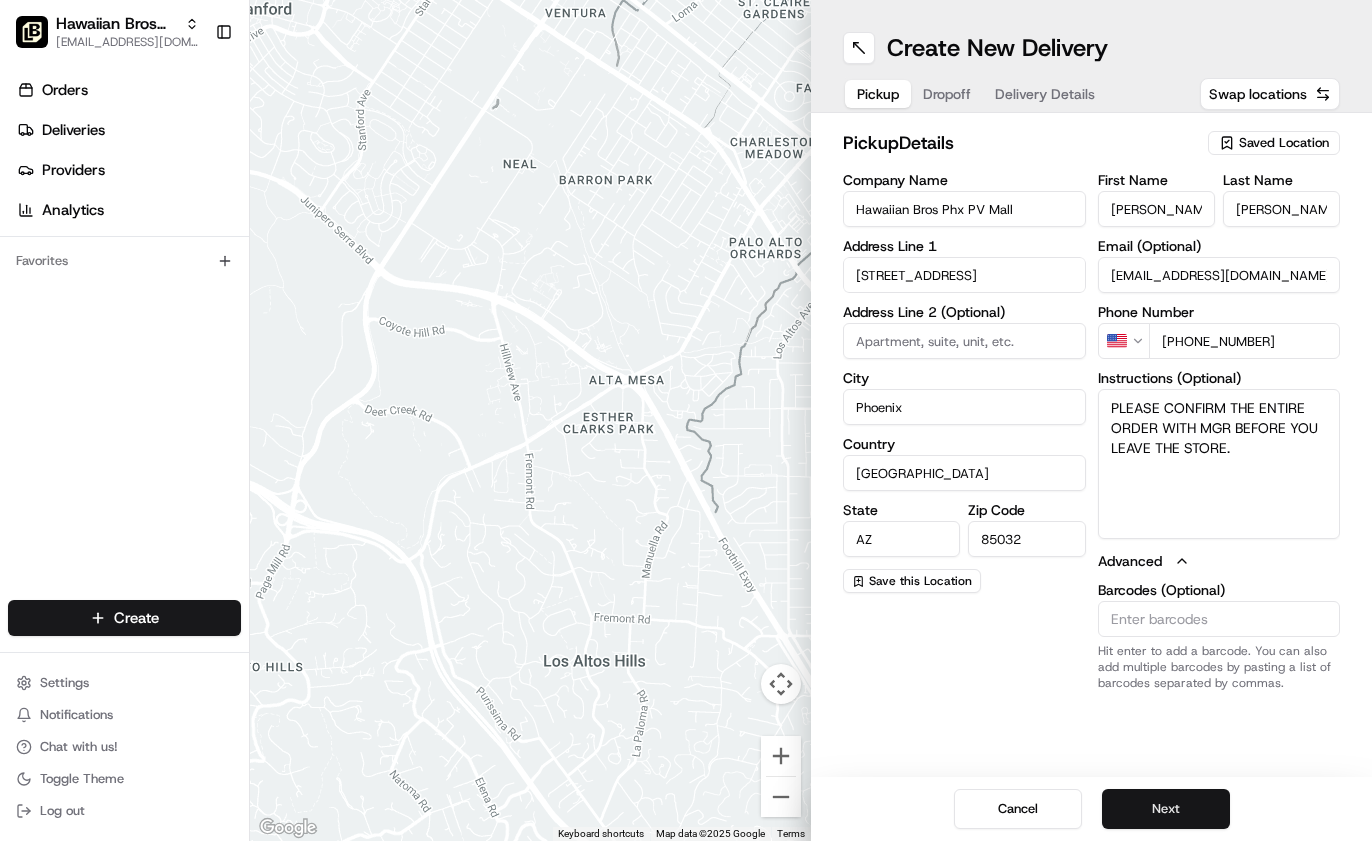 click on "Next" at bounding box center (1166, 809) 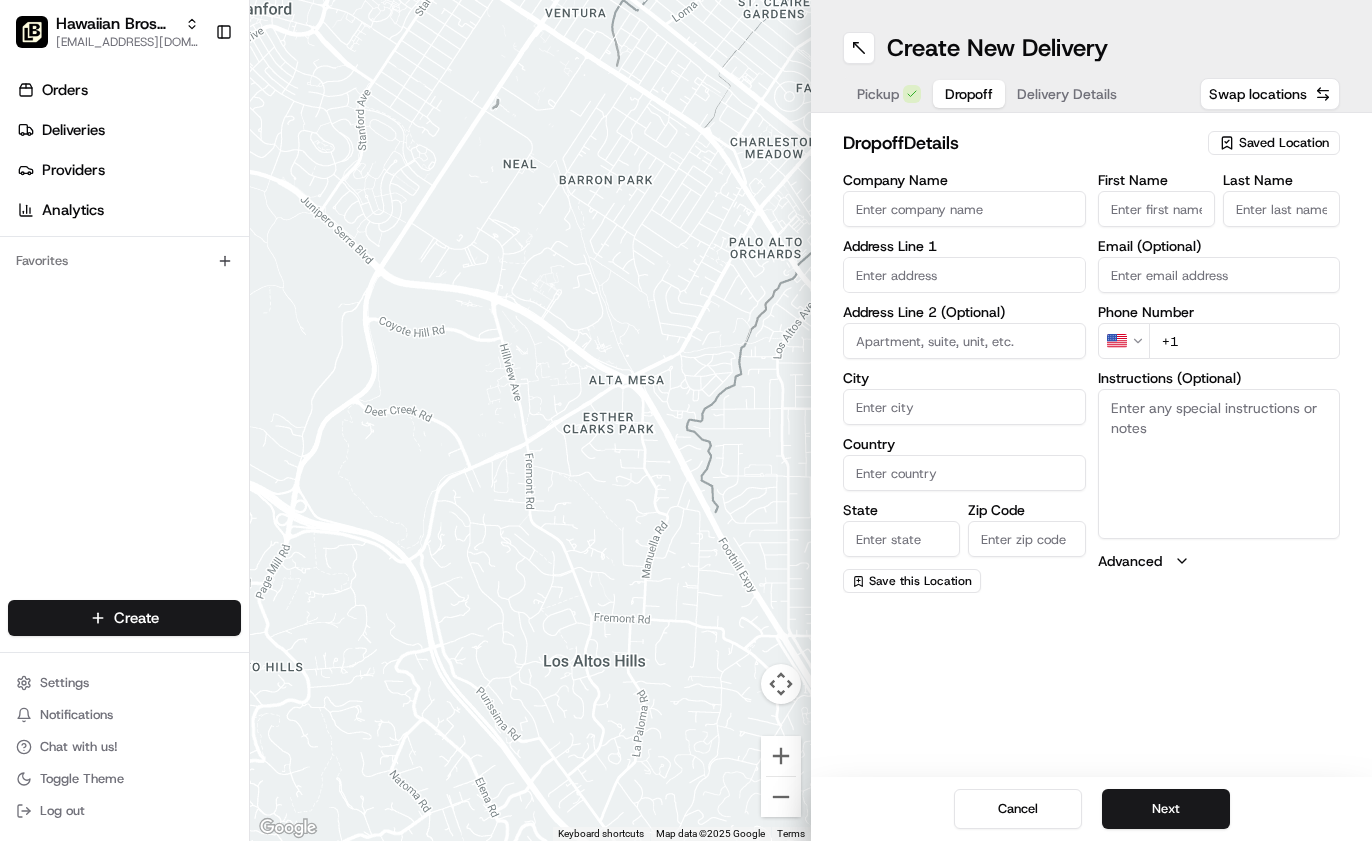 click on "Company Name" at bounding box center [964, 209] 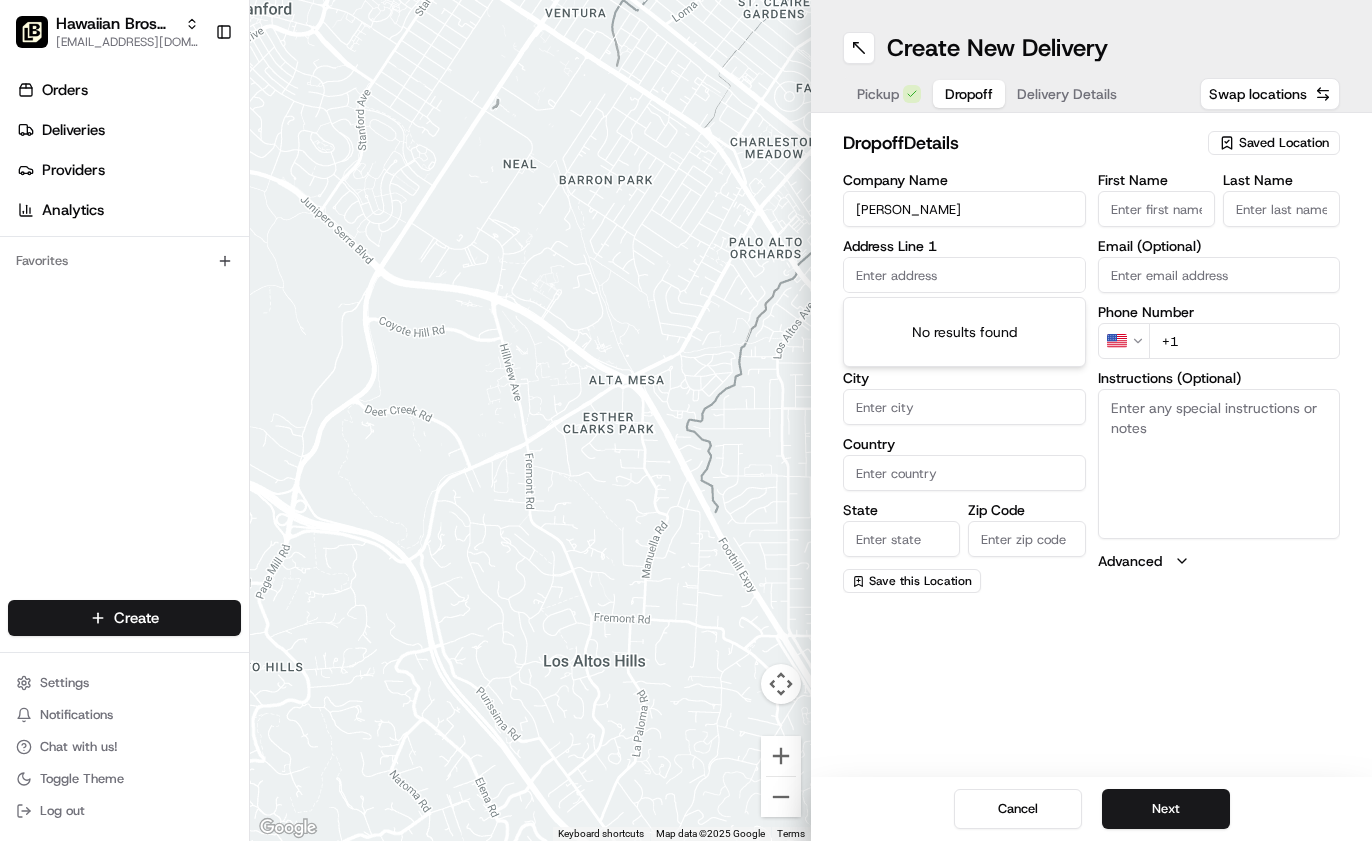 click at bounding box center (964, 275) 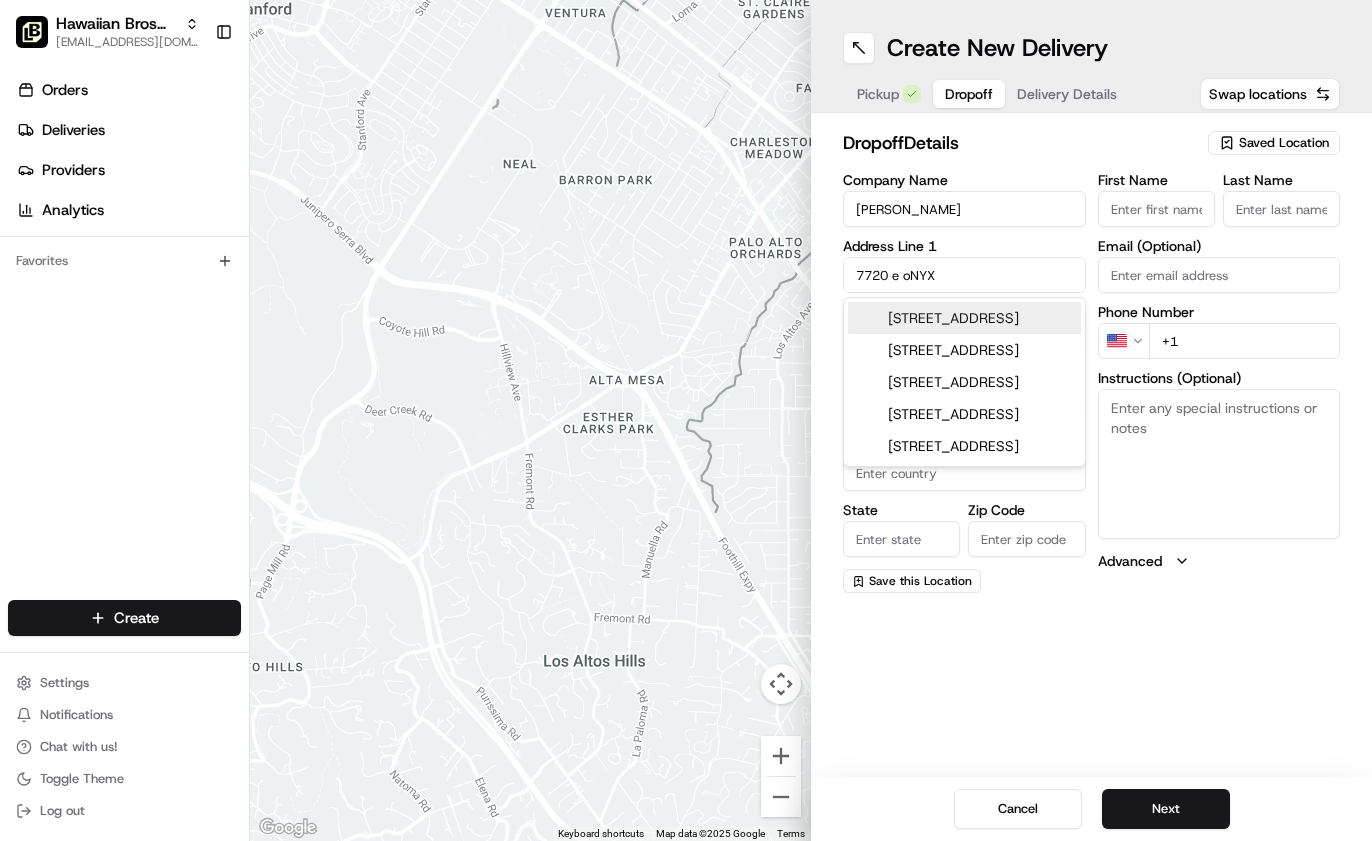 click on "7720 East Onyx Court, Scottsdale, AZ" at bounding box center (964, 318) 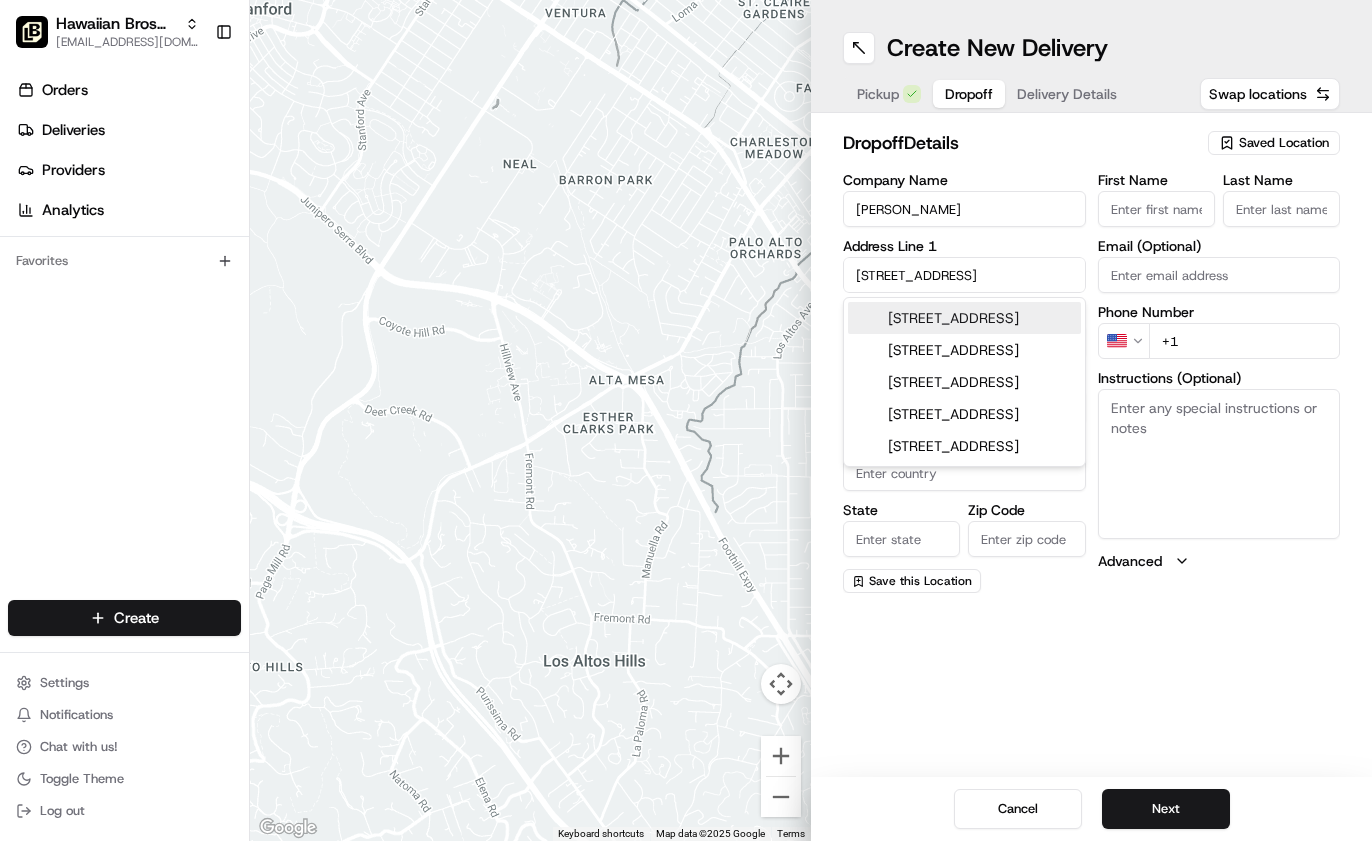 type on "[STREET_ADDRESS]" 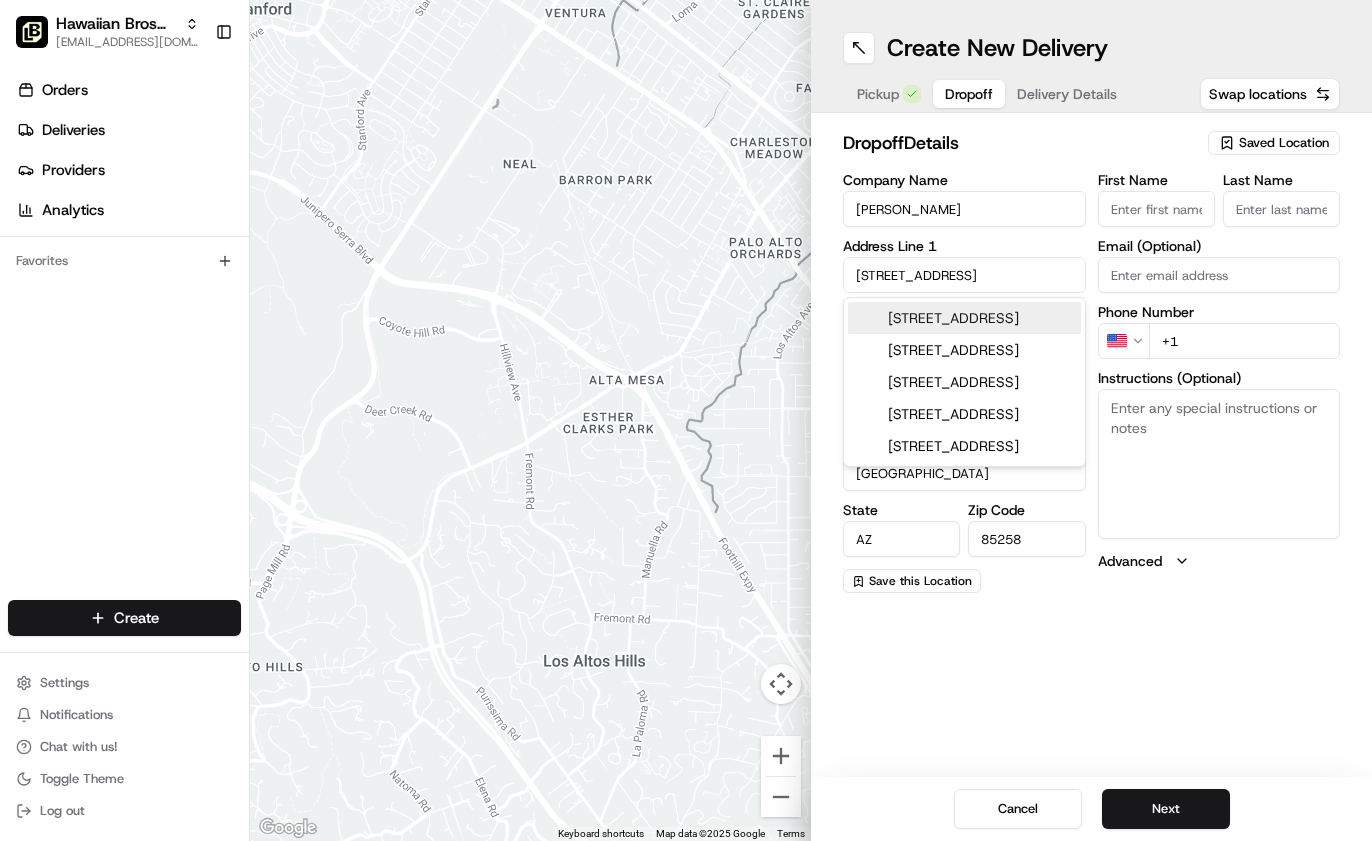 type on "7720 East Onyx Court" 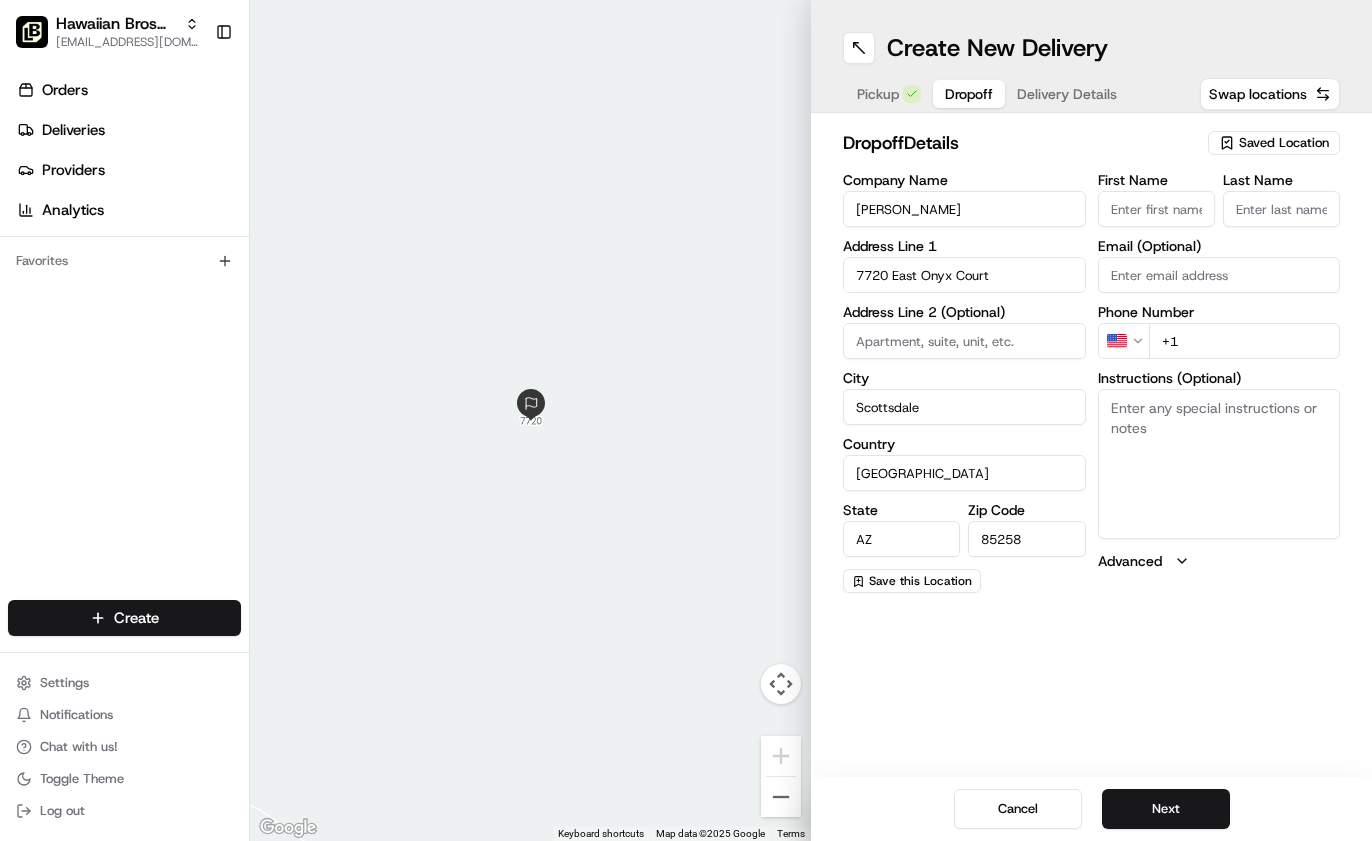 click on "Instructions (Optional)" at bounding box center [1219, 464] 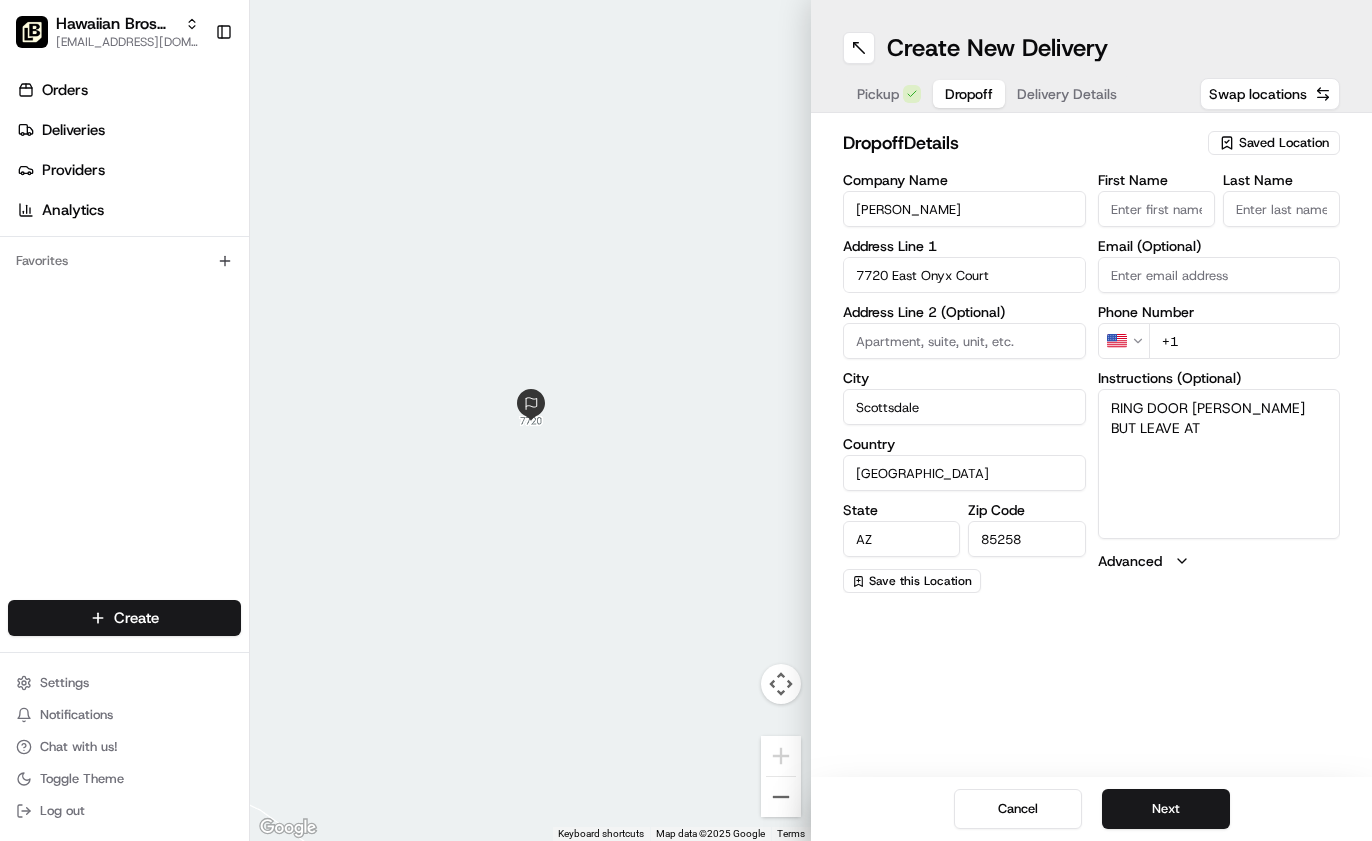 click on "RING DOOR BELL BUT LEAVE AT" at bounding box center (1219, 464) 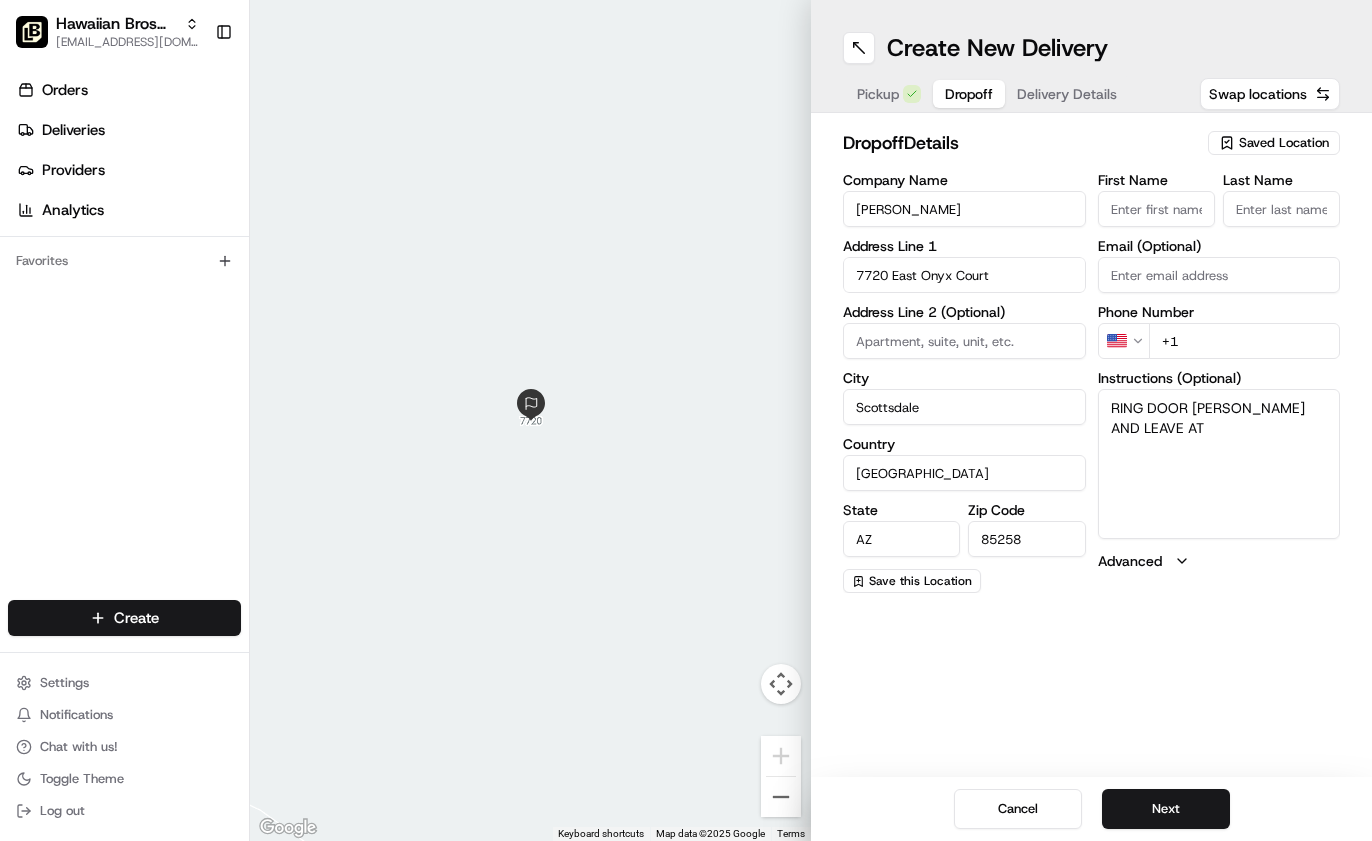 click on "RING DOOR BELL AND LEAVE AT" at bounding box center [1219, 464] 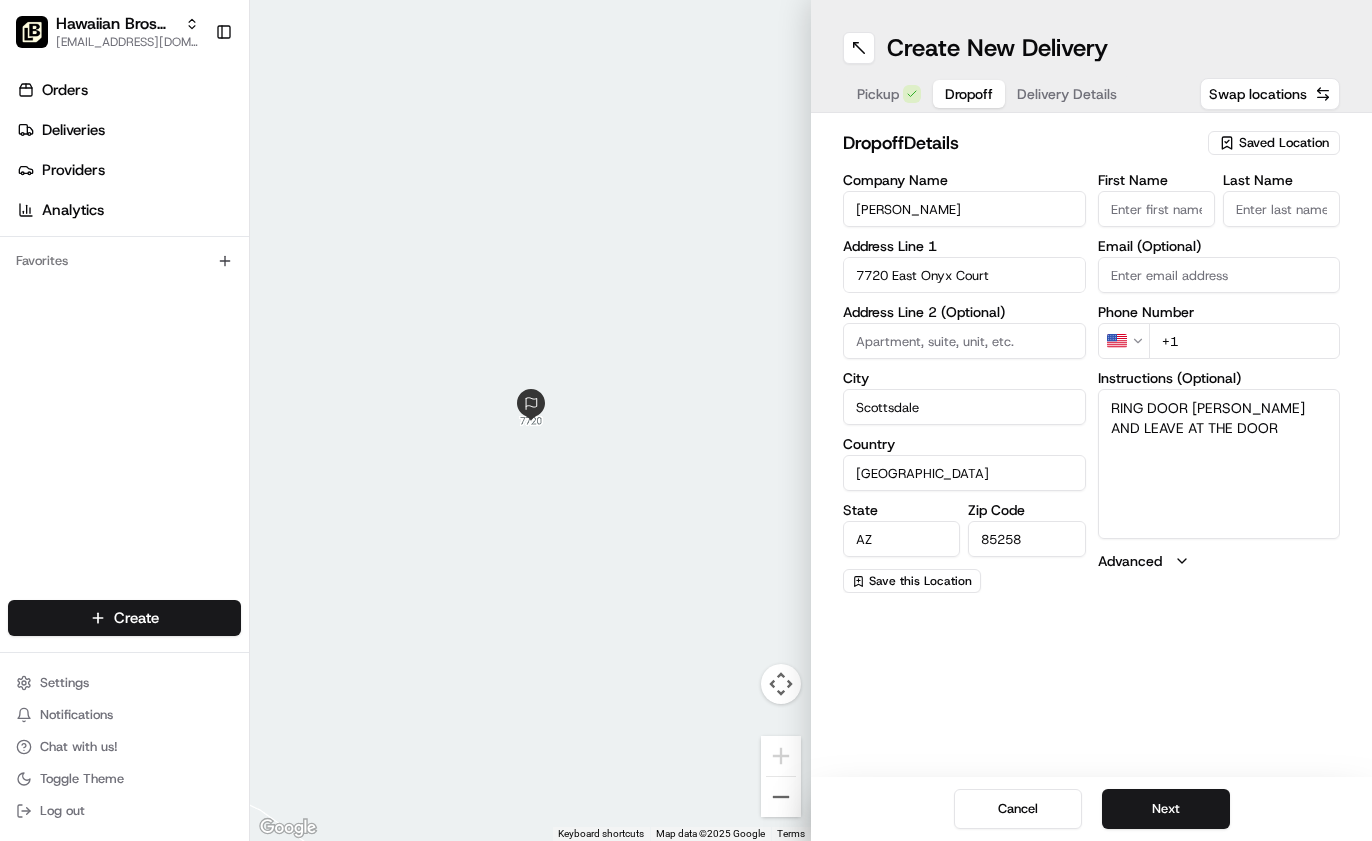 type on "RING DOOR BELL AND LEAVE AT THE DOOR" 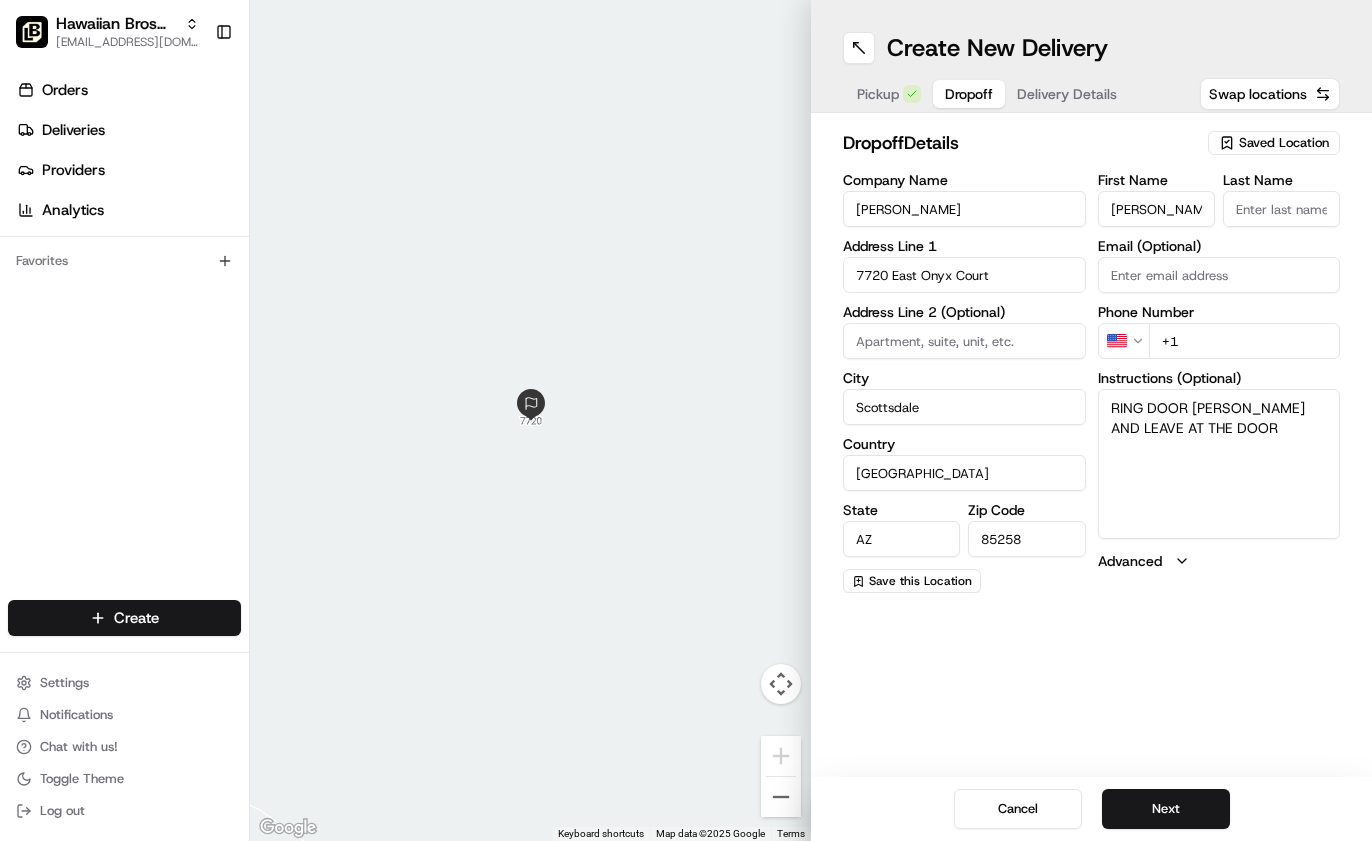 type on "Jamie" 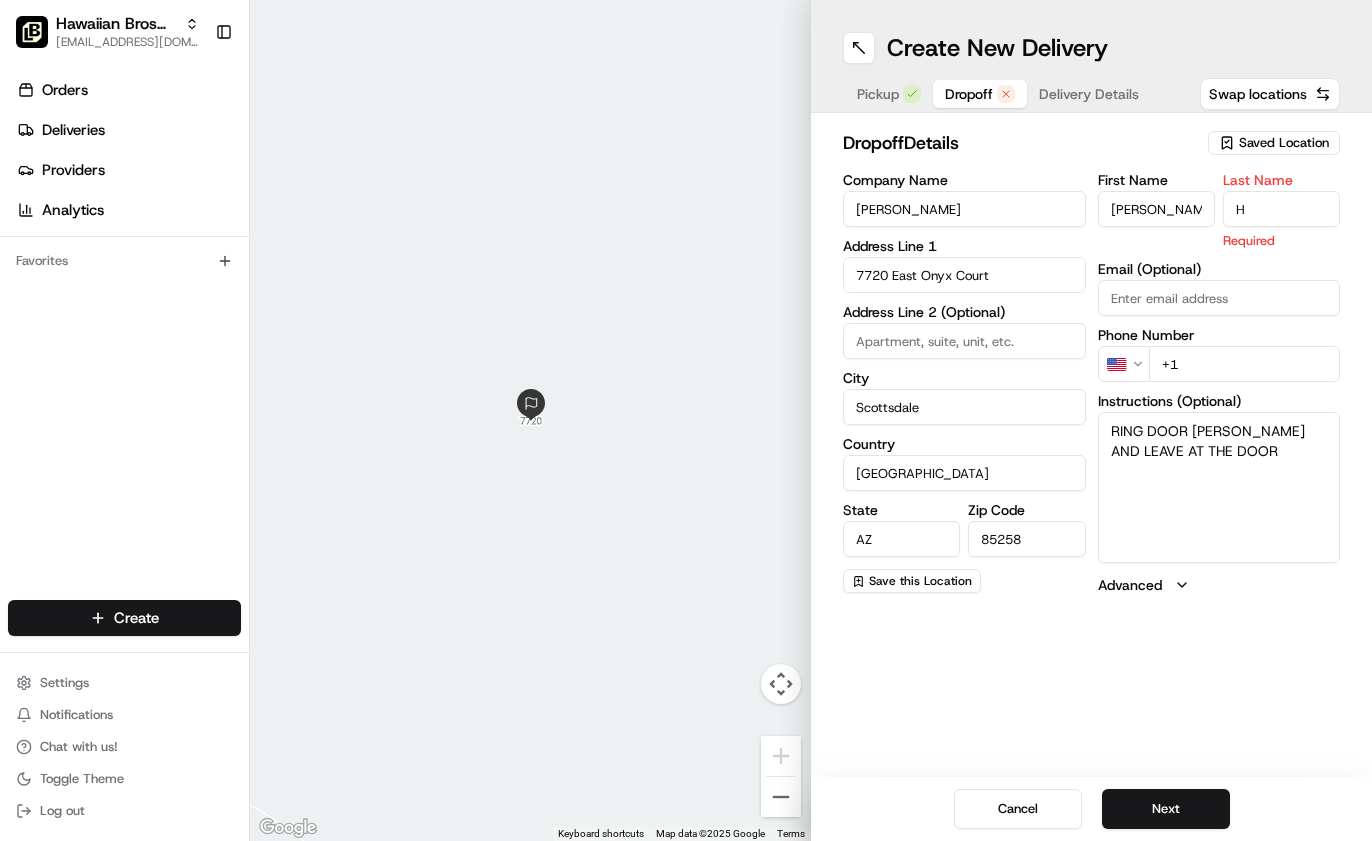 type on "Hughes" 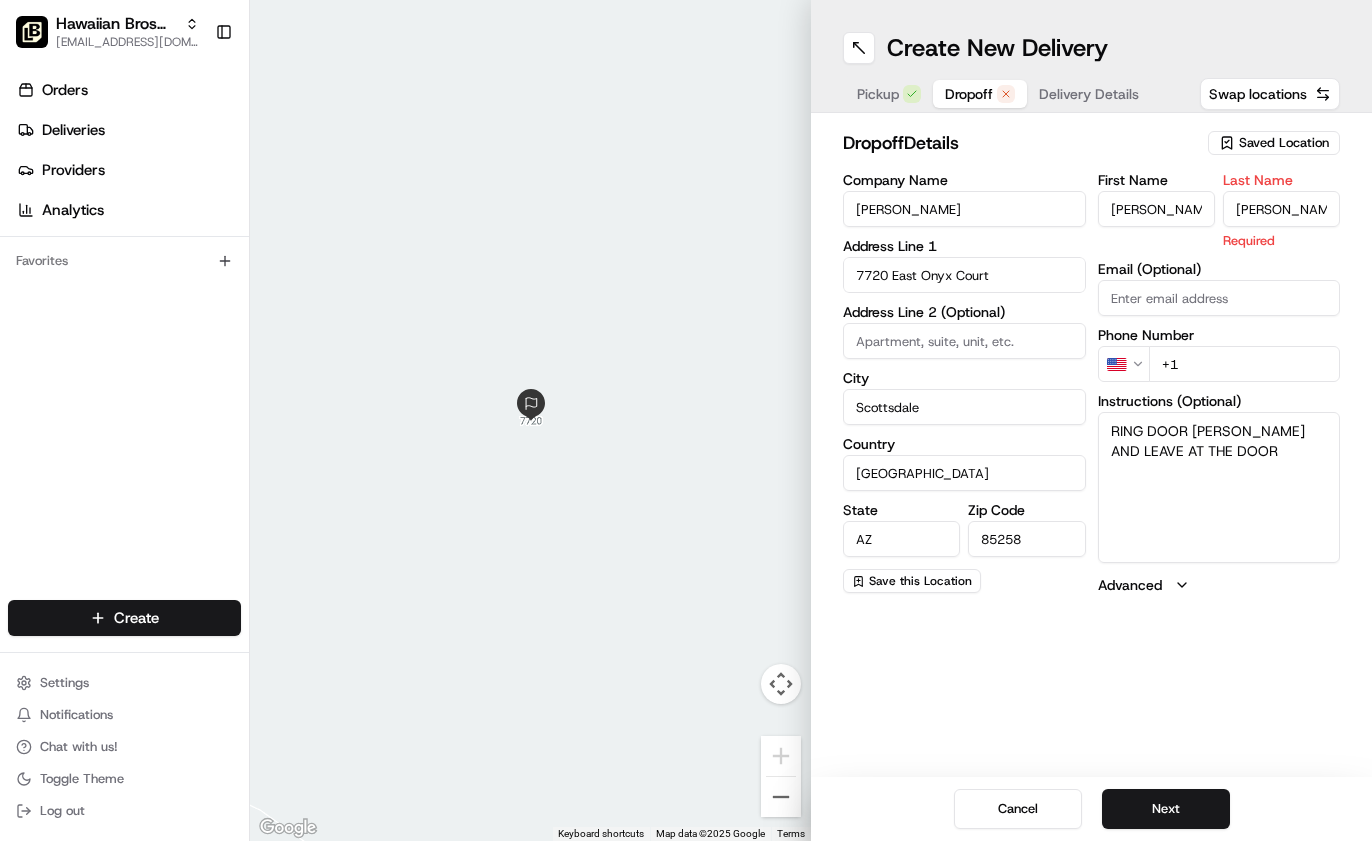 click on "First Name Jamie Last Name Hughes Required Email (Optional) Phone Number US +1 Instructions (Optional) RING DOOR BELL AND LEAVE AT THE DOOR Advanced" at bounding box center (1219, 384) 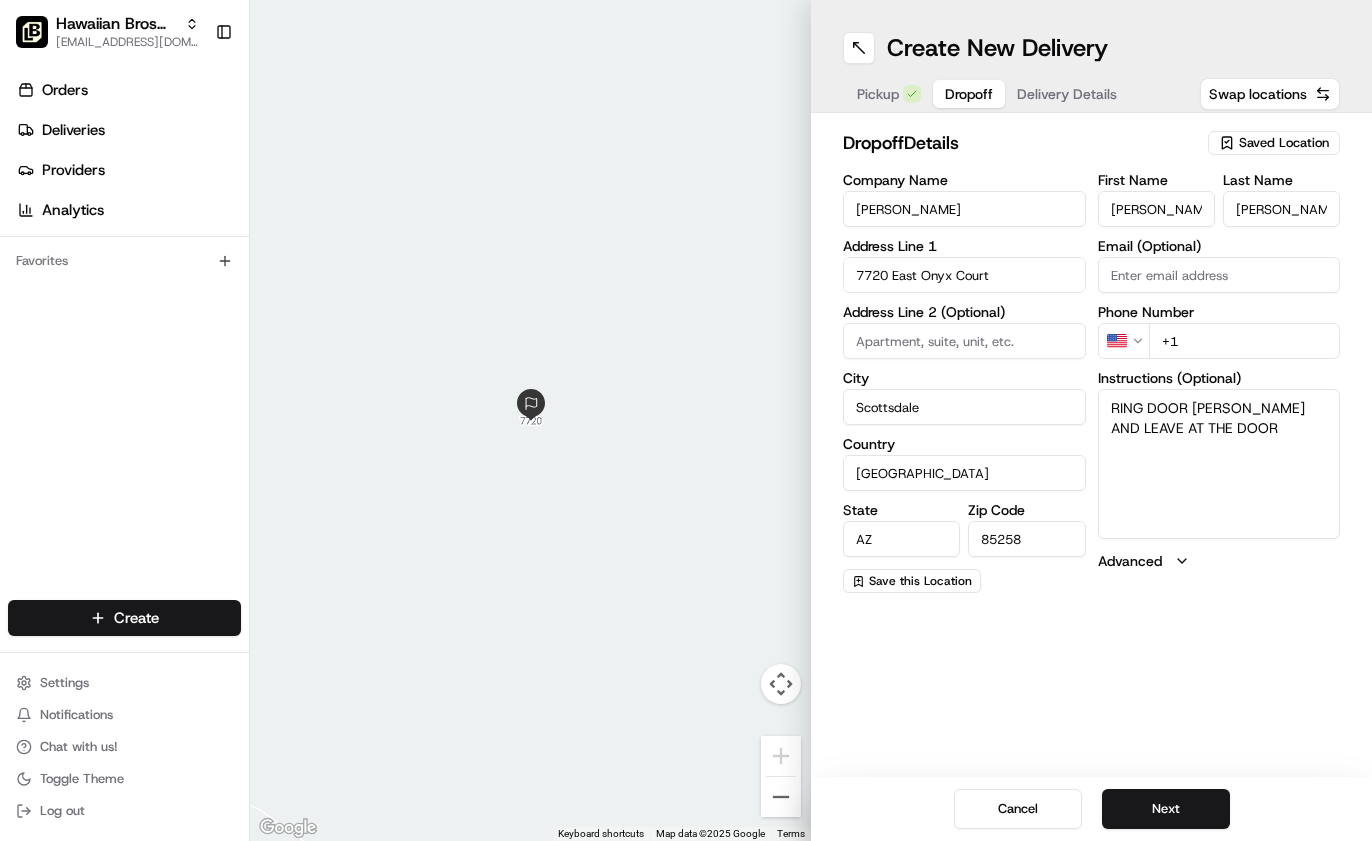 type on "j" 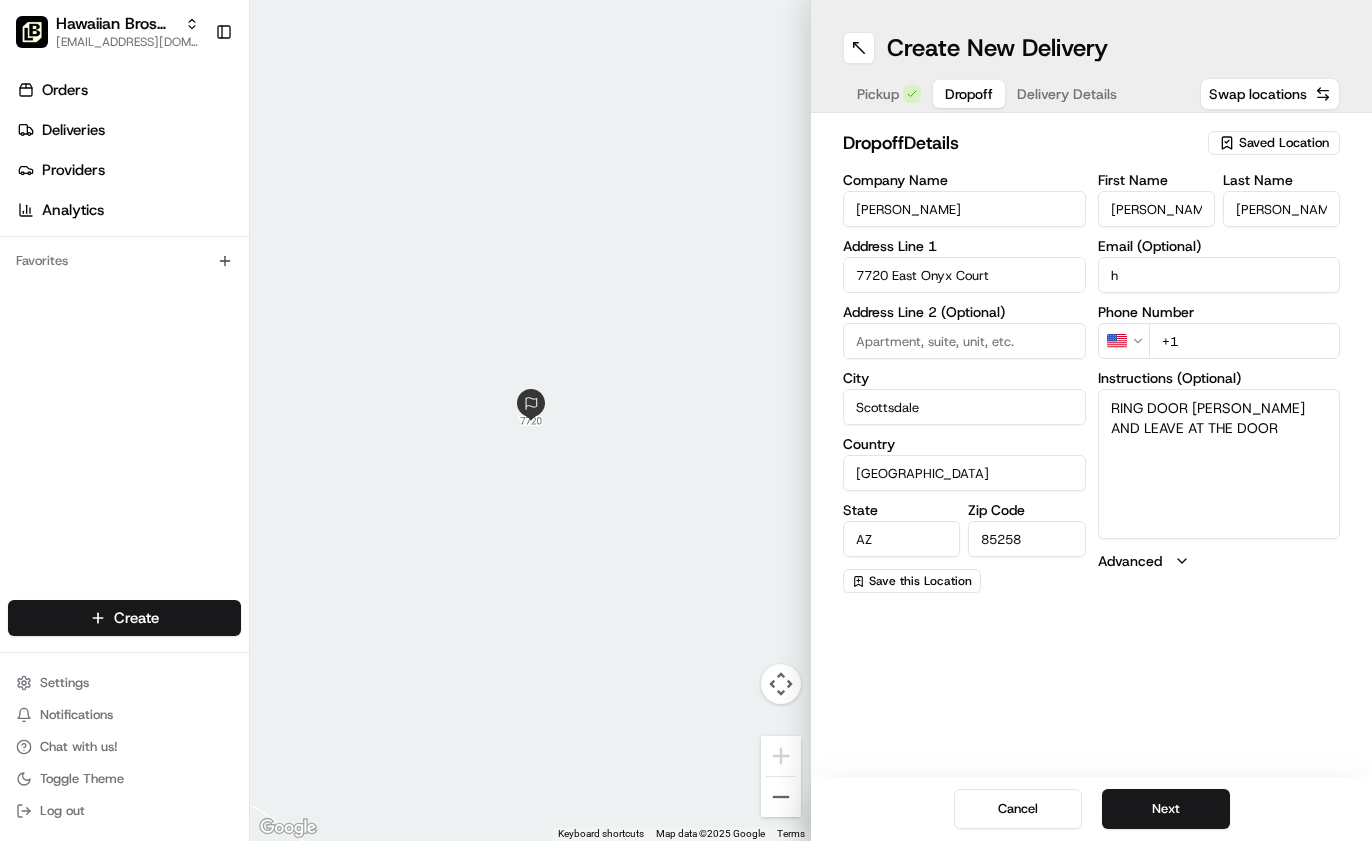 type on "hfamily1213@gmail.com" 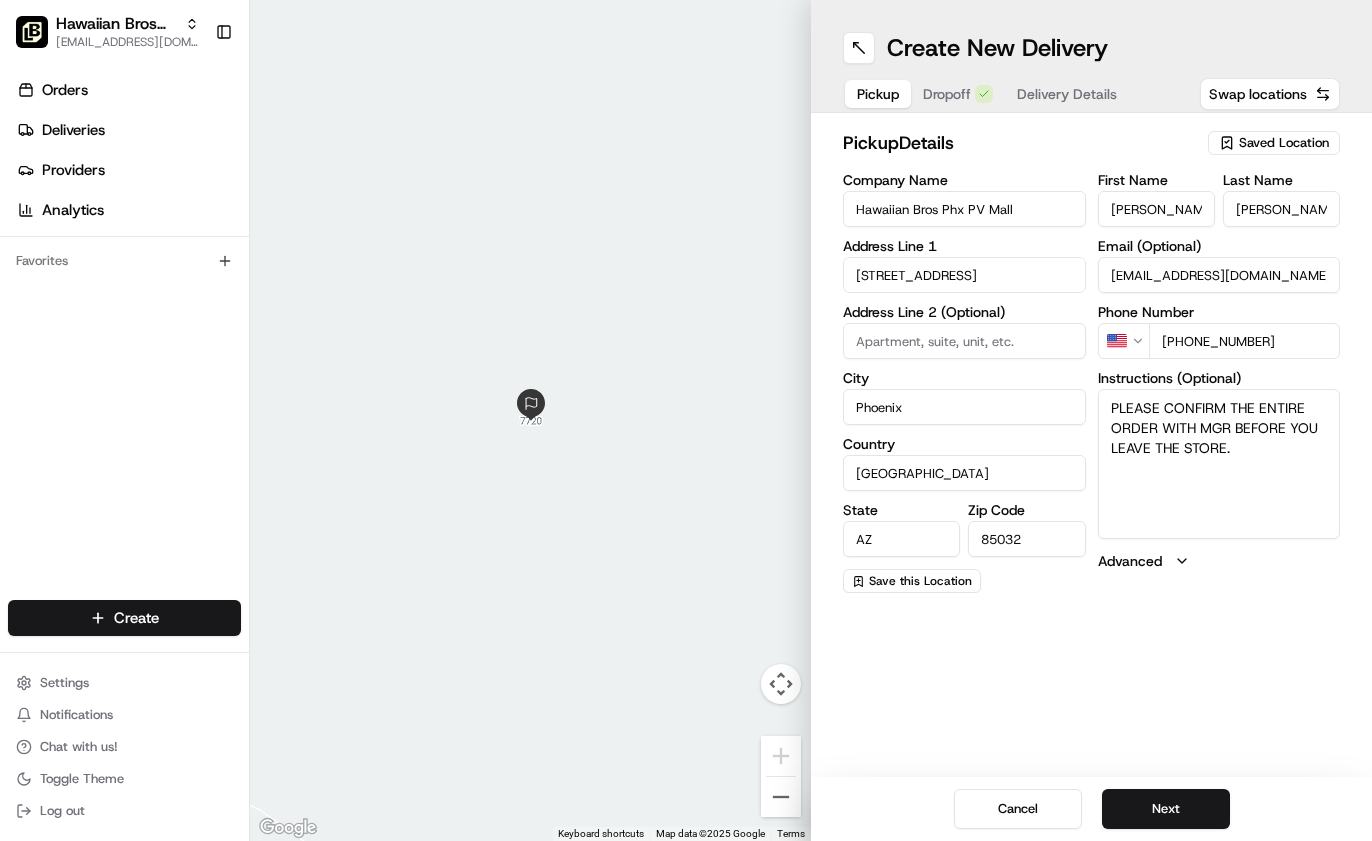 click on "Pickup" at bounding box center [878, 94] 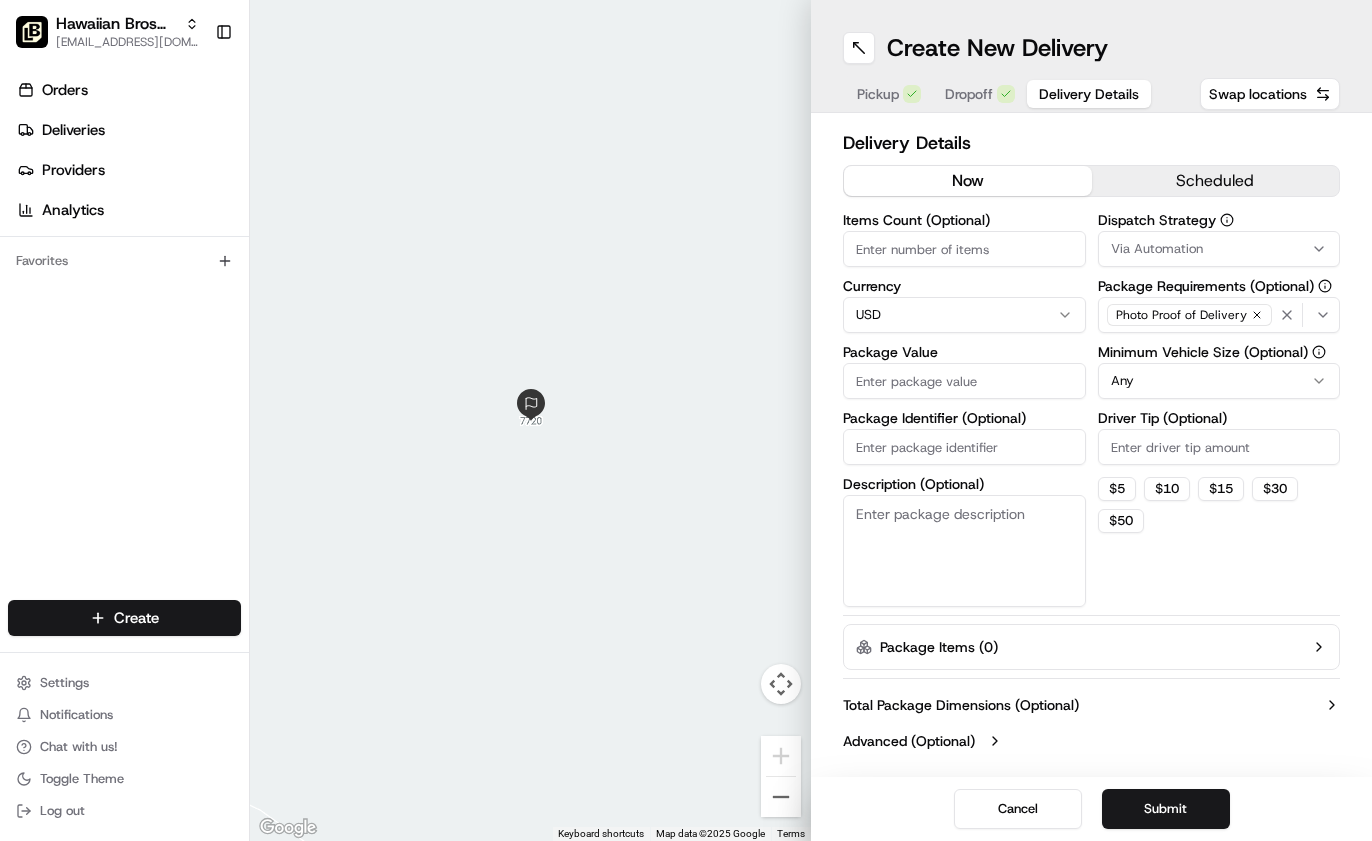 click on "scheduled" at bounding box center (1216, 181) 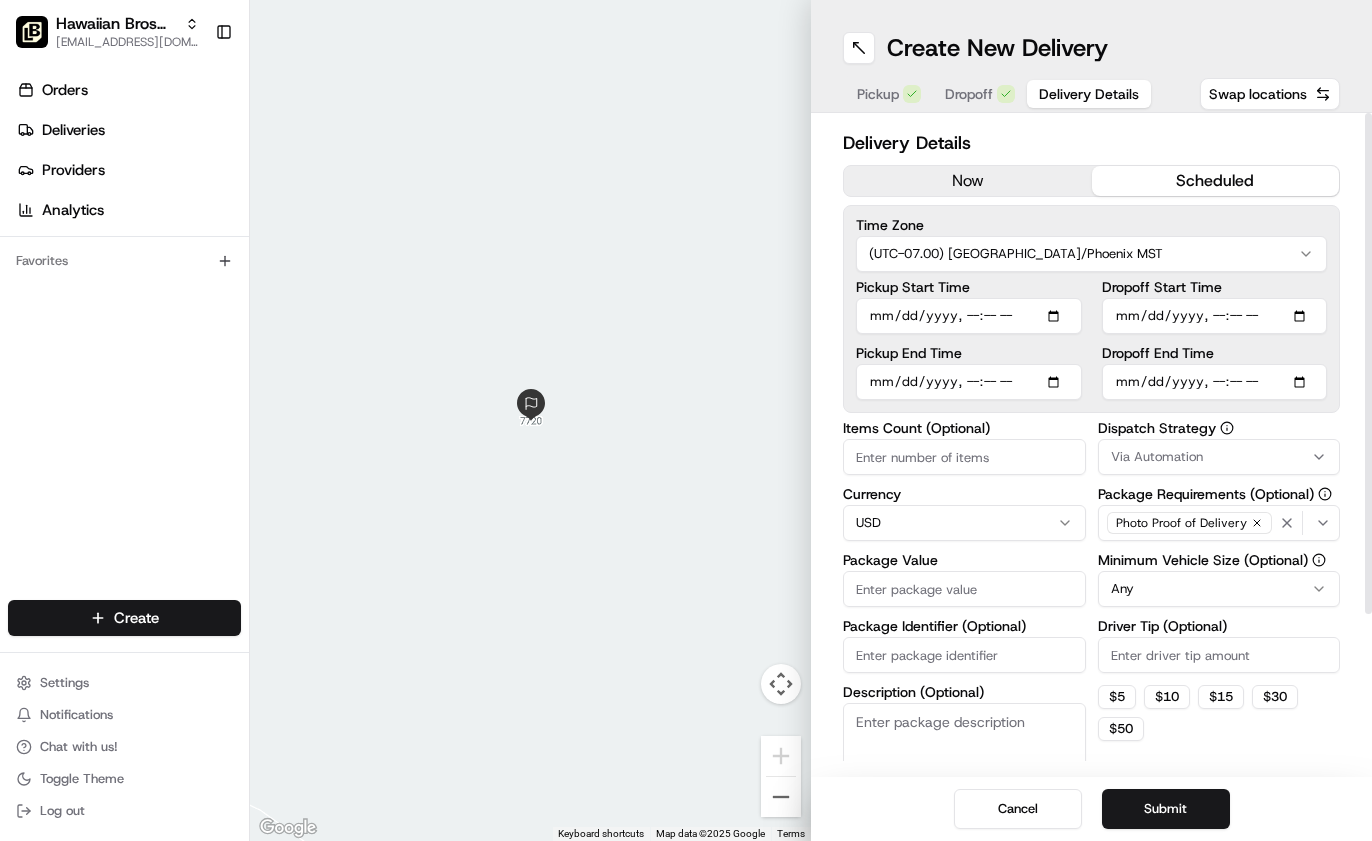 click on "Pickup Start Time" at bounding box center (969, 316) 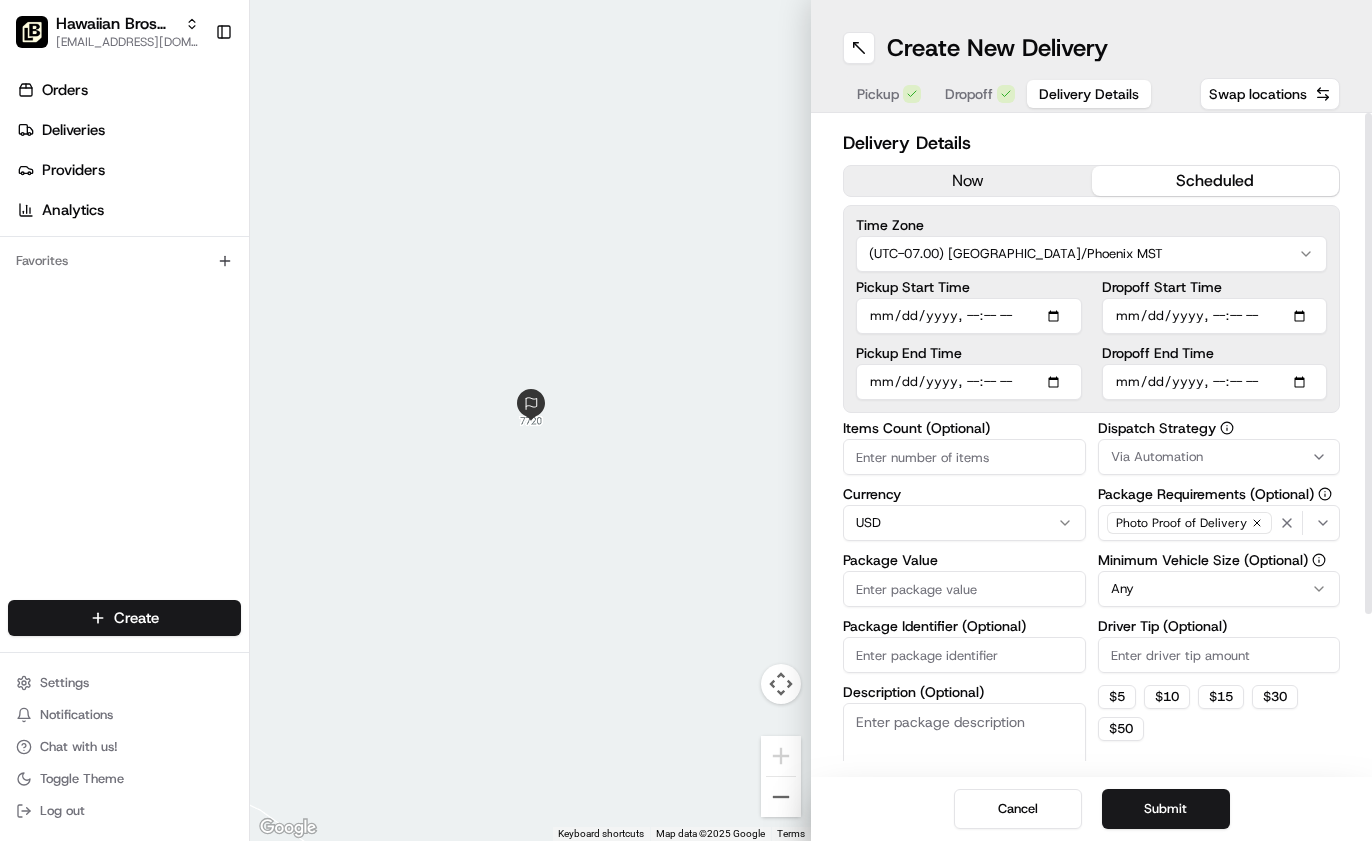 type on "2025-07-12T10:30" 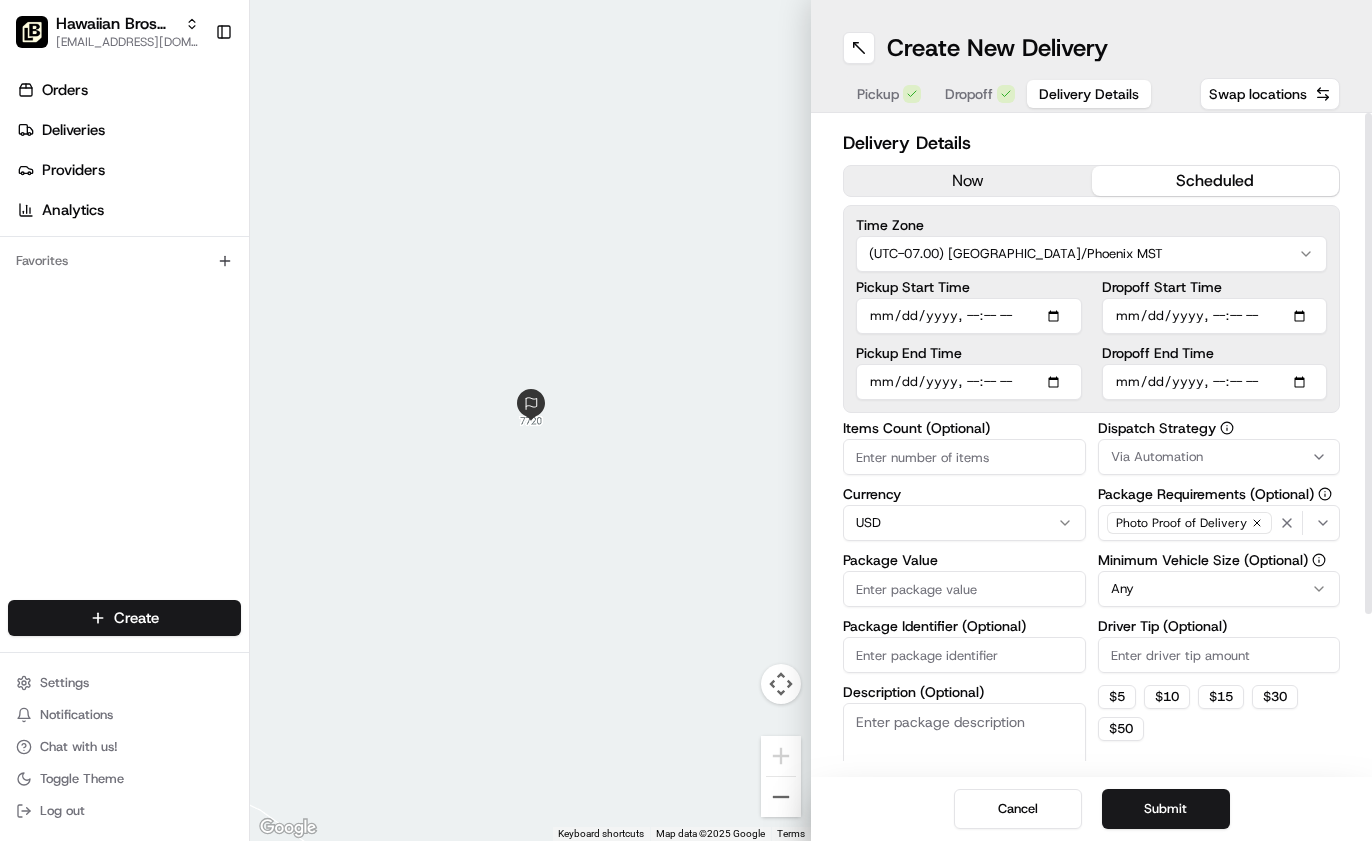 click on "Pickup End Time" at bounding box center [969, 382] 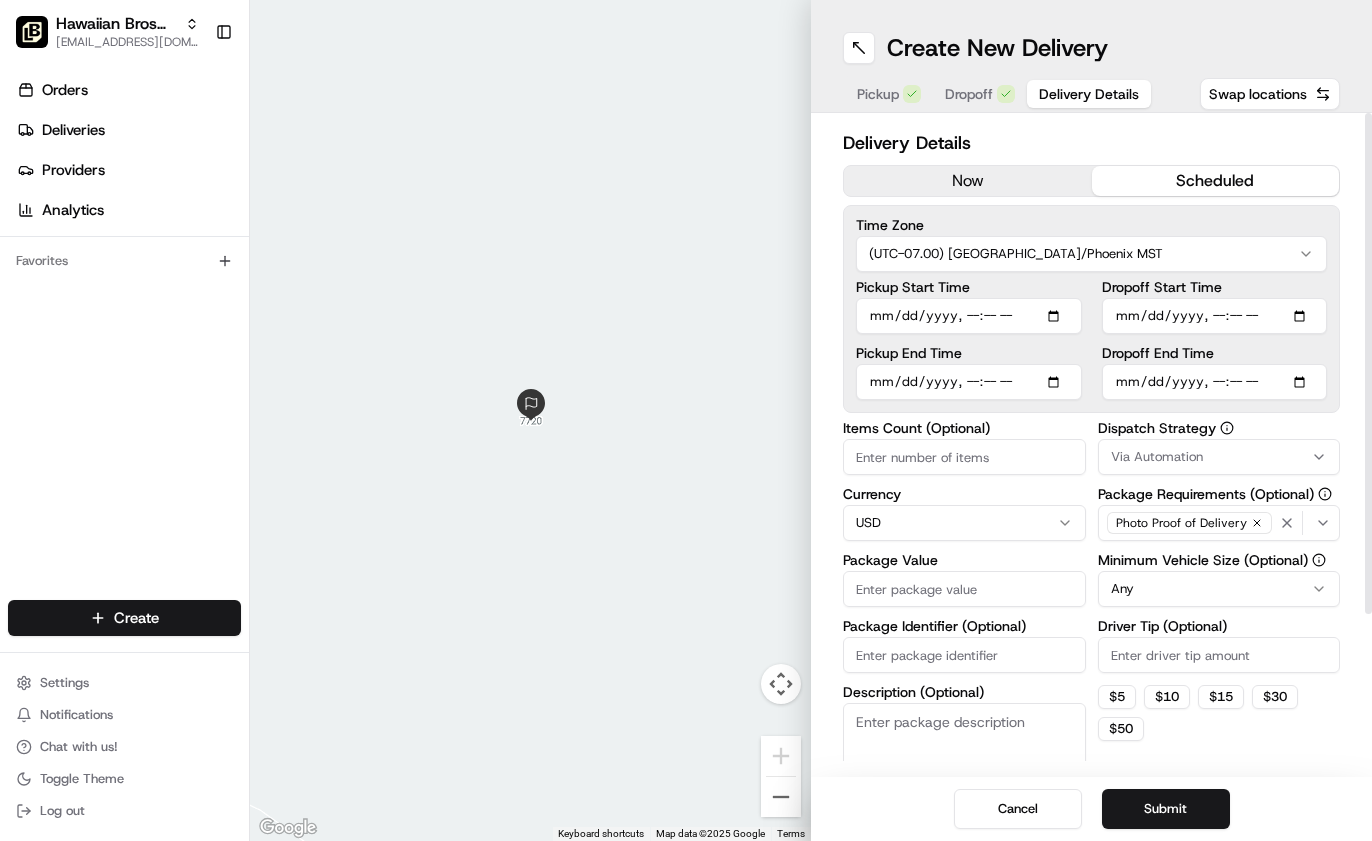type on "2025-07-12T10:40" 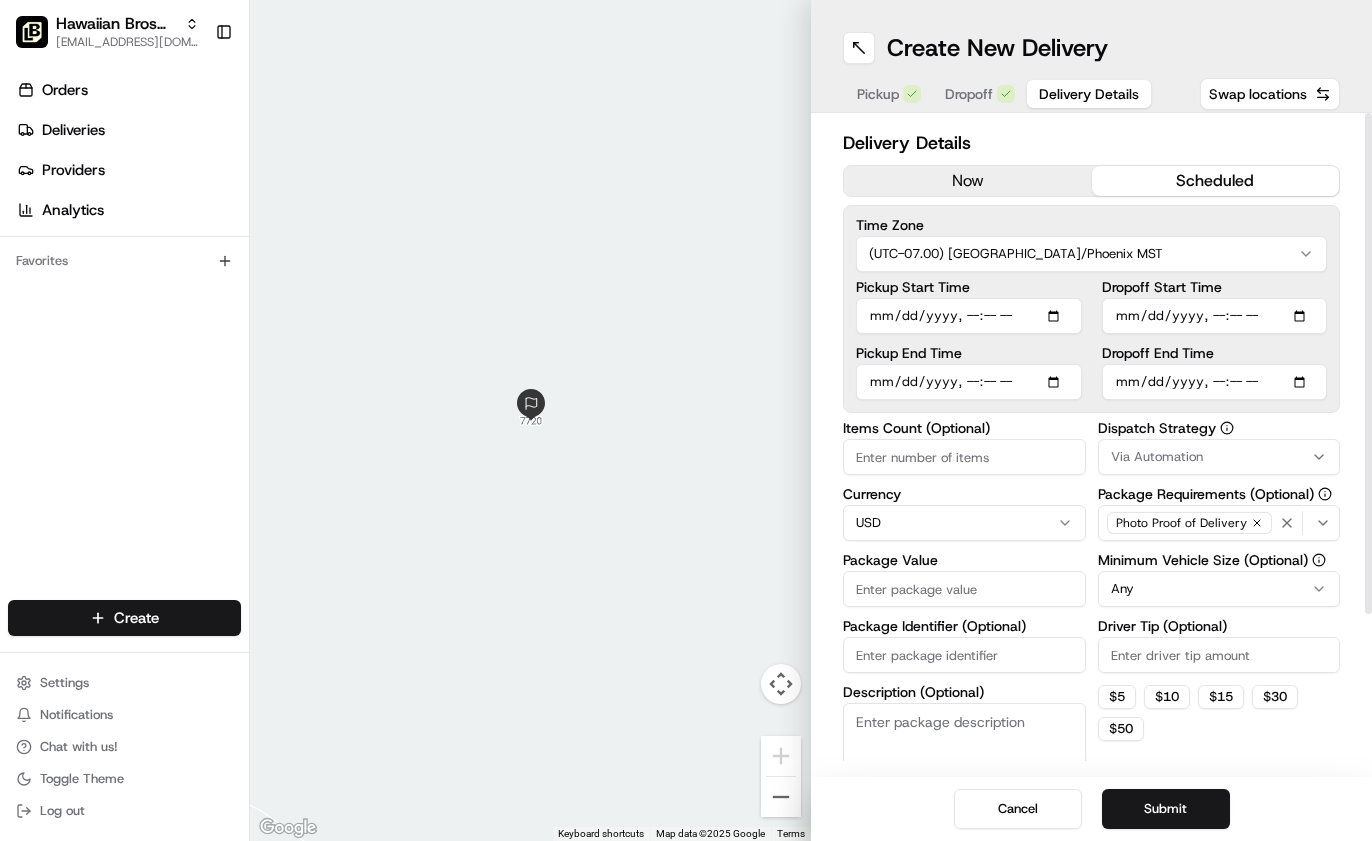 click on "Dropoff Start Time" at bounding box center [1215, 316] 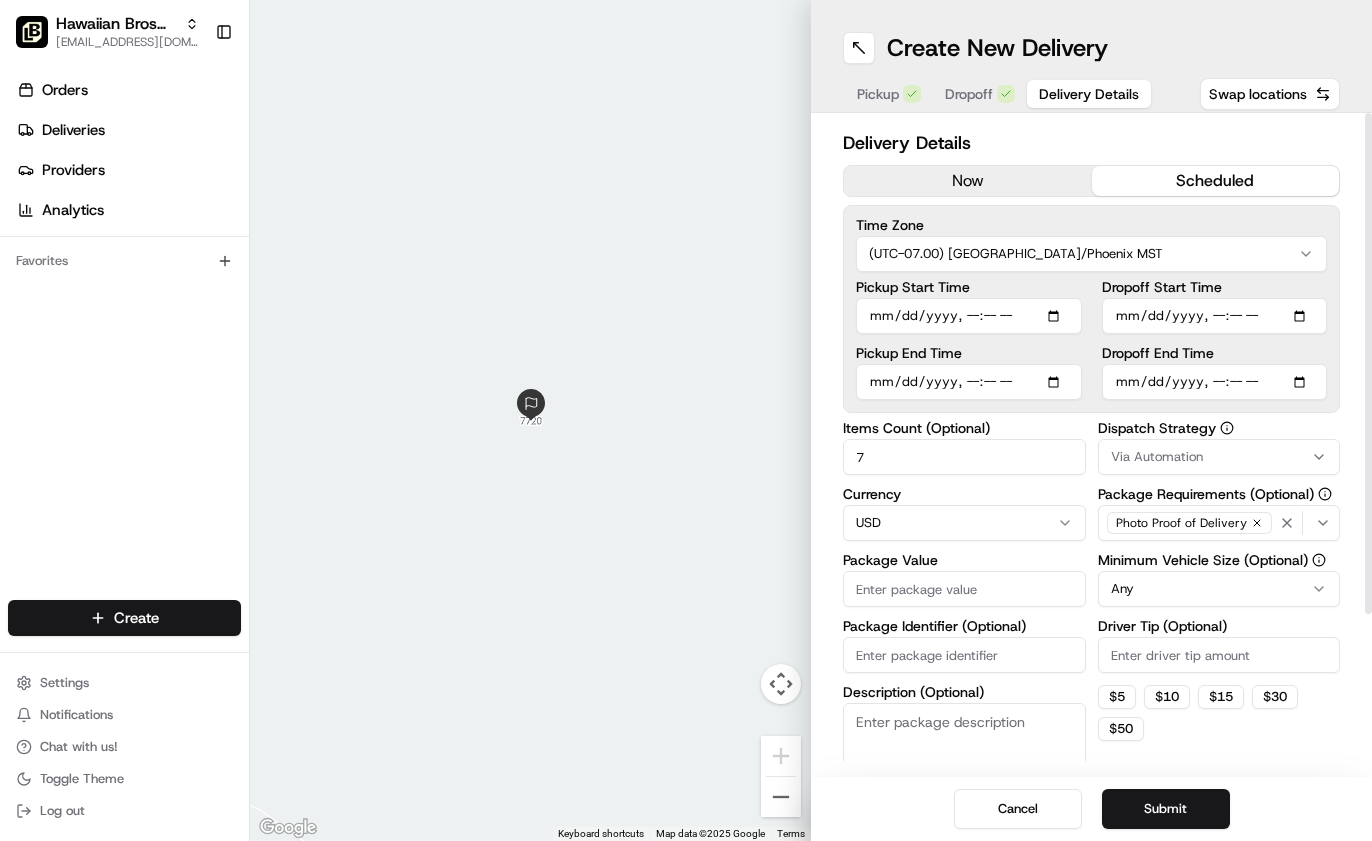 type on "7" 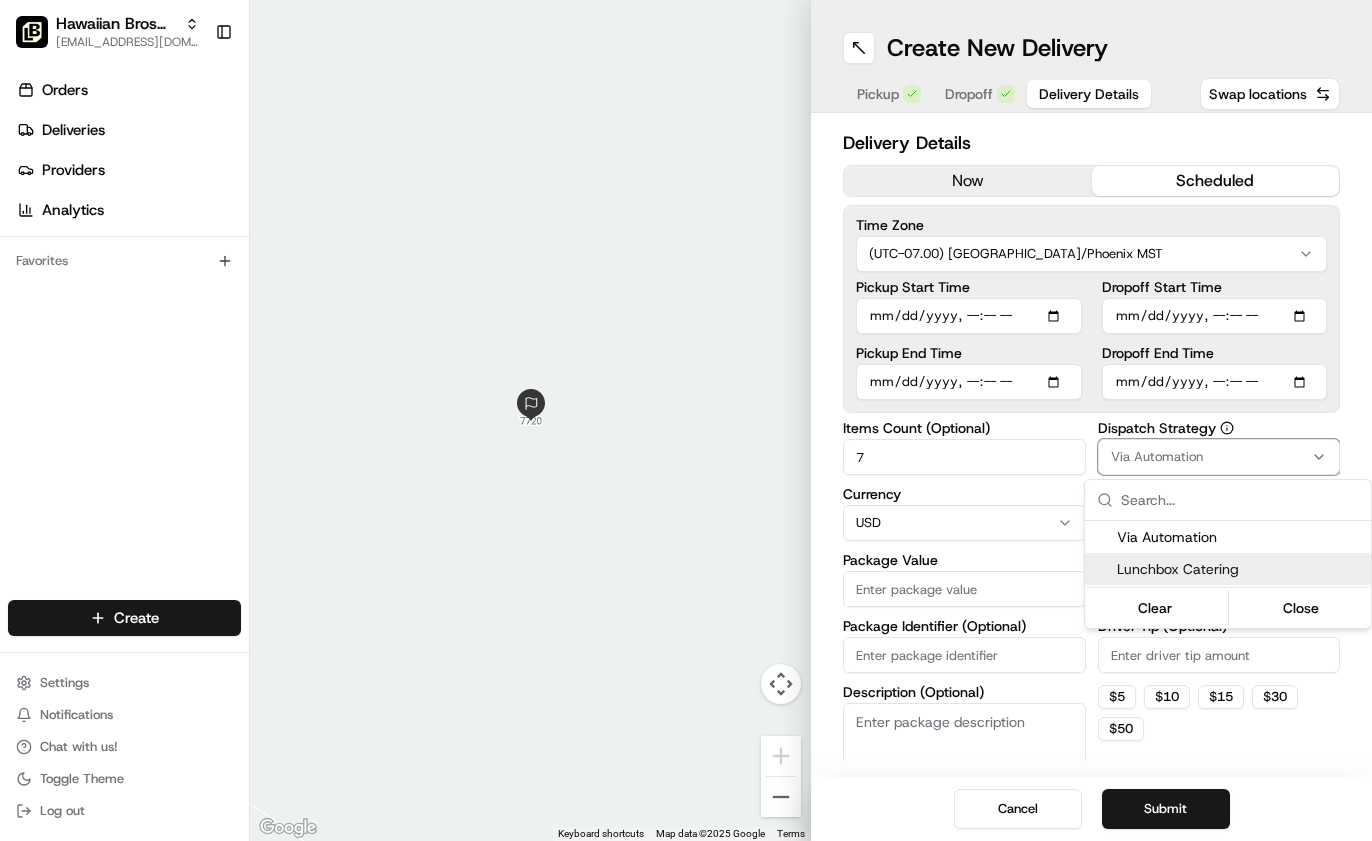 click on "Lunchbox Catering" at bounding box center [1240, 569] 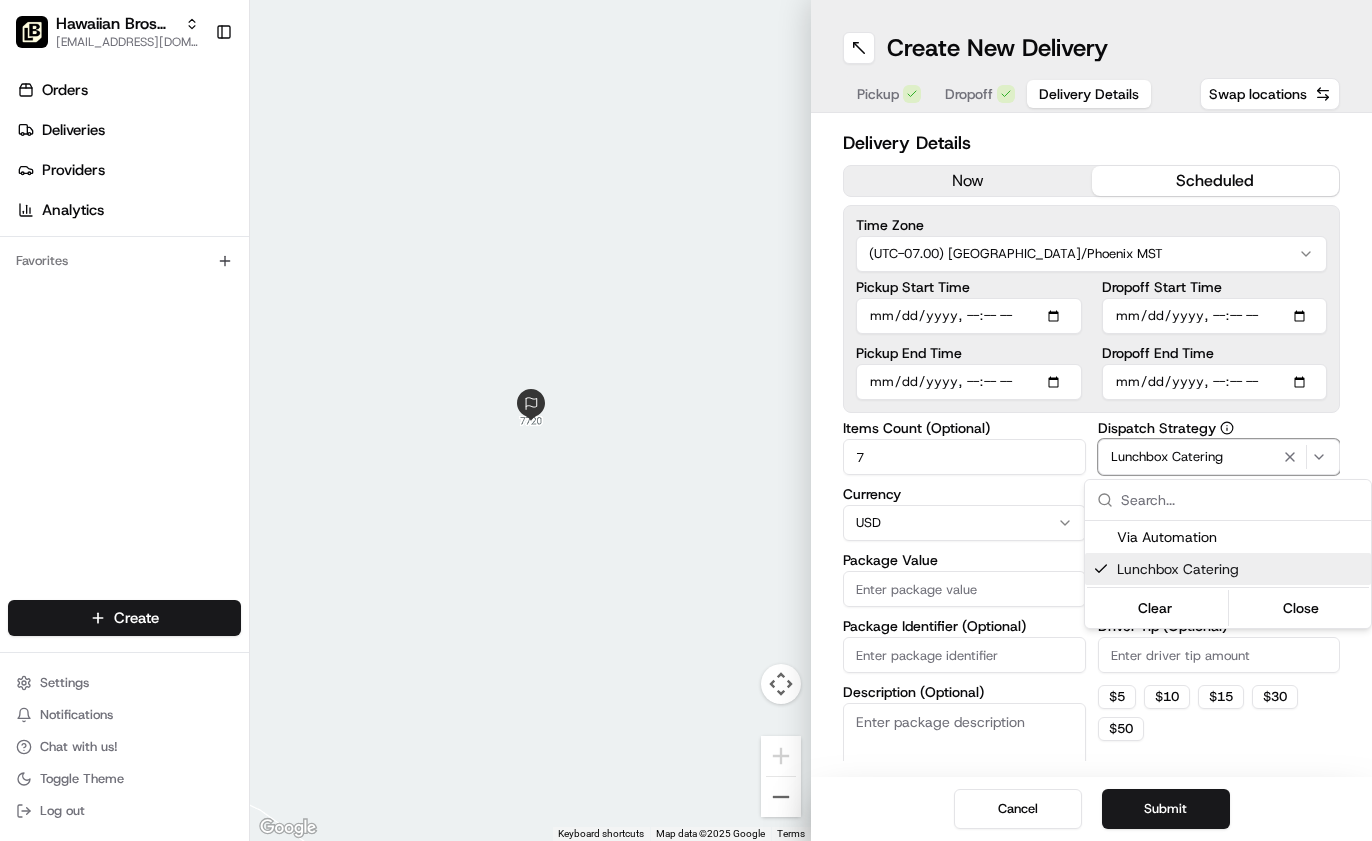 click on "Hawaiian Bros (Phoenix AZ PV Mall) awright@fr.hawaiianbros.com Toggle Sidebar Orders Deliveries Providers Analytics Favorites Main Menu Members & Organization Organization Users Roles Preferences Customization Tracking Orchestration Automations Dispatch Strategy Locations Pickup Locations Dropoff Locations Billing Billing Refund Requests Integrations Notification Triggers Webhooks API Keys Request Logs Create Settings Notifications Chat with us! Toggle Theme Log out To navigate the map with touch gestures double-tap and hold your finger on the map, then drag the map. ← Move left → Move right ↑ Move up ↓ Move down + Zoom in - Zoom out Home Jump left by 75% End Jump right by 75% Page Up Jump up by 75% Page Down Jump down by 75% Keyboard shortcuts Map Data Map data ©2025 Google Map data ©2025 Google 2 m  Click to toggle between metric and imperial units Terms Report a map error Create New Delivery Pickup Dropoff Delivery Details Swap locations Delivery Details now scheduled Time Zone 7" at bounding box center (686, 420) 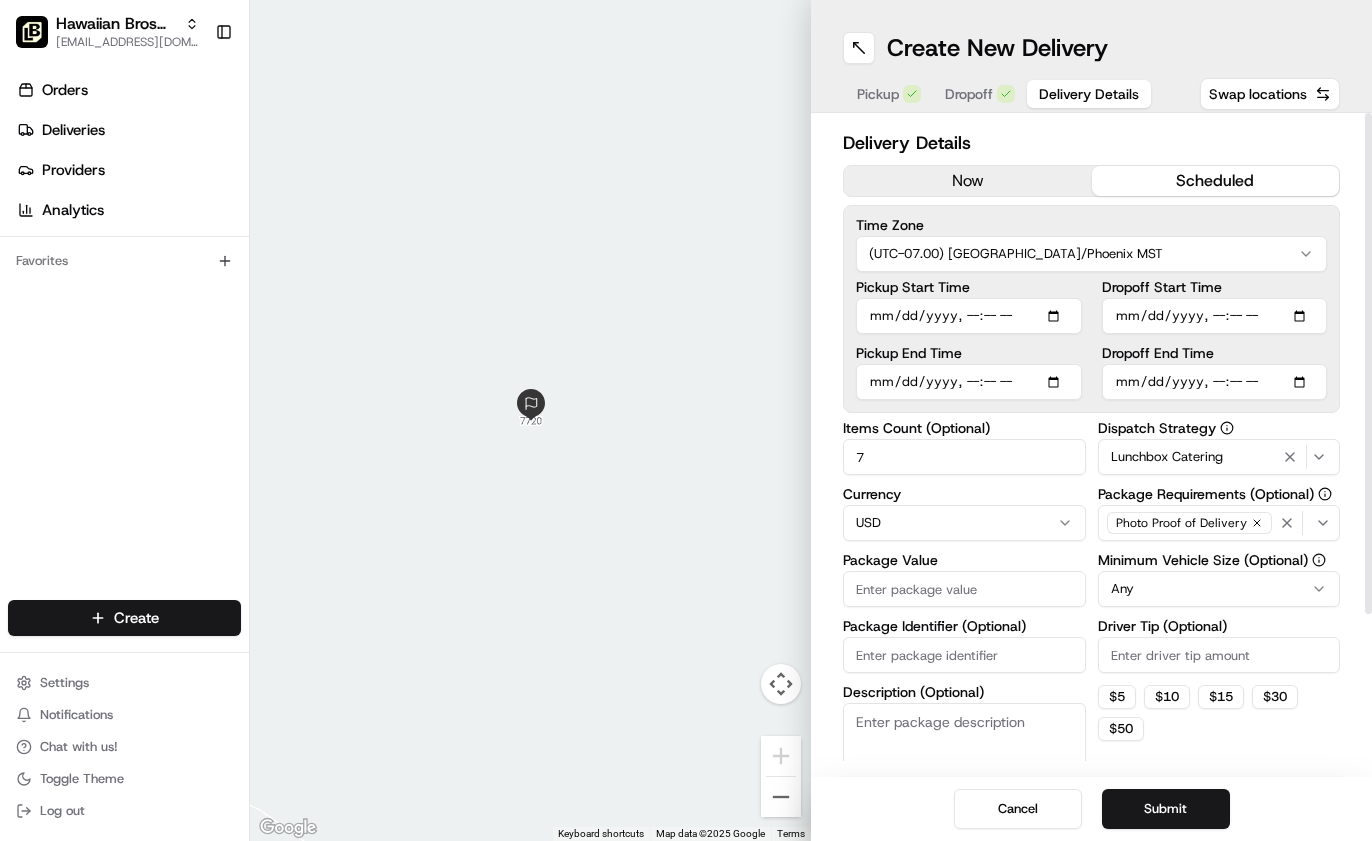 click on "Package Value" at bounding box center [964, 589] 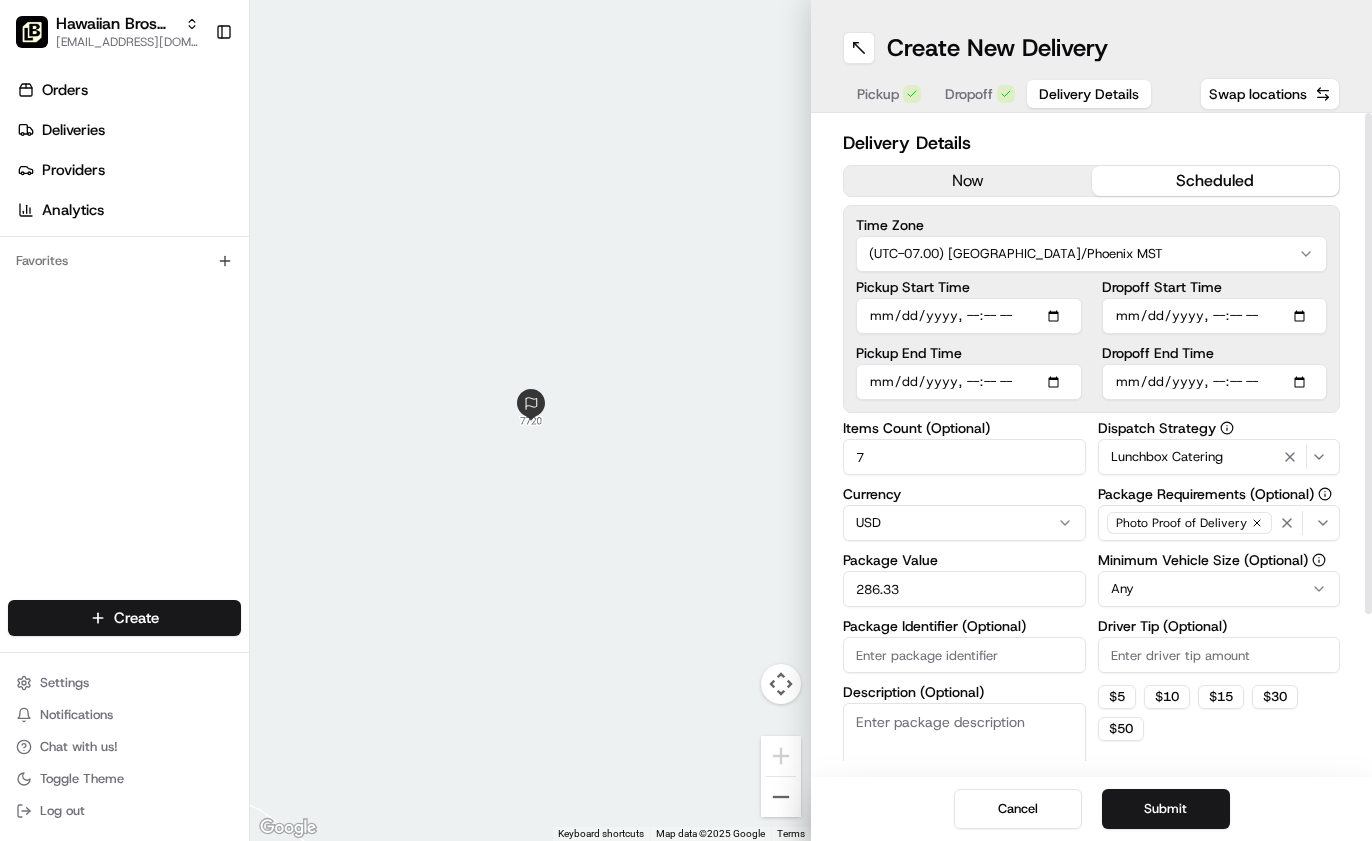 type on "286.33" 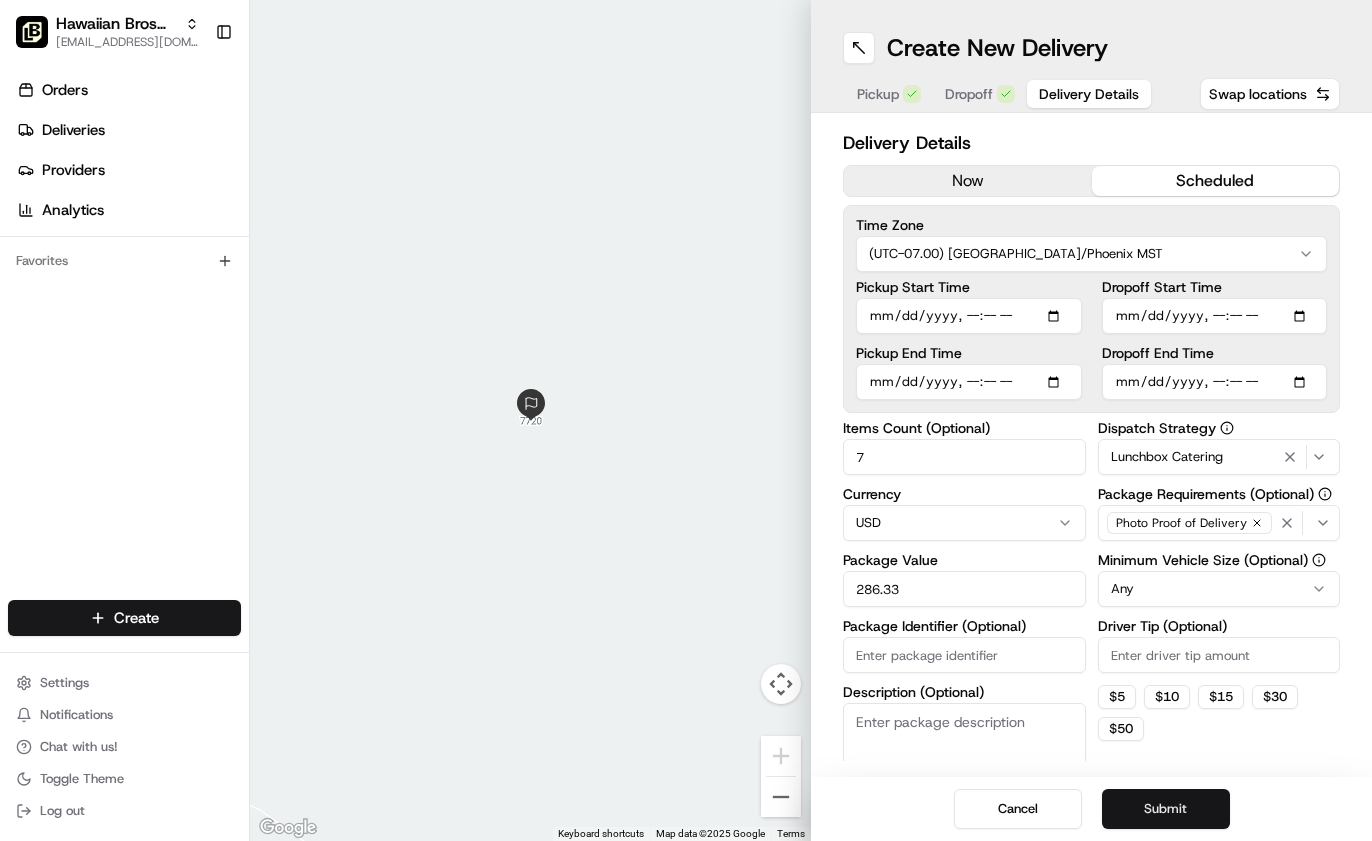click on "Submit" at bounding box center (1166, 809) 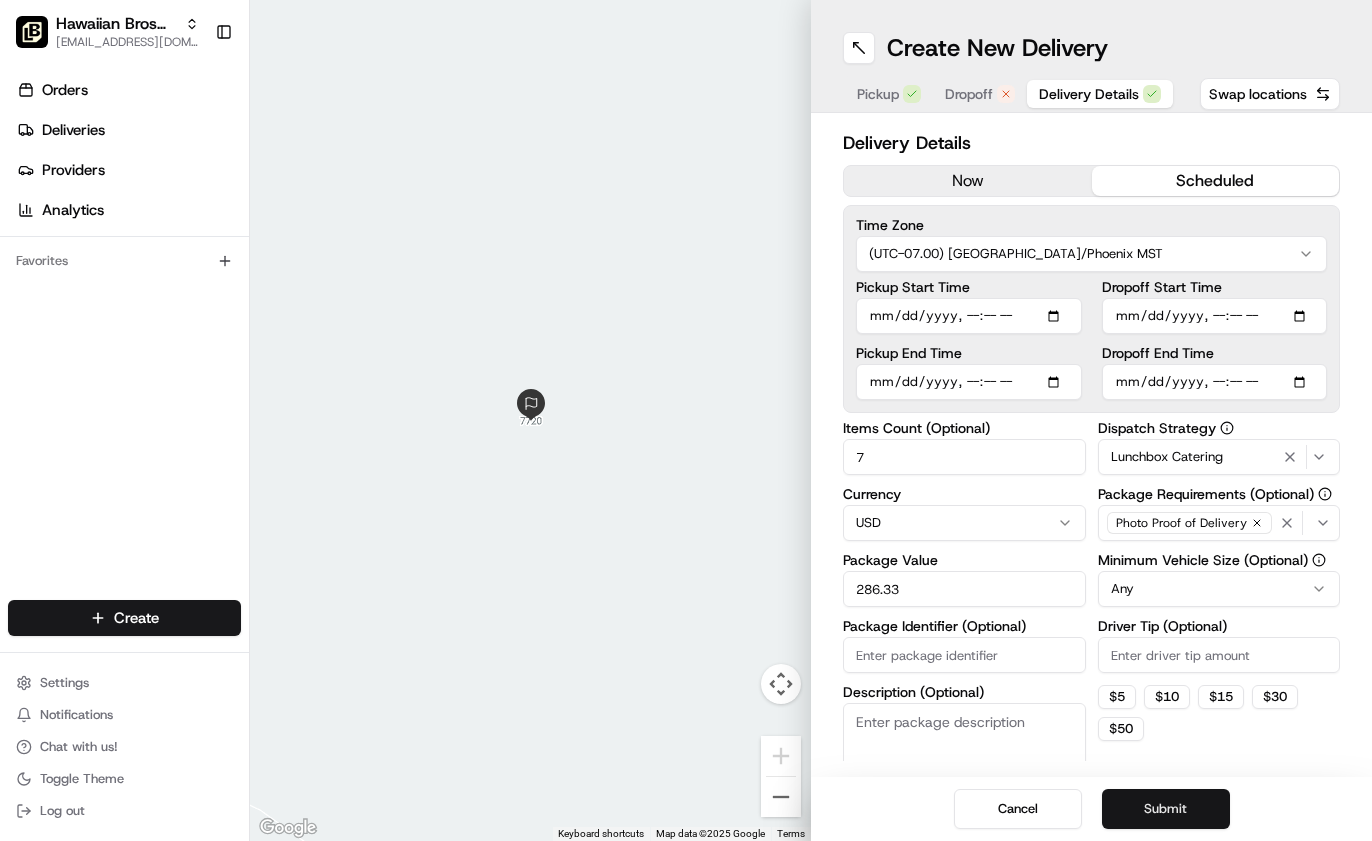 click on "Submit" at bounding box center (1166, 809) 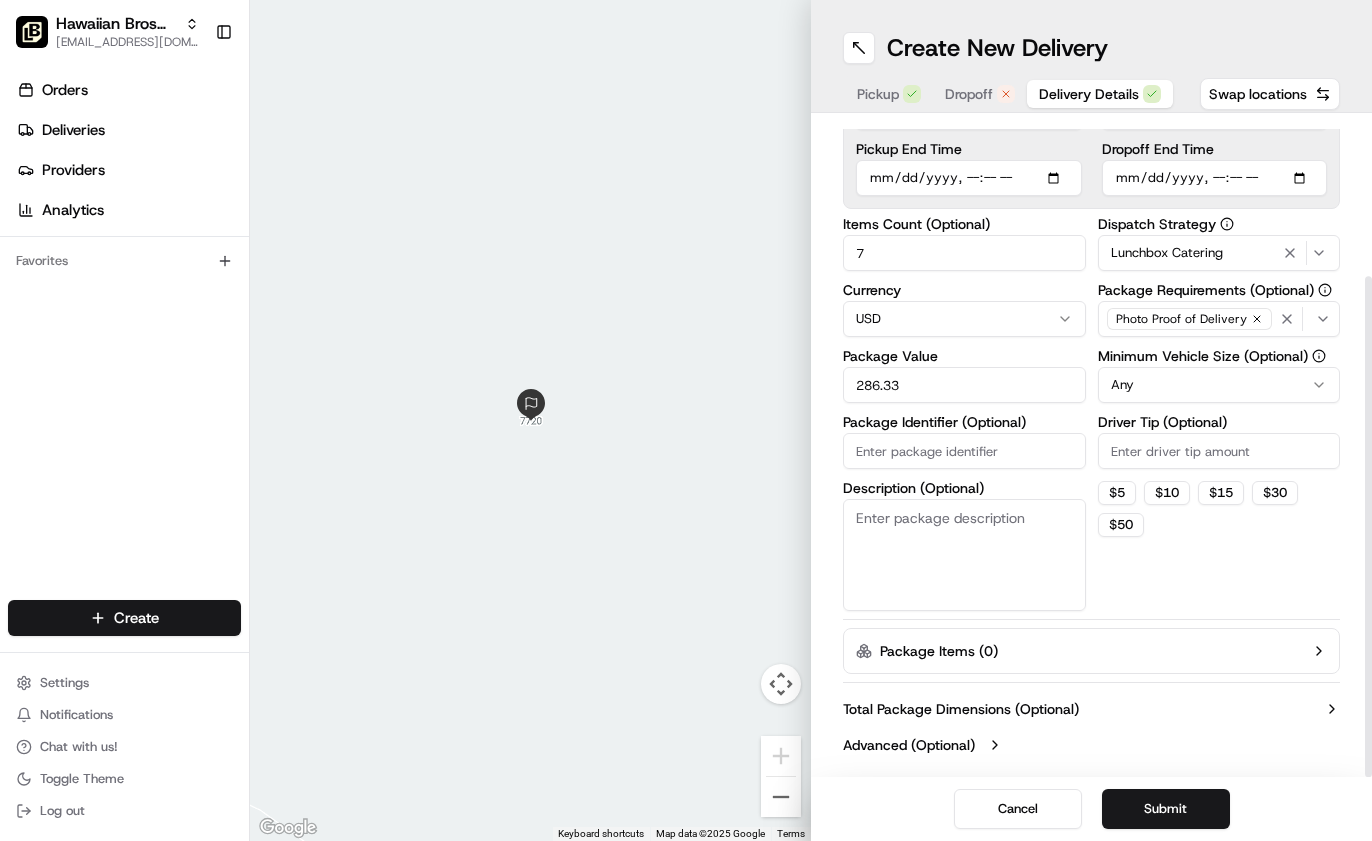 scroll, scrollTop: 206, scrollLeft: 0, axis: vertical 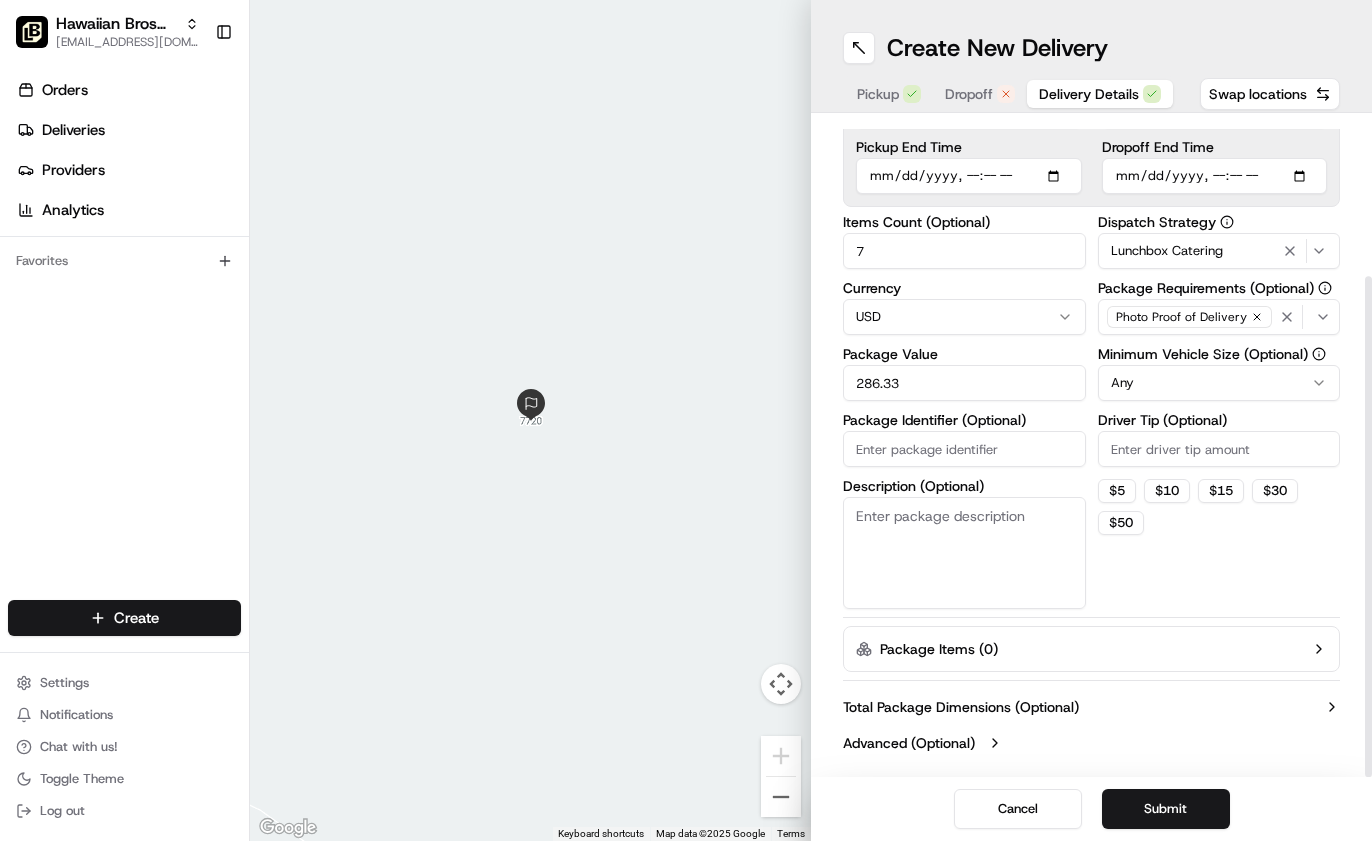 click on "Description (Optional)" at bounding box center (964, 553) 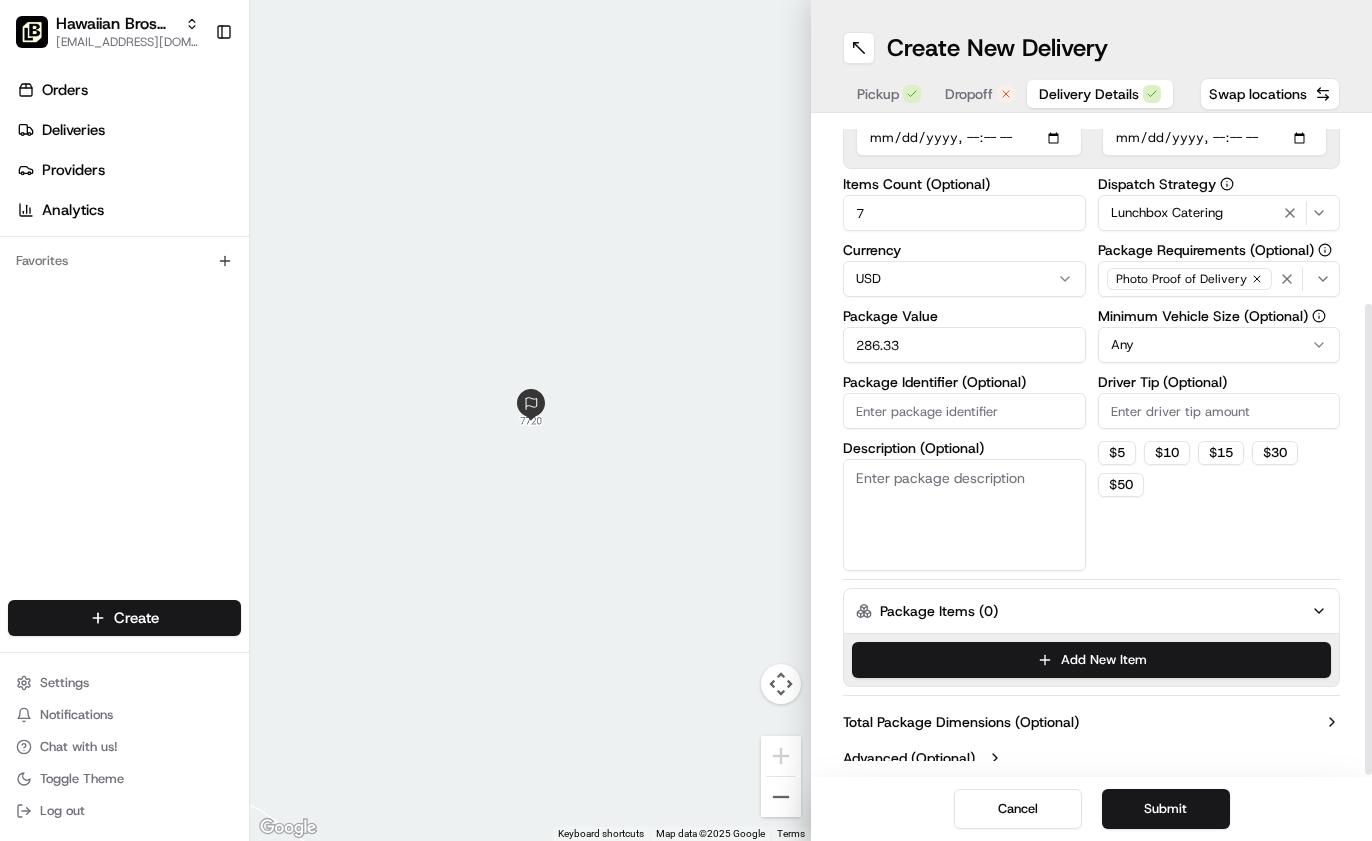 scroll, scrollTop: 259, scrollLeft: 0, axis: vertical 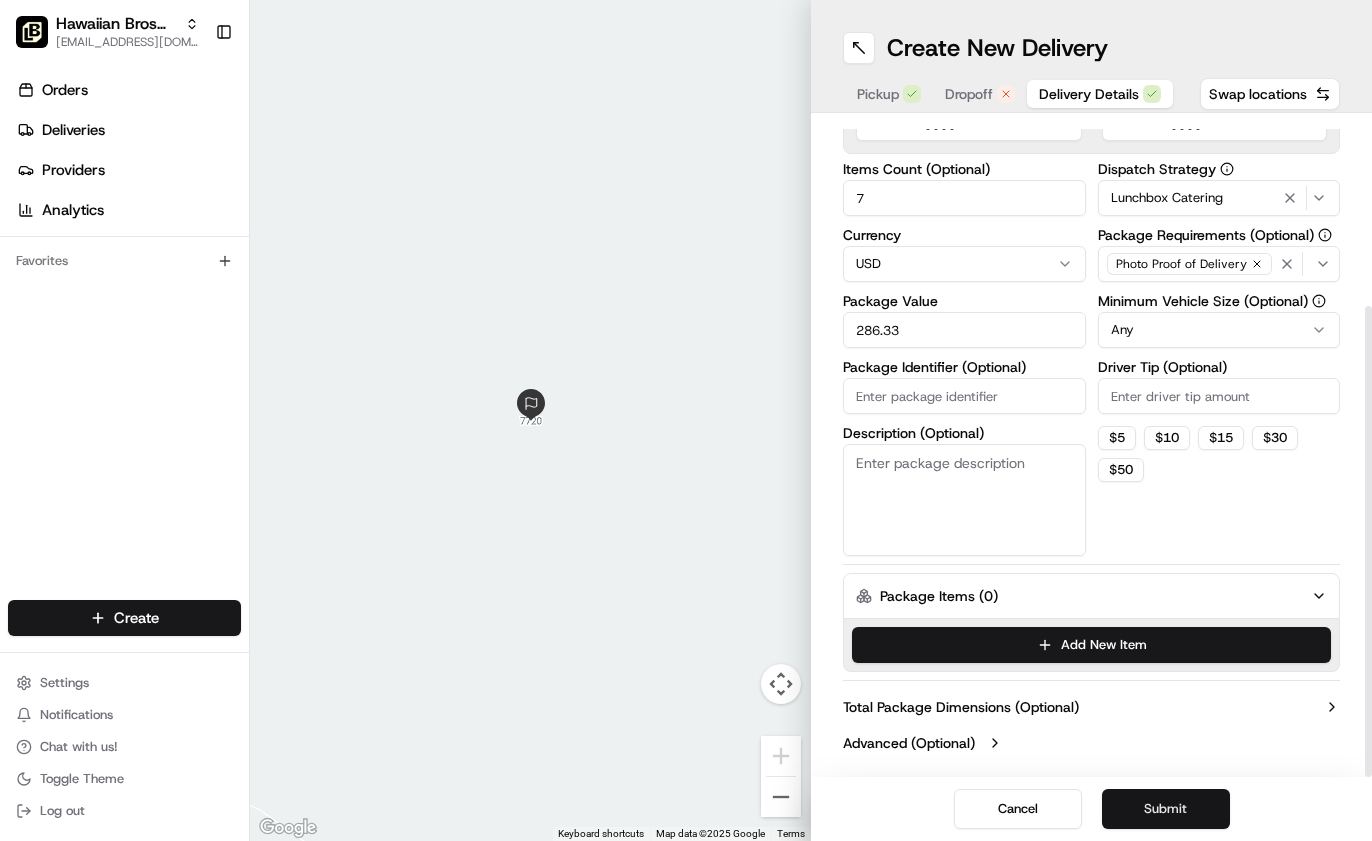 click on "Submit" at bounding box center (1166, 809) 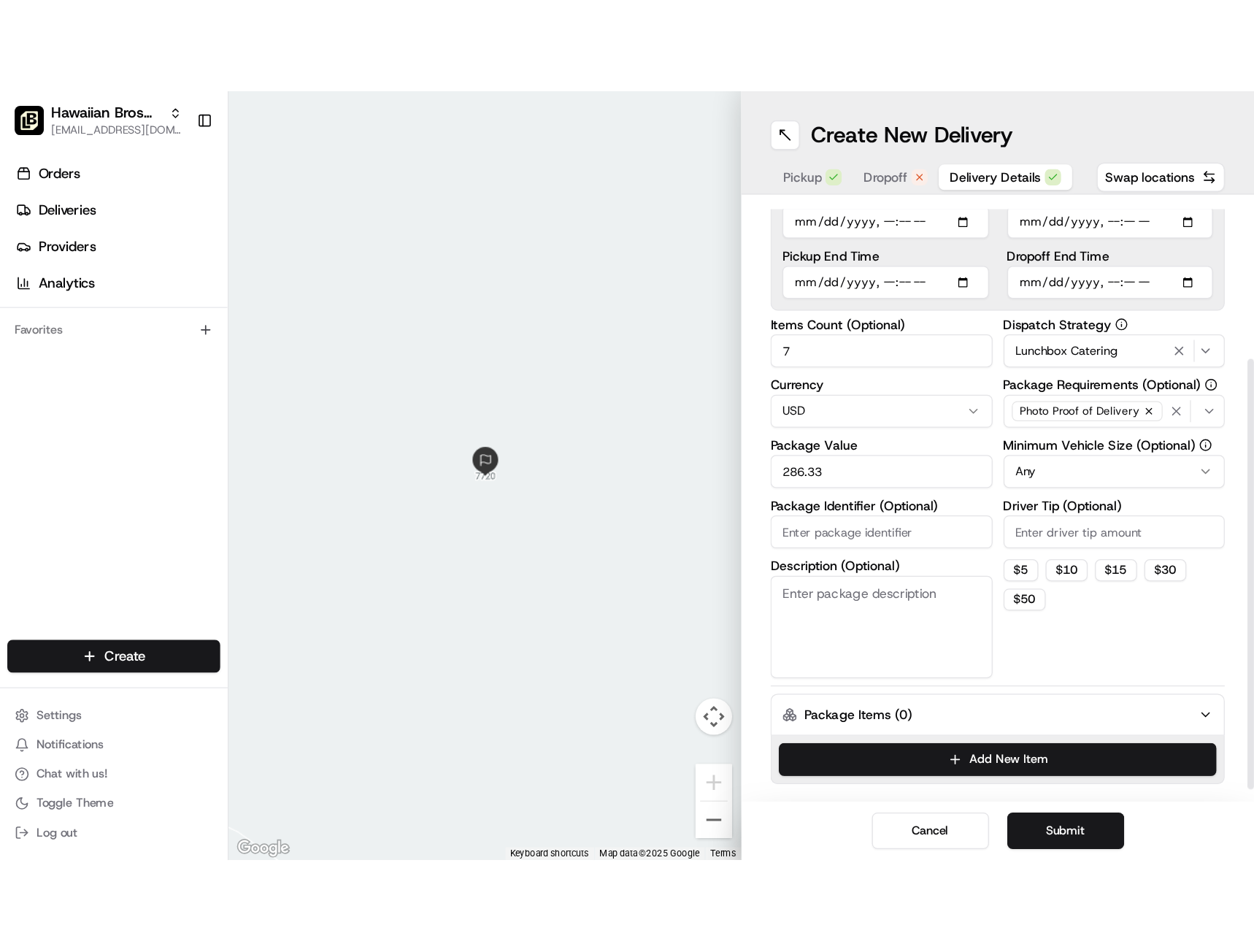 scroll, scrollTop: 0, scrollLeft: 0, axis: both 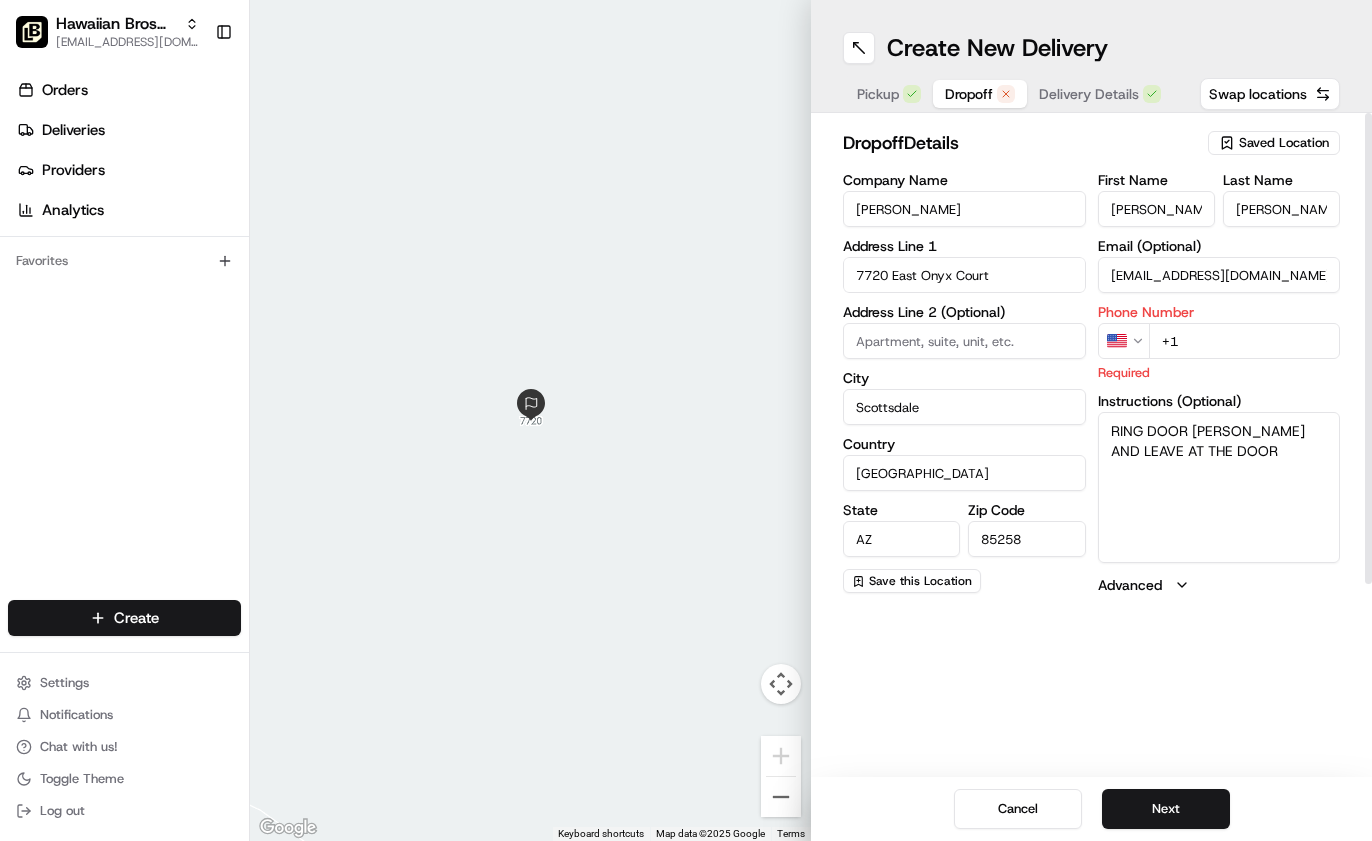 click on "Dropoff" at bounding box center (969, 94) 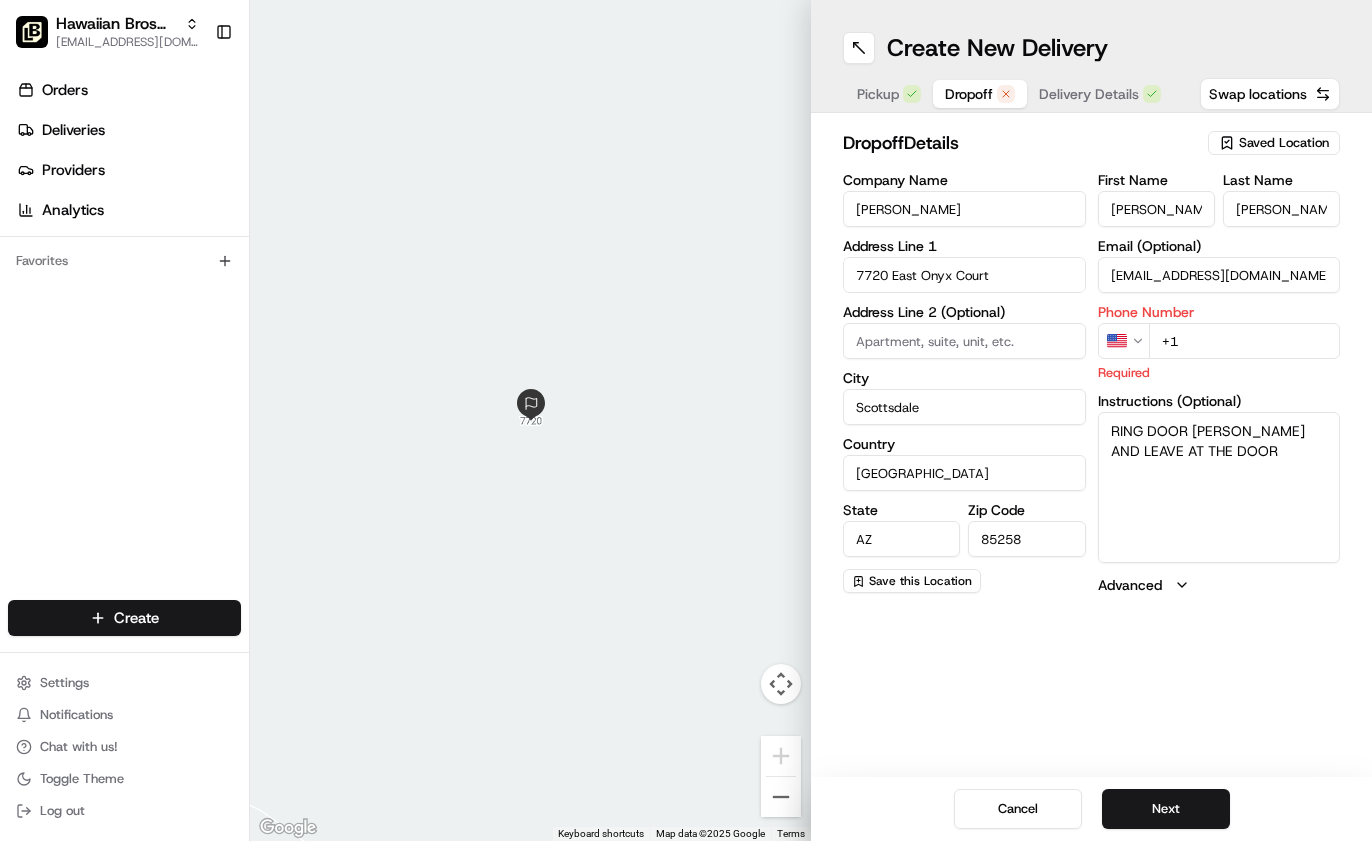 click on "+1" at bounding box center (1245, 341) 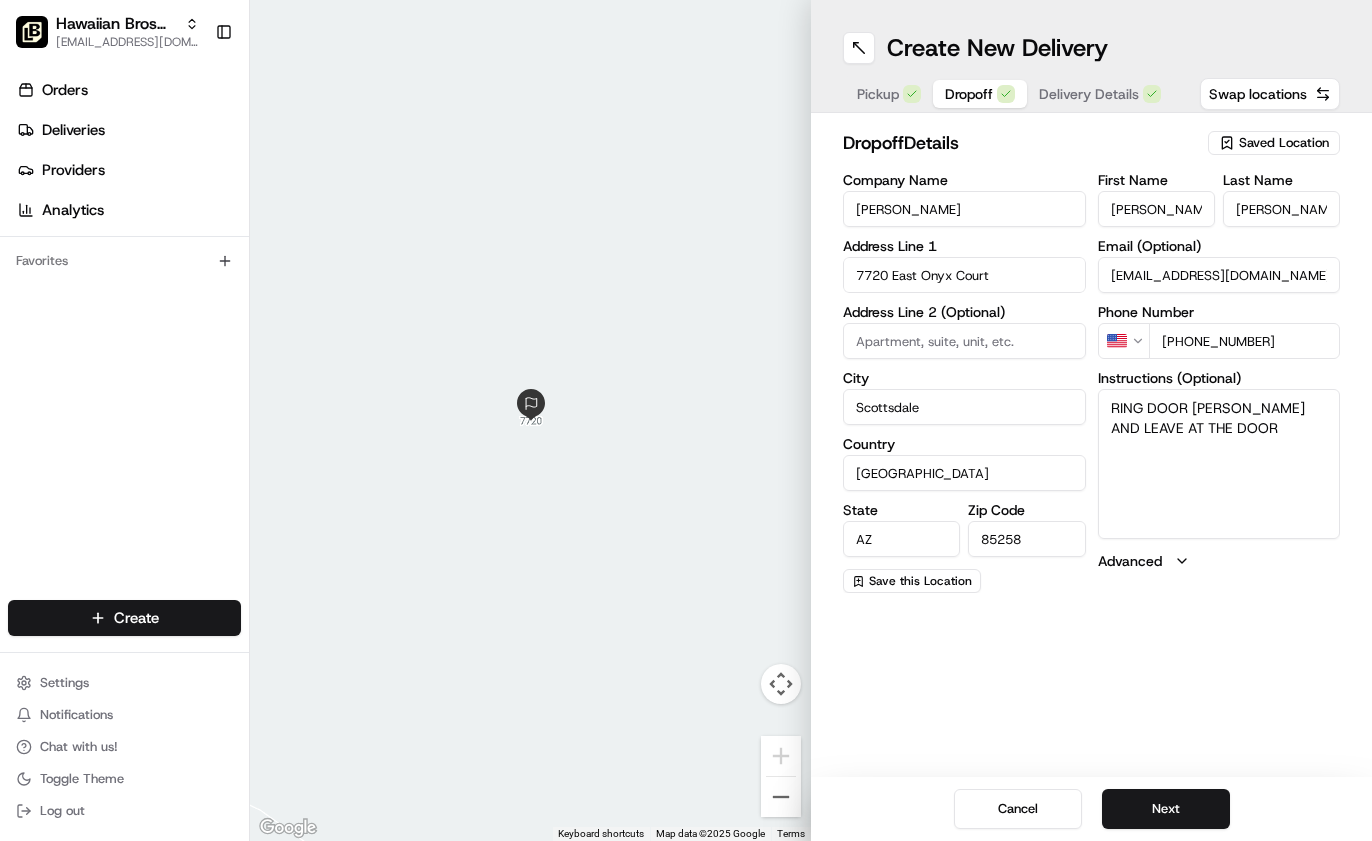 type on "+1 602 690 4405" 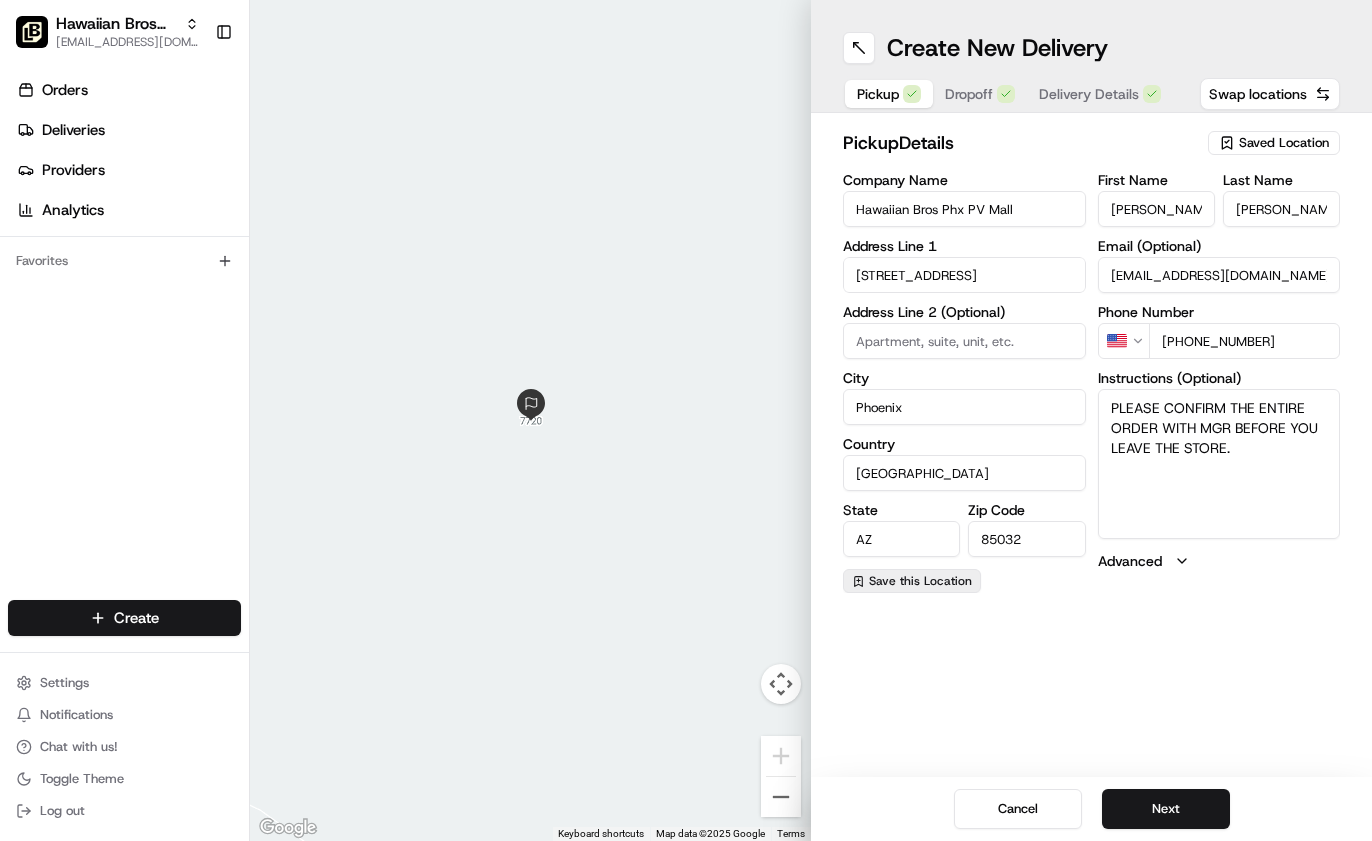 click on "Save this Location" at bounding box center [920, 581] 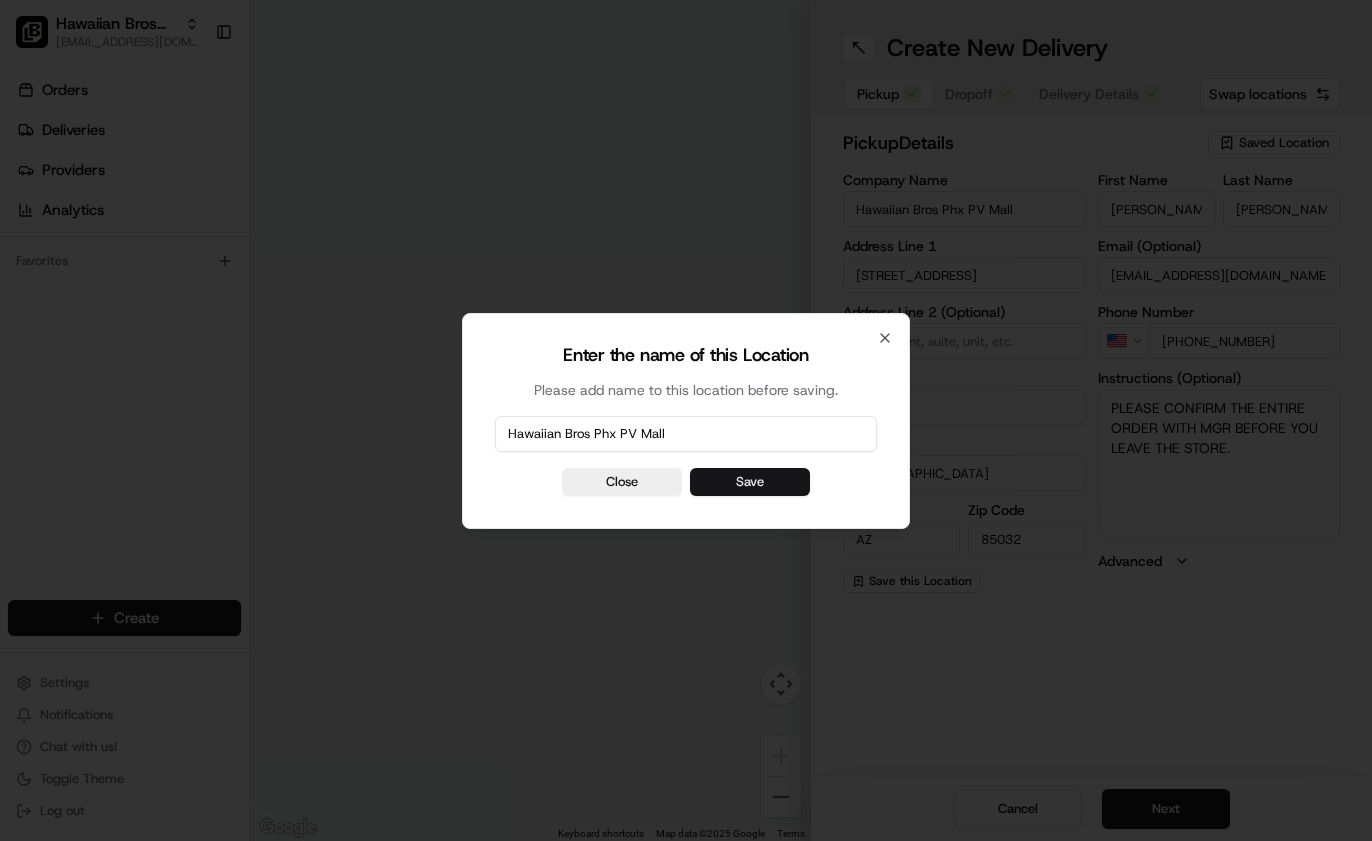 click on "Save" at bounding box center (750, 482) 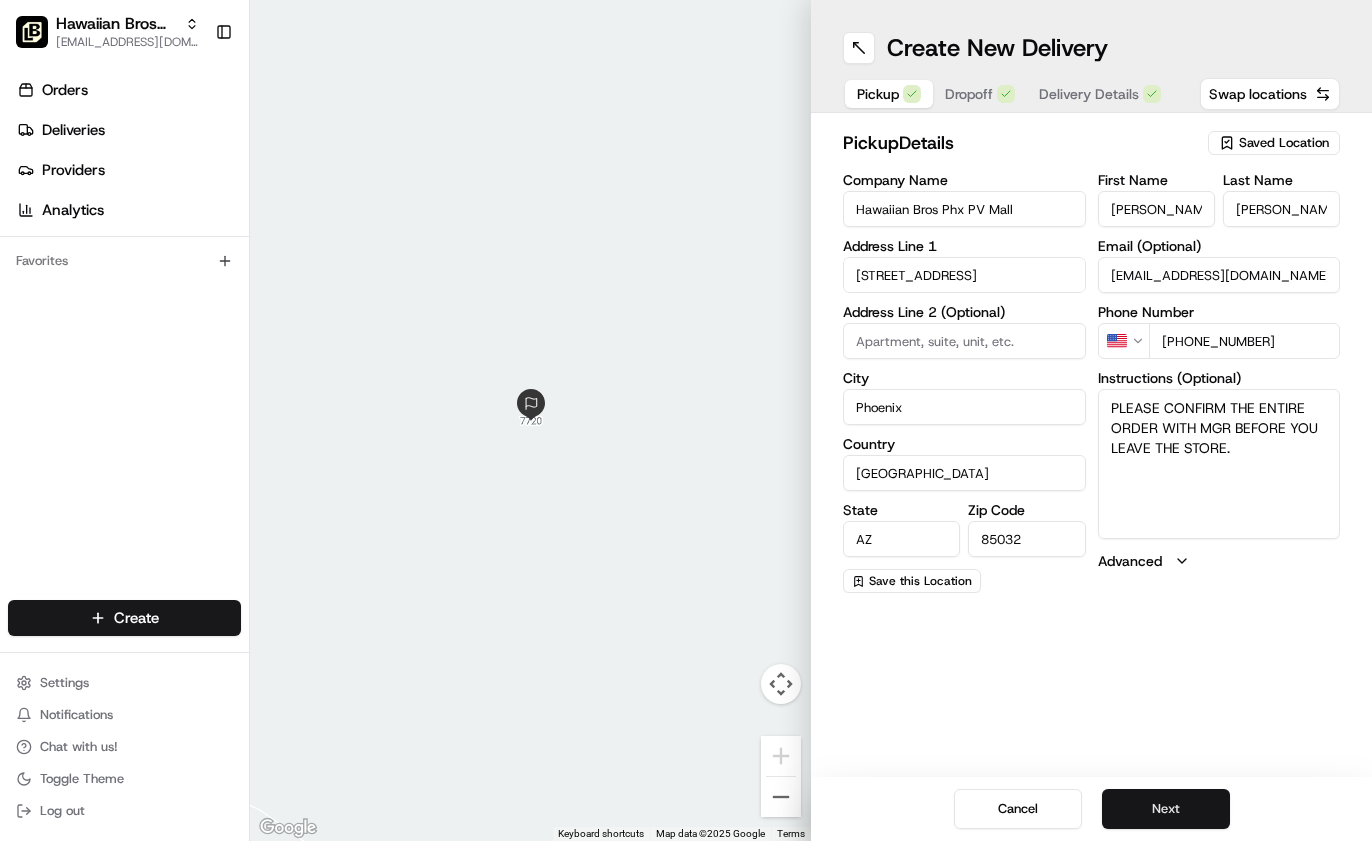 click on "Next" at bounding box center (1166, 809) 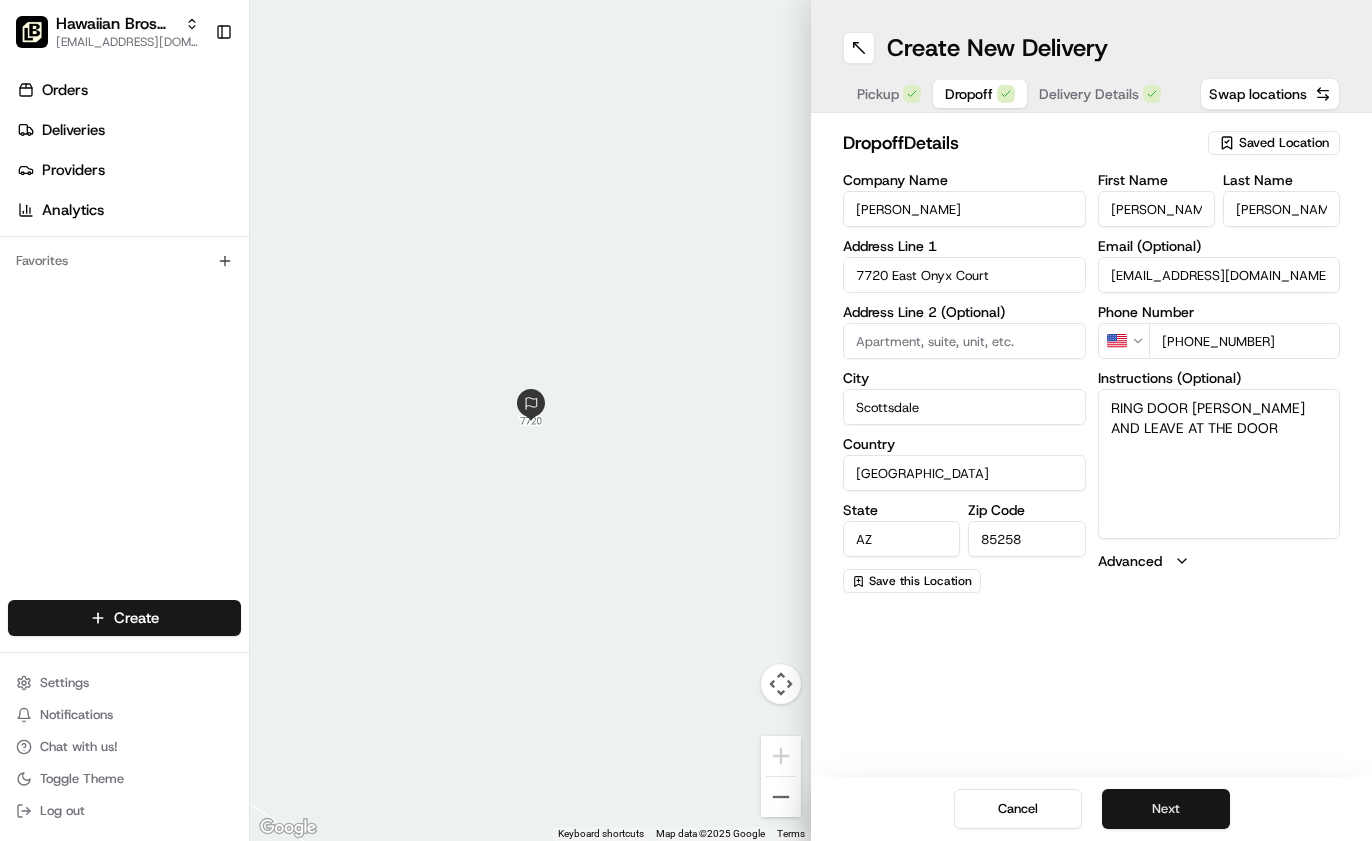 click on "Next" at bounding box center (1166, 809) 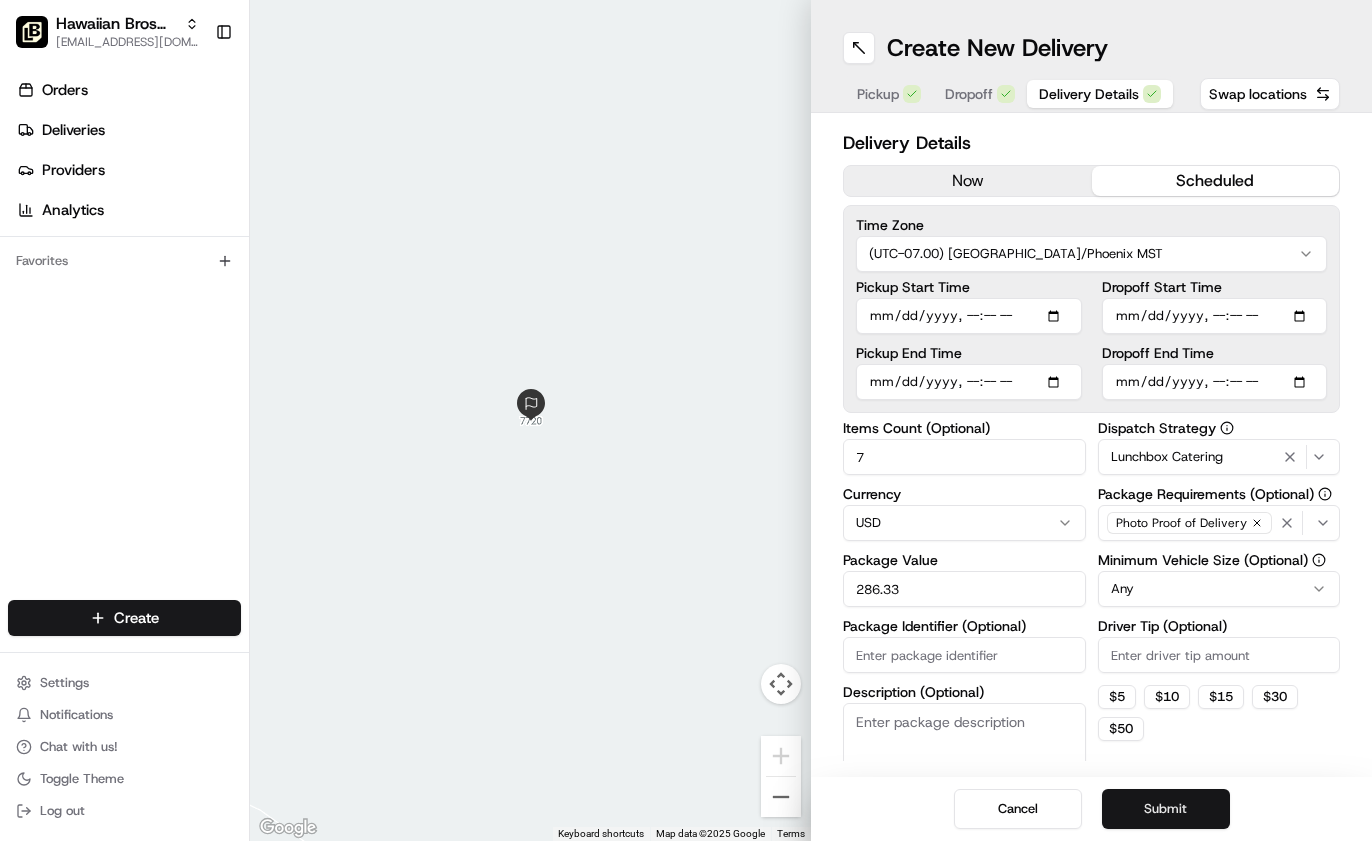 click on "Submit" at bounding box center [1166, 809] 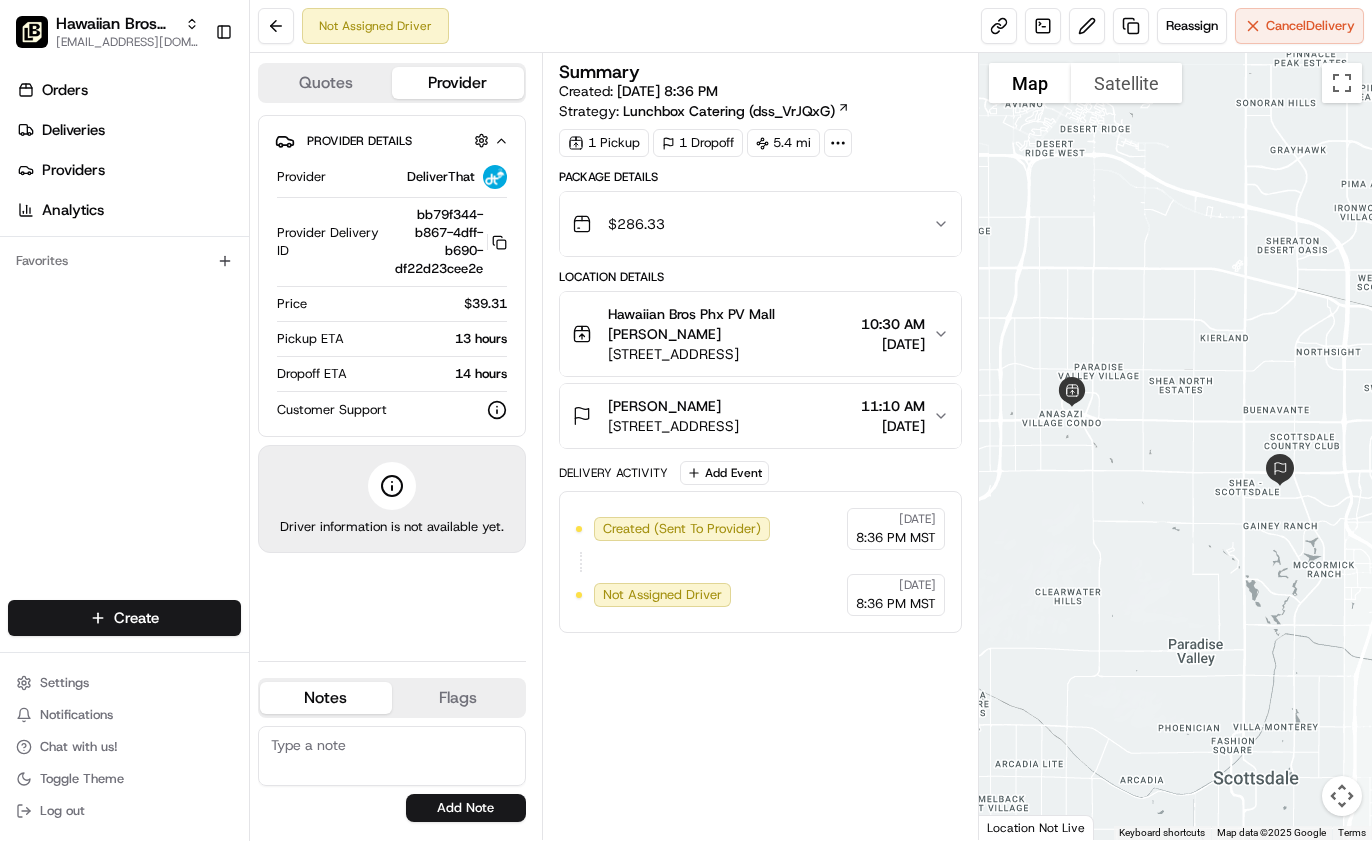 click on "$ 286.33" at bounding box center (753, 224) 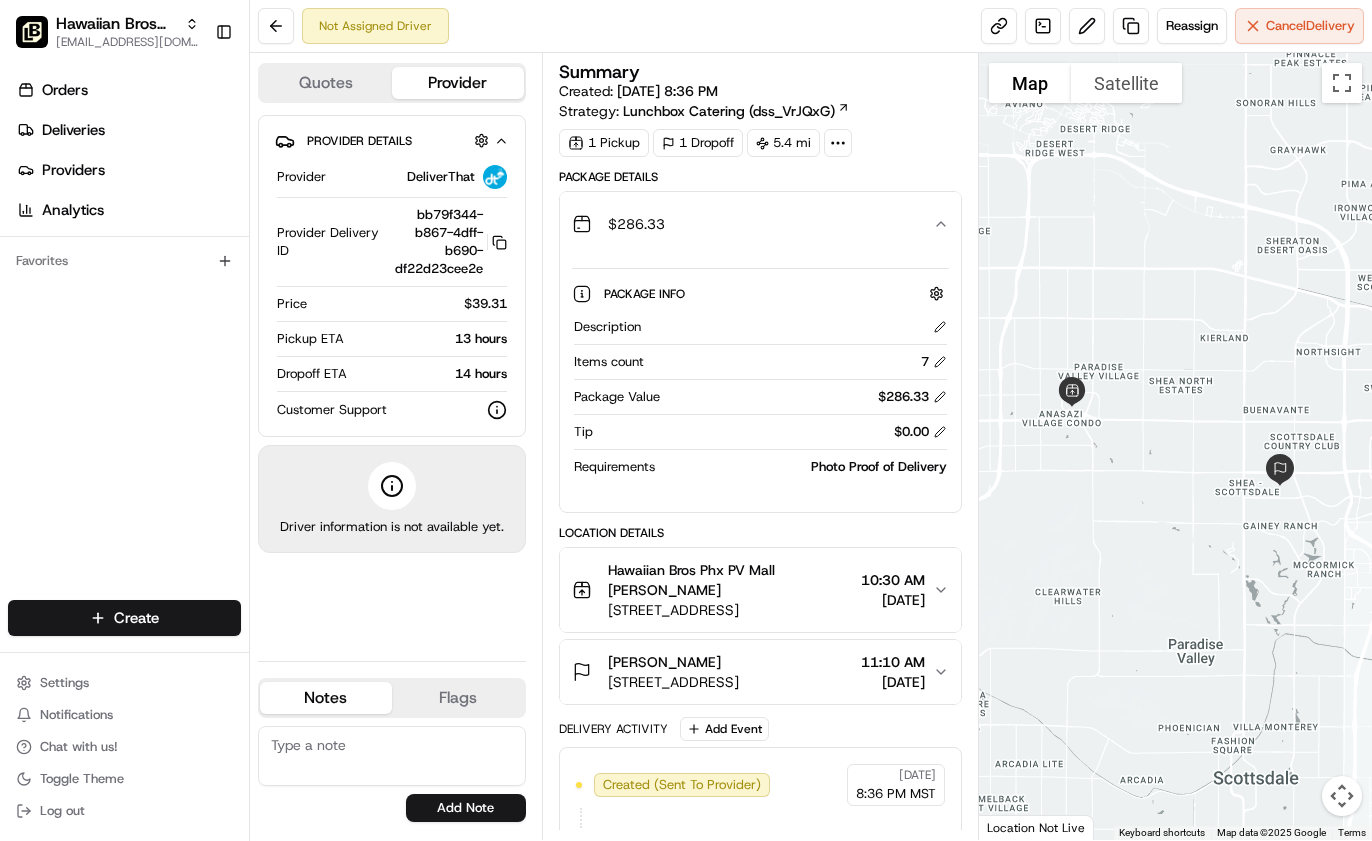 drag, startPoint x: 865, startPoint y: 437, endPoint x: 929, endPoint y: 433, distance: 64.12488 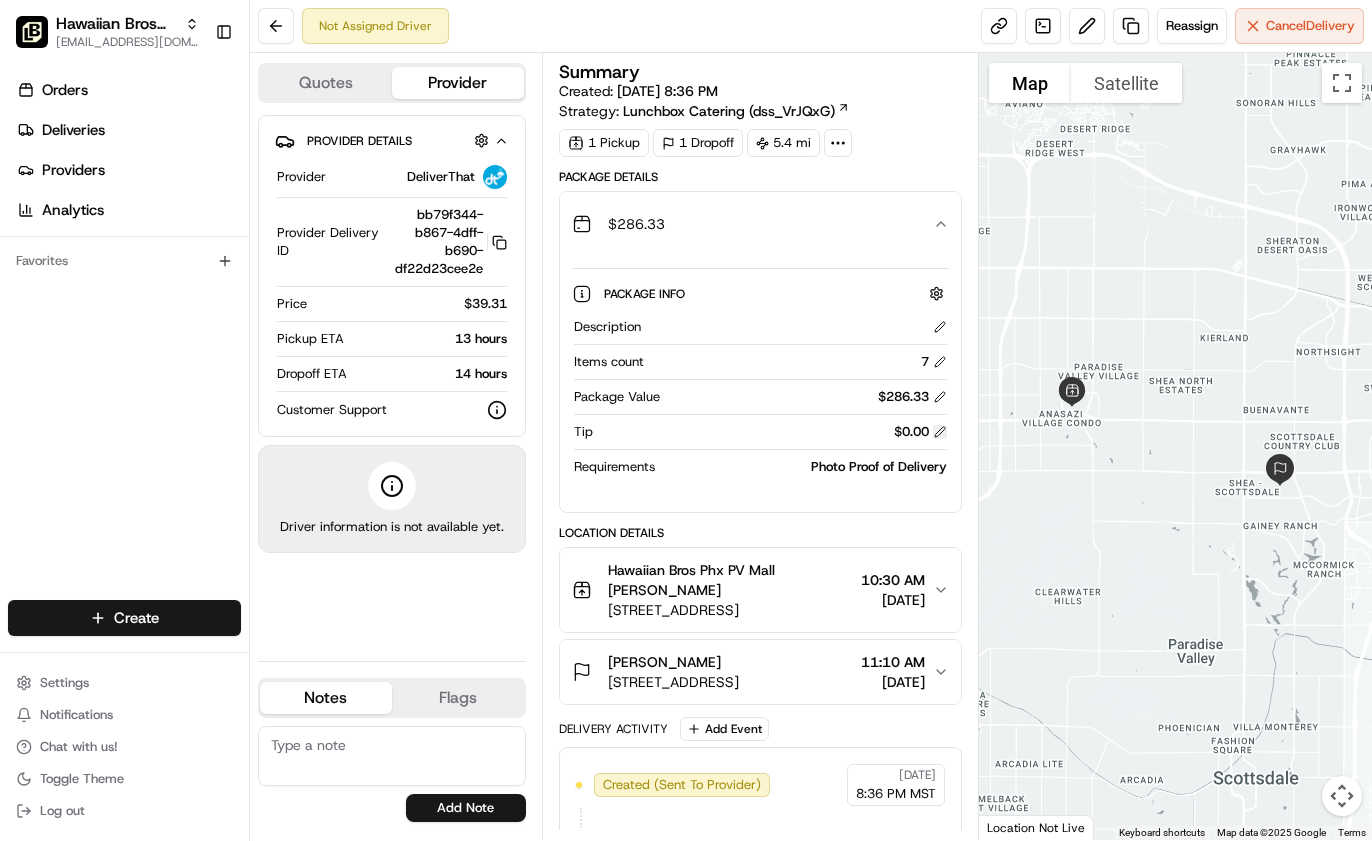 click at bounding box center [940, 432] 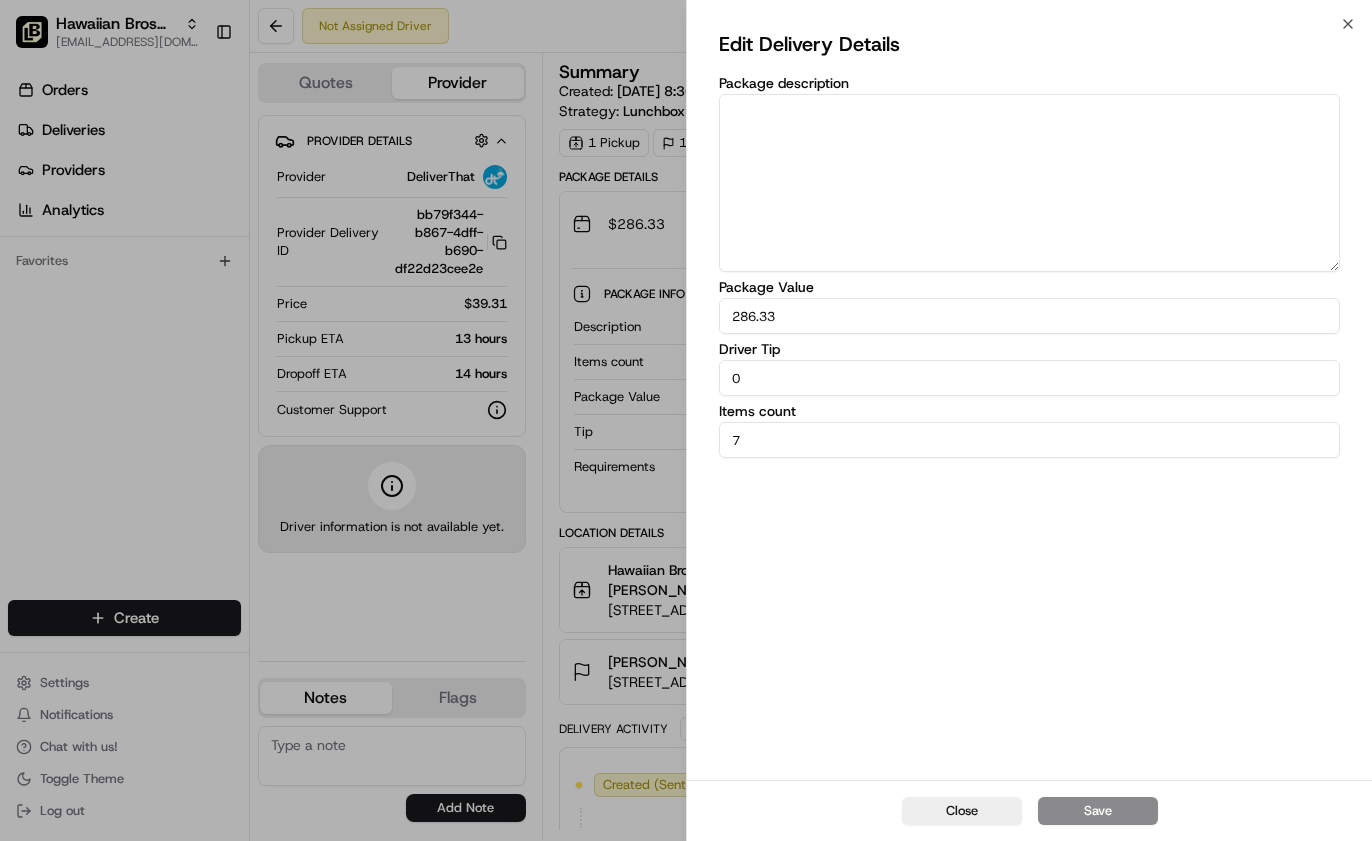 drag, startPoint x: 768, startPoint y: 375, endPoint x: 714, endPoint y: 375, distance: 54 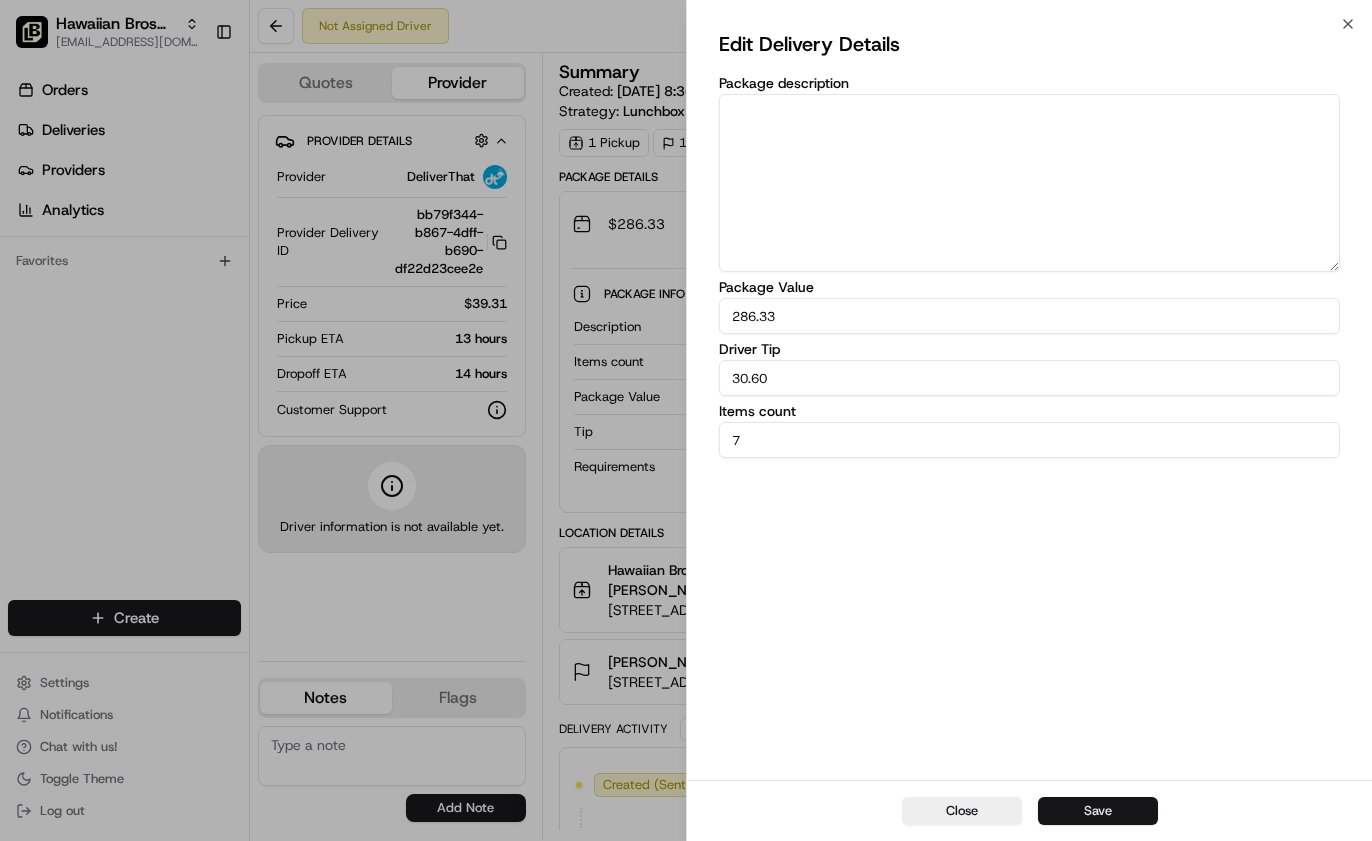 type on "30.60" 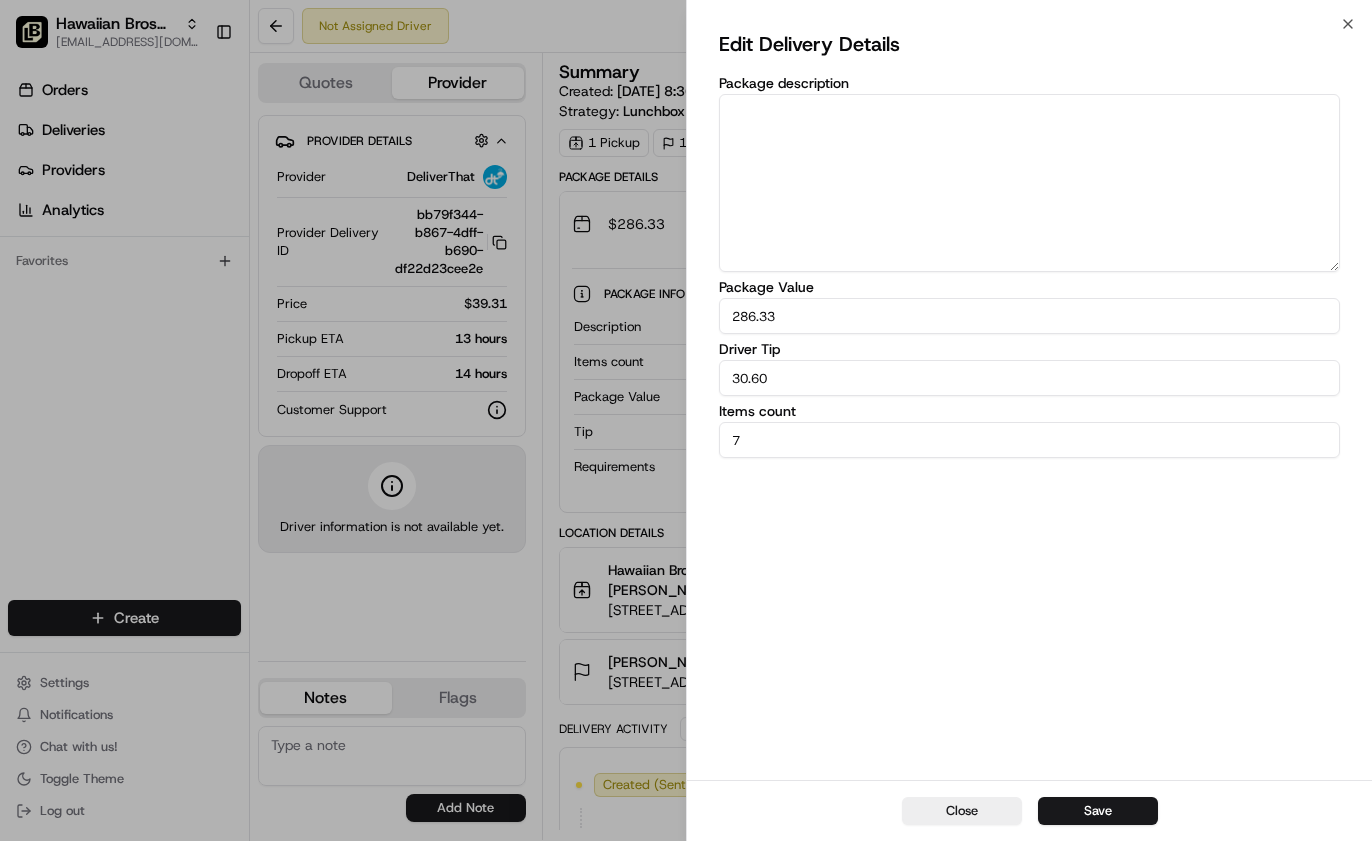click on "Save" at bounding box center (1098, 811) 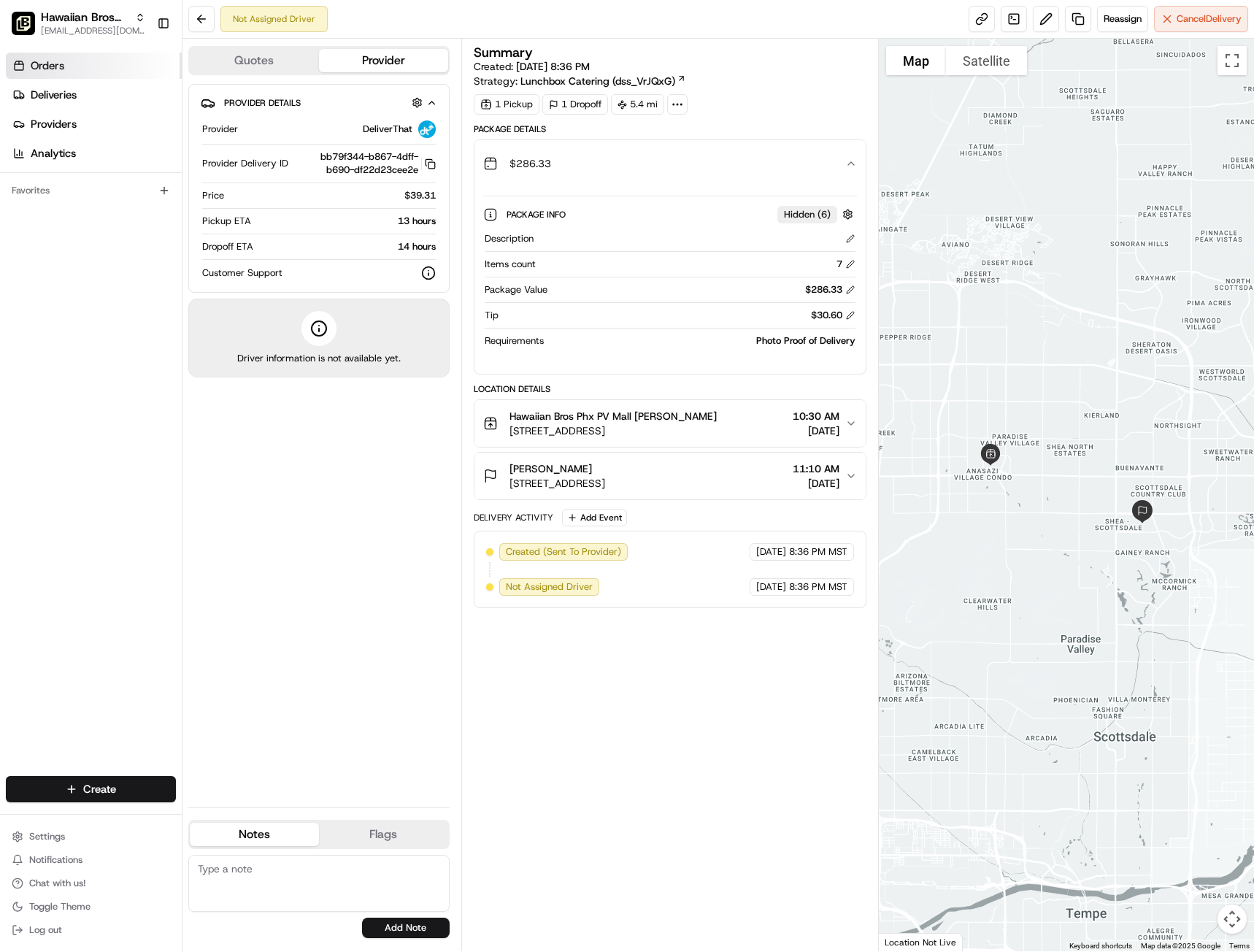 click on "Orders" at bounding box center [47, 66] 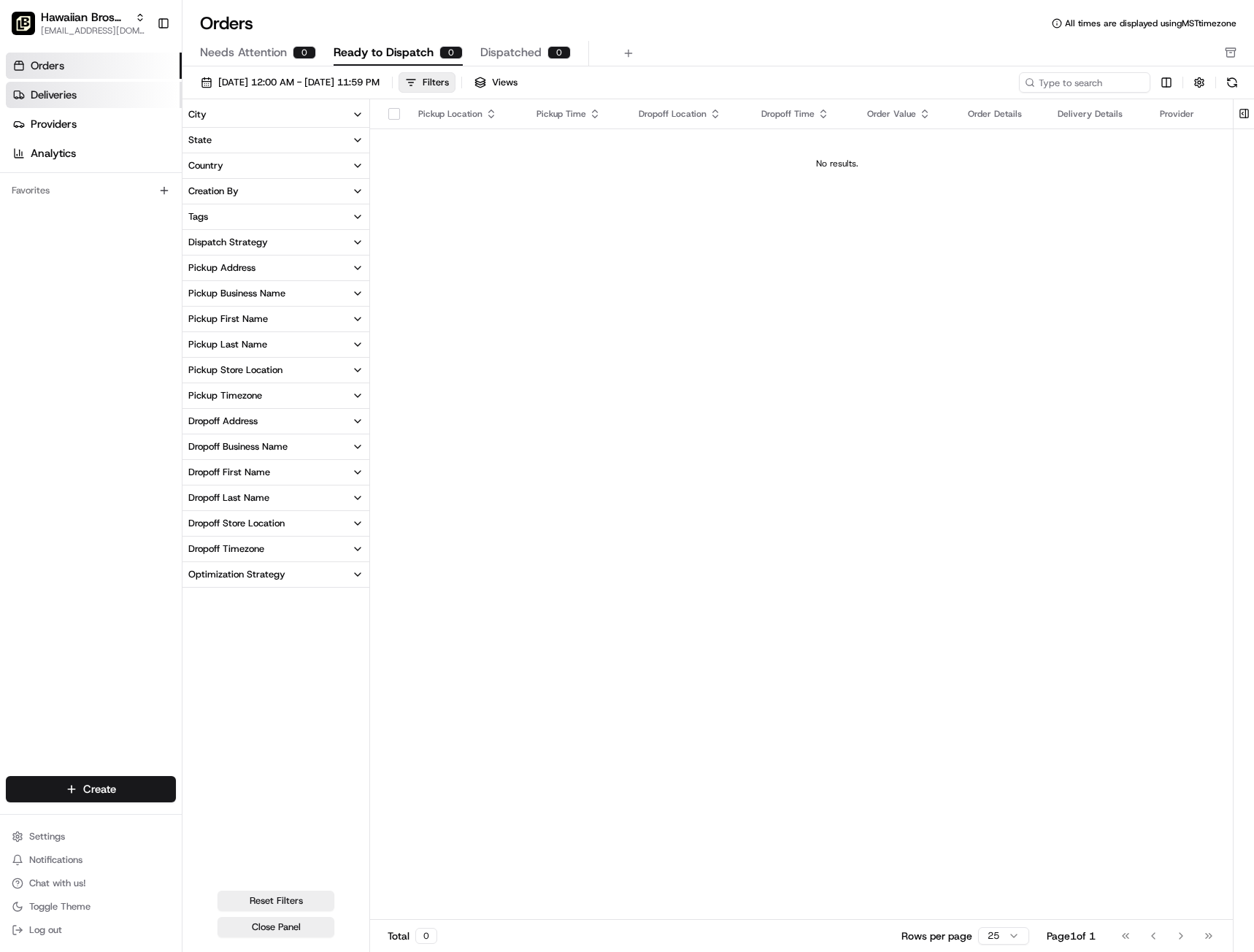 click on "Deliveries" at bounding box center (53, 95) 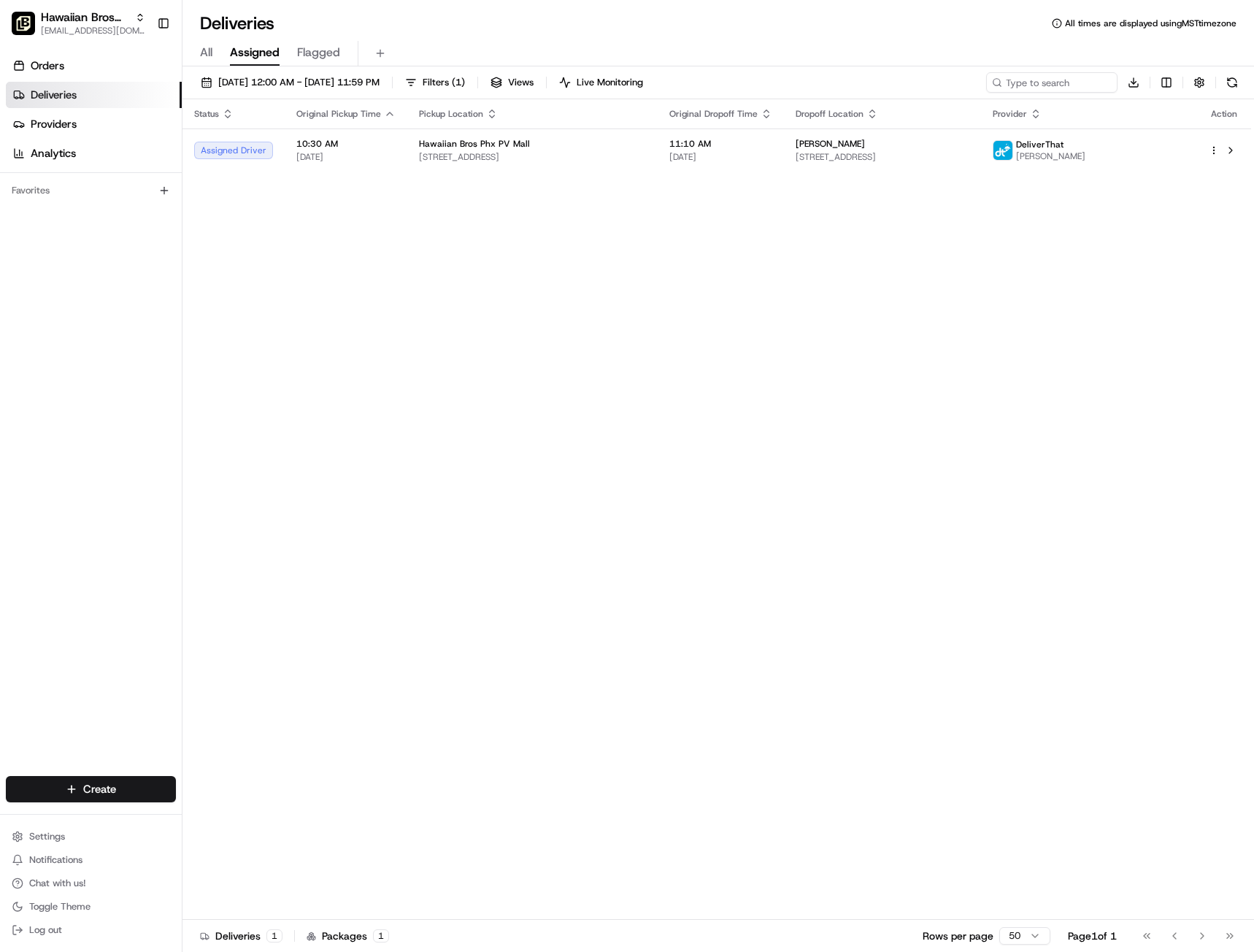 click on "All Assigned Flagged" at bounding box center (718, 53) 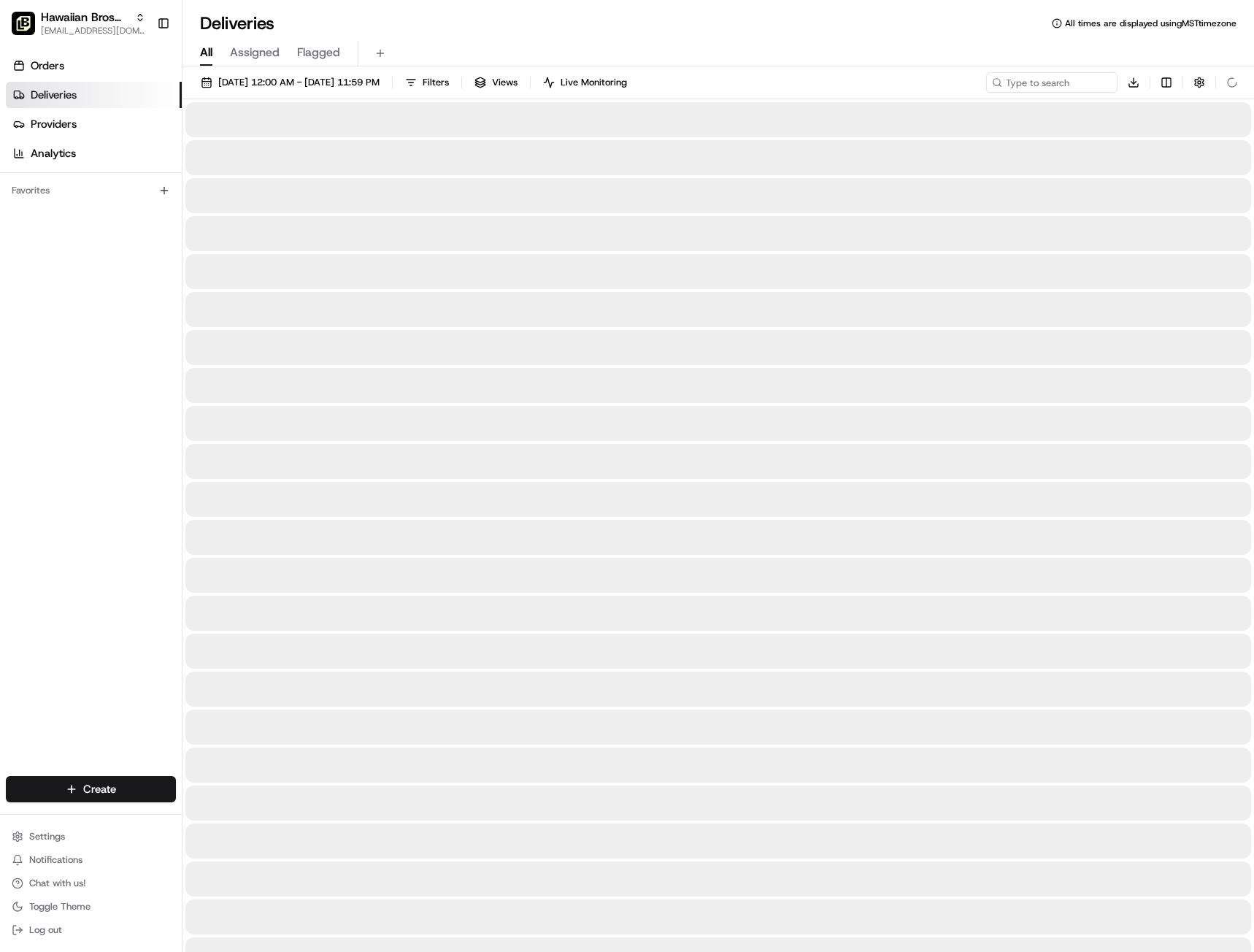click on "All" at bounding box center [206, 53] 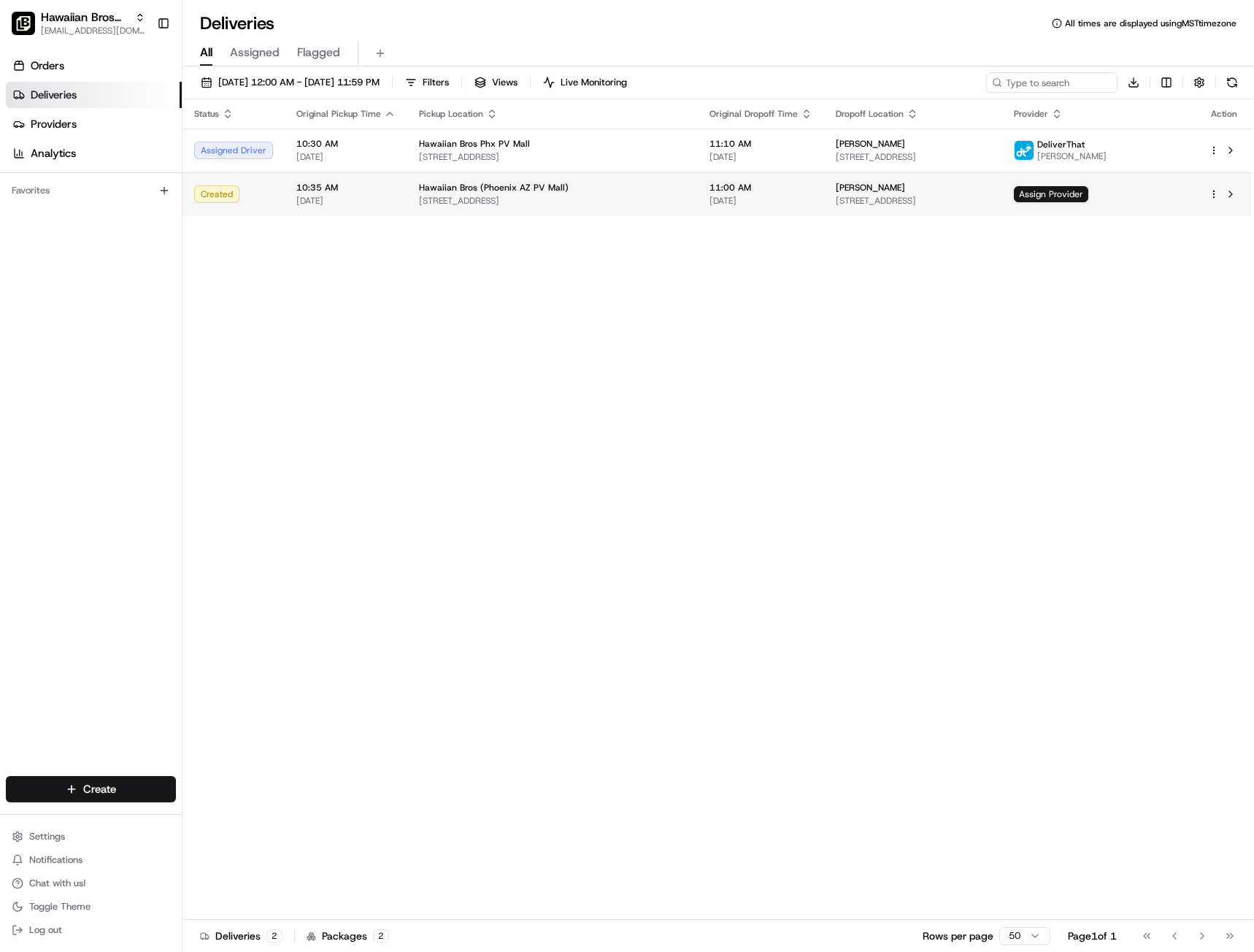 click on "Hawaiian Bros (Phoenix AZ PV Mall) awright@fr.hawaiianbros.com Toggle Sidebar Orders Deliveries Providers Analytics Favorites Main Menu Members & Organization Organization Users Roles Preferences Customization Tracking Orchestration Automations Dispatch Strategy Locations Pickup Locations Dropoff Locations Billing Billing Refund Requests Integrations Notification Triggers Webhooks API Keys Request Logs Create Settings Notifications Chat with us! Toggle Theme Log out Deliveries All times are displayed using  MST  timezone All Assigned Flagged 07/12/2025 12:00 AM - 07/12/2025 11:59 PM Filters Views Live Monitoring Download Status Original Pickup Time Pickup Location Original Dropoff Time Dropoff Location Provider Action Assigned Driver 10:30 AM 07/12/2025 Hawaiian Bros Phx PV Mall 4520 E Cactus Rd, Phoenix, AZ 85032, USA 11:10 AM 07/12/2025 Jamie Hughes 7720 E Onyx Ct, Scottsdale, AZ 85258, USA DeliverThat Esther Kim Created 10:35 AM 07/12/2025 Hawaiian Bros (Phoenix AZ PV Mall) 11:00 AM 2 2 50" at bounding box center (627, 476) 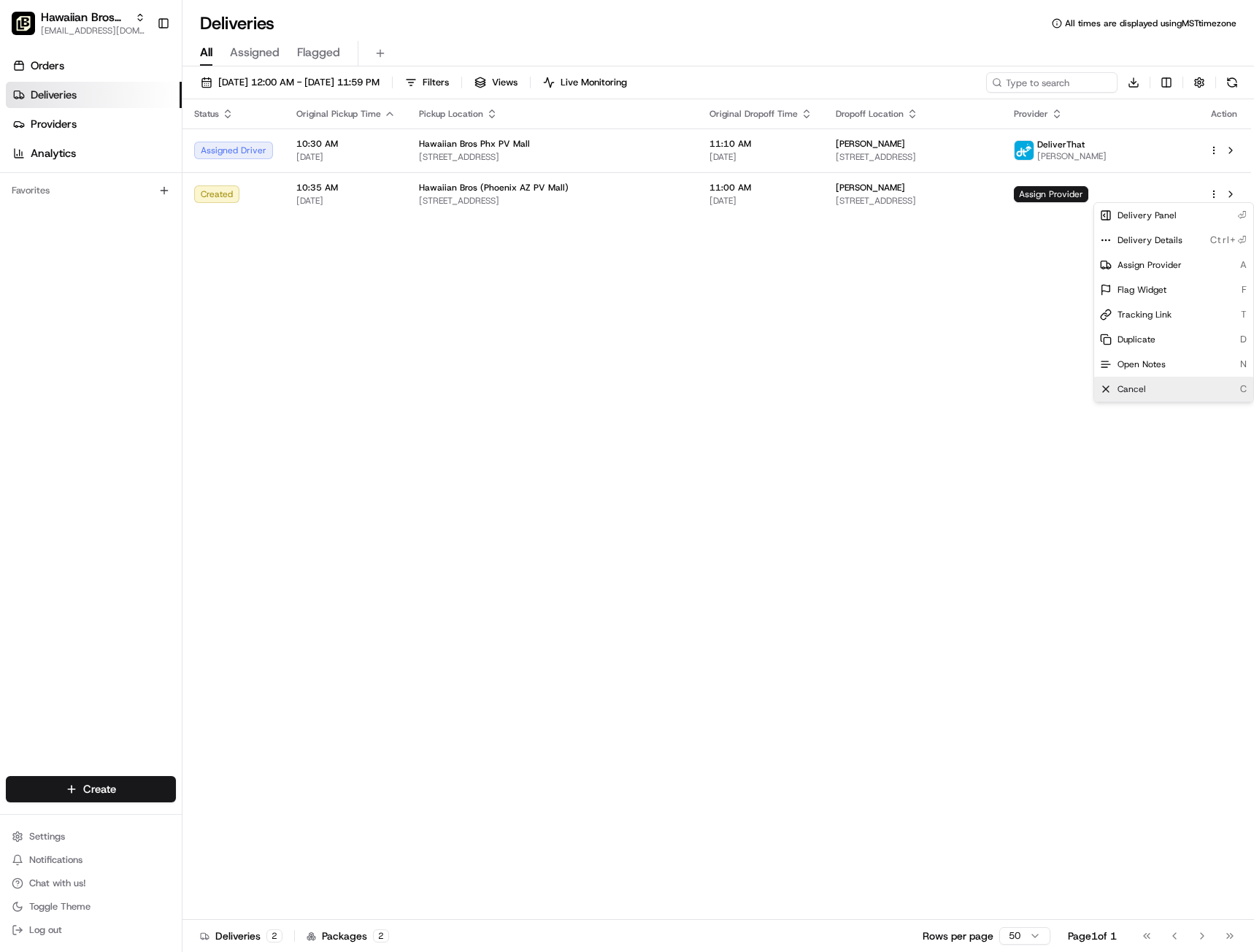 click on "Cancel" at bounding box center (1131, 389) 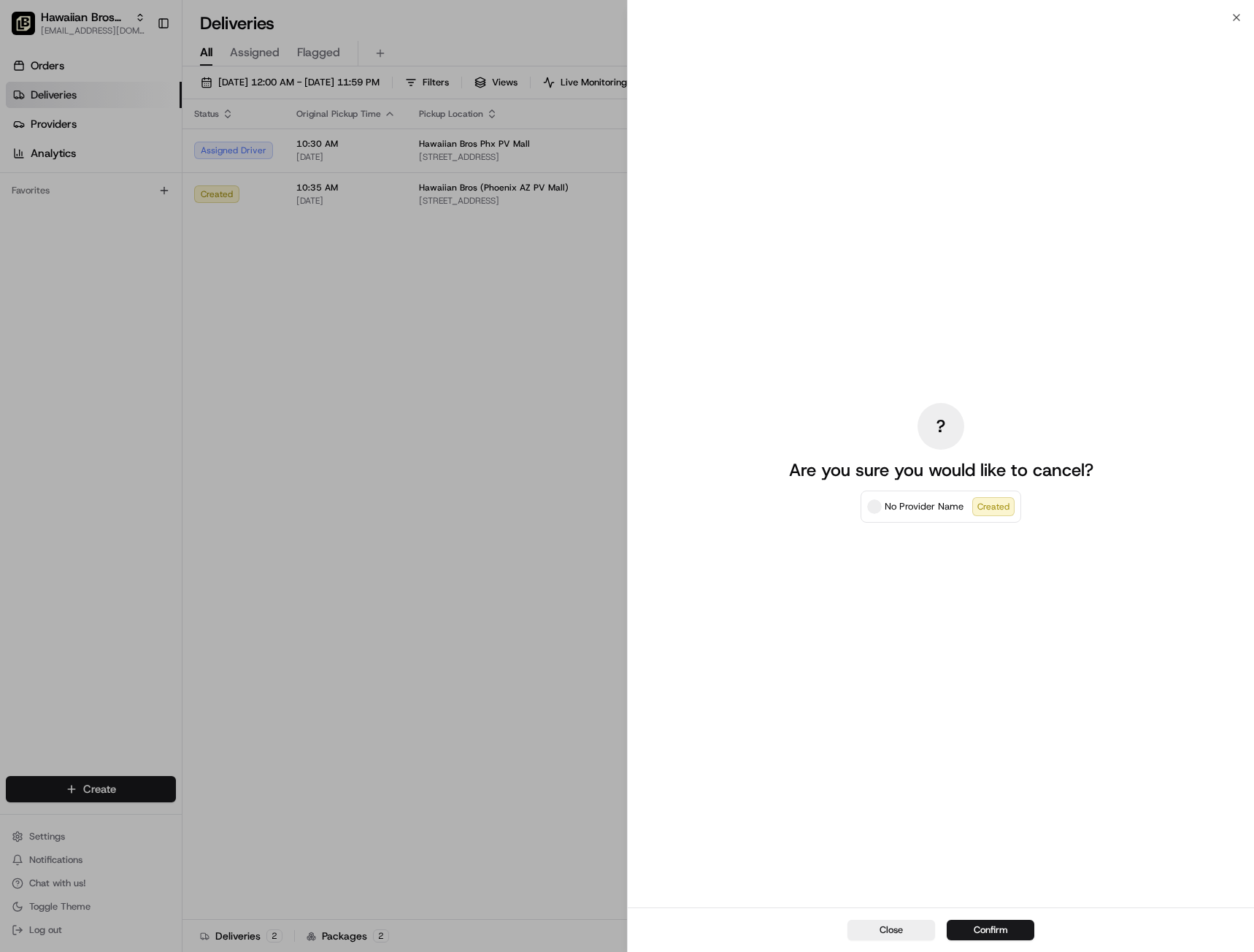 click on "Confirm" at bounding box center (990, 930) 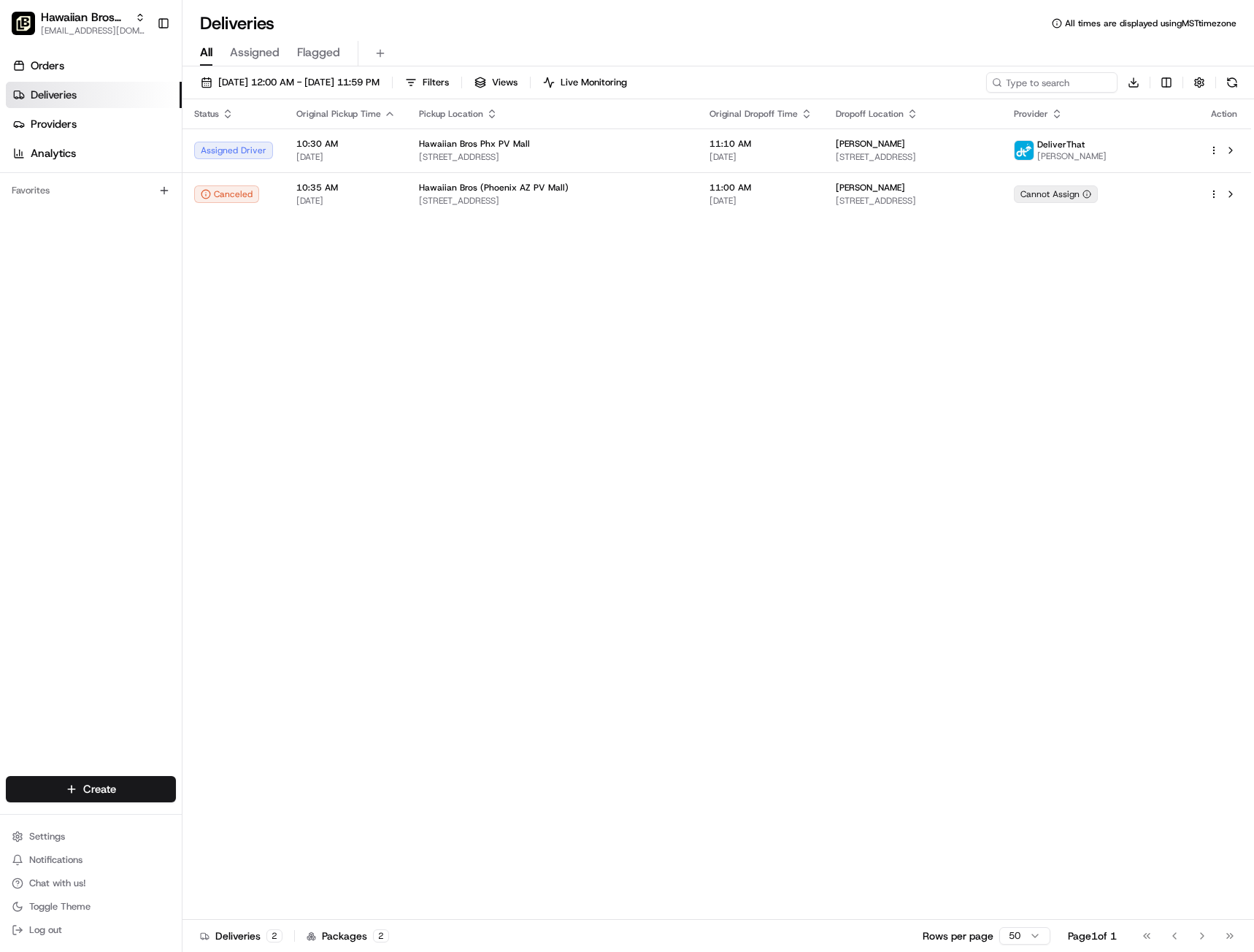 click on "All" at bounding box center (206, 53) 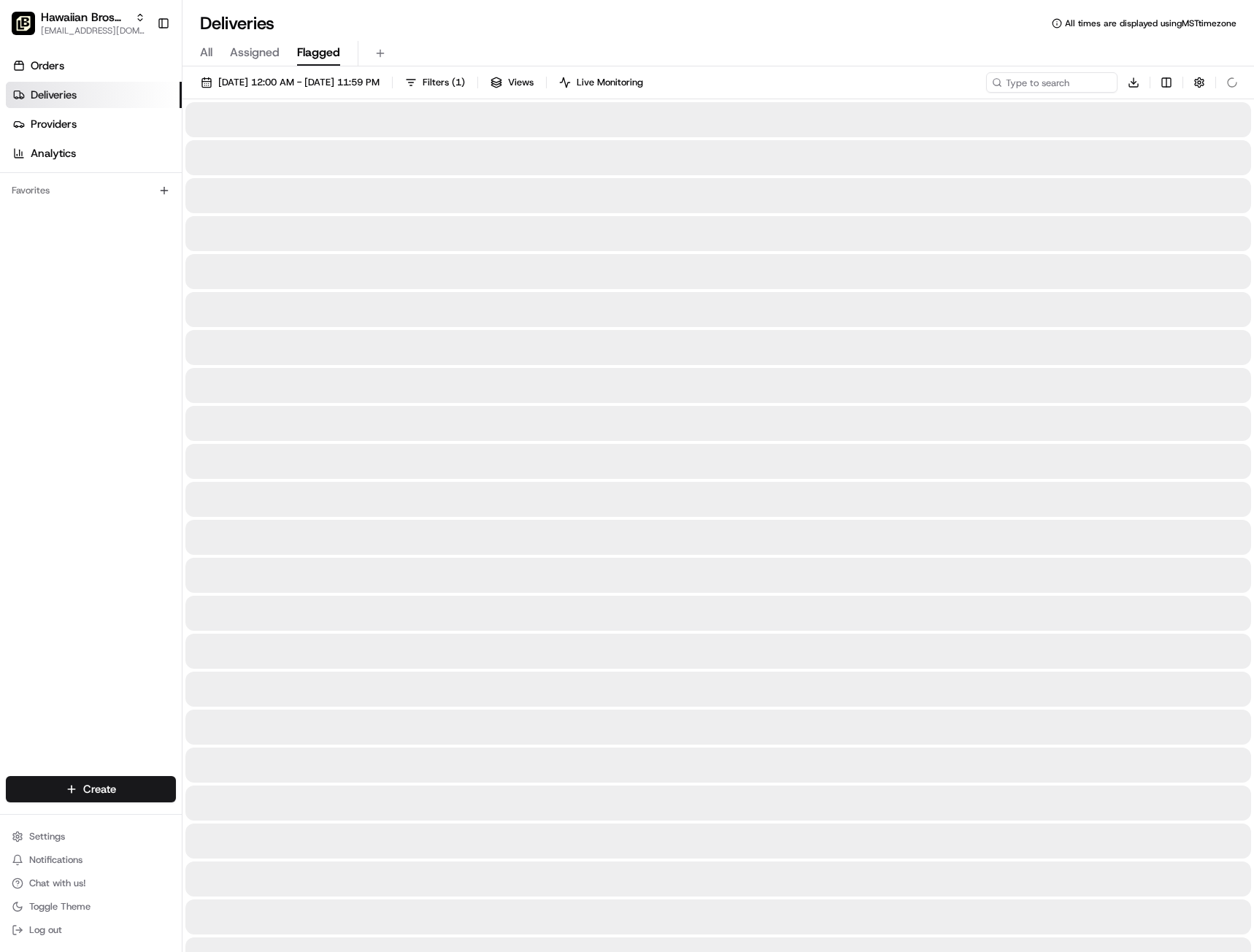 click on "Flagged" at bounding box center (318, 53) 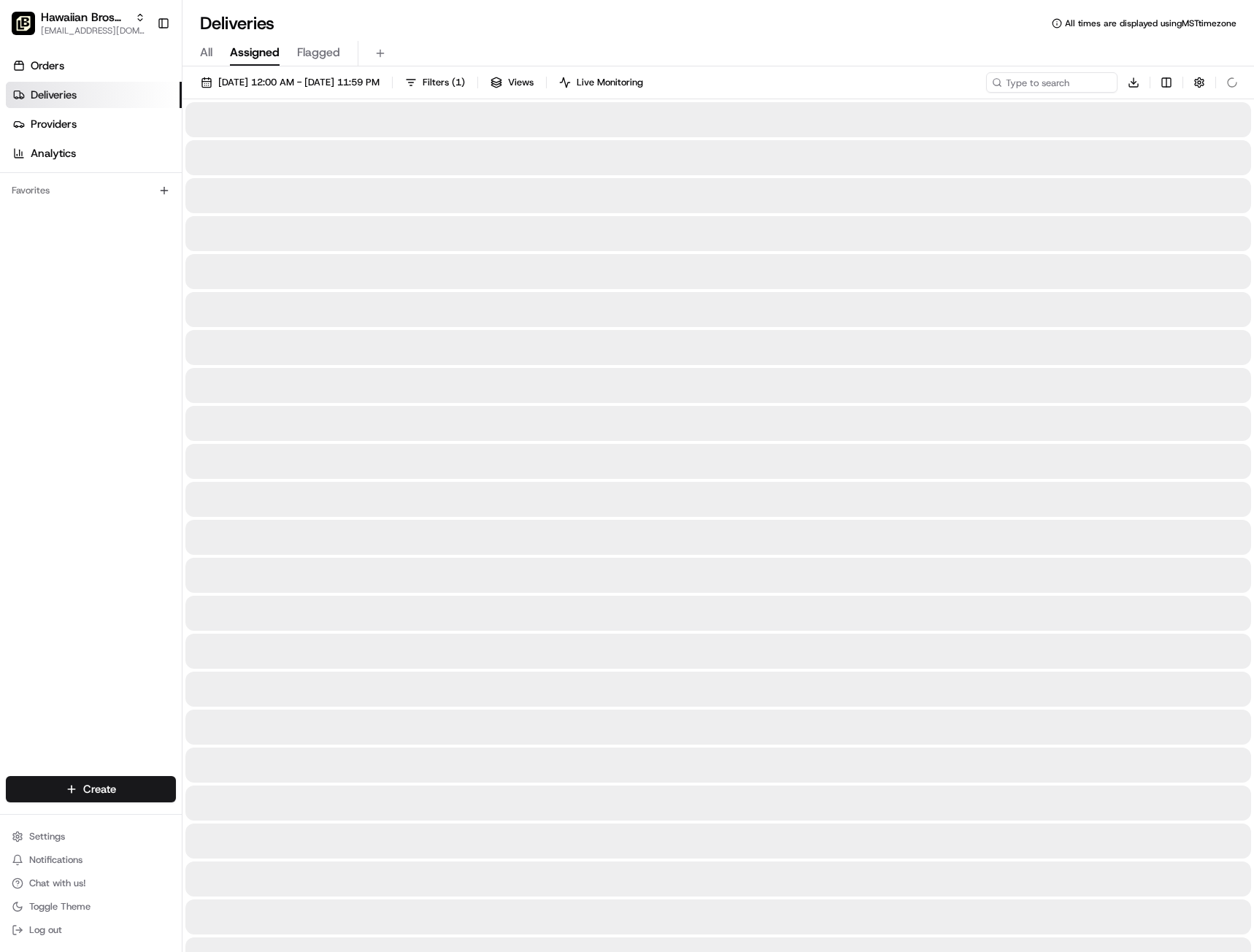 click on "Assigned" at bounding box center [255, 53] 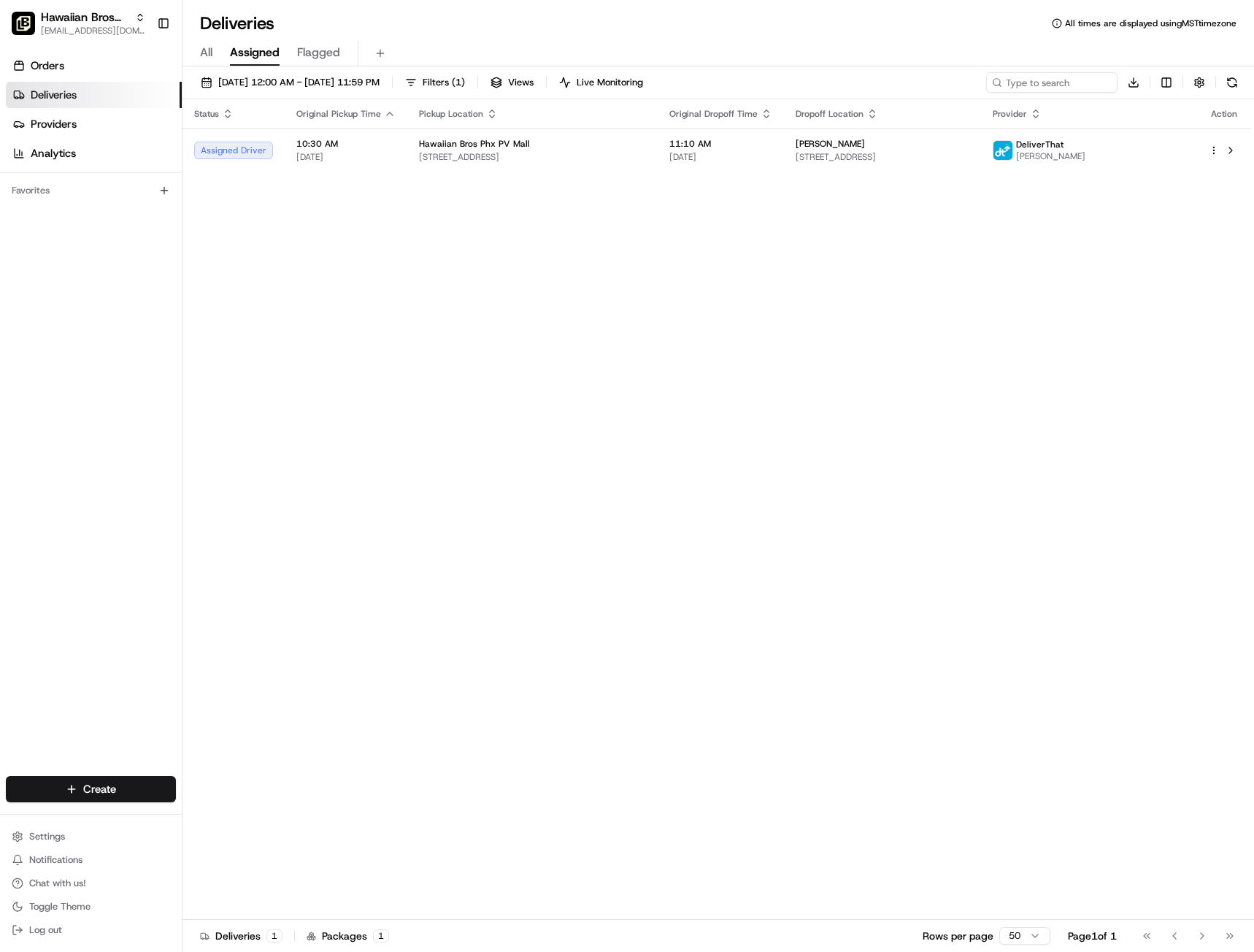 click on "All Assigned Flagged" at bounding box center [718, 53] 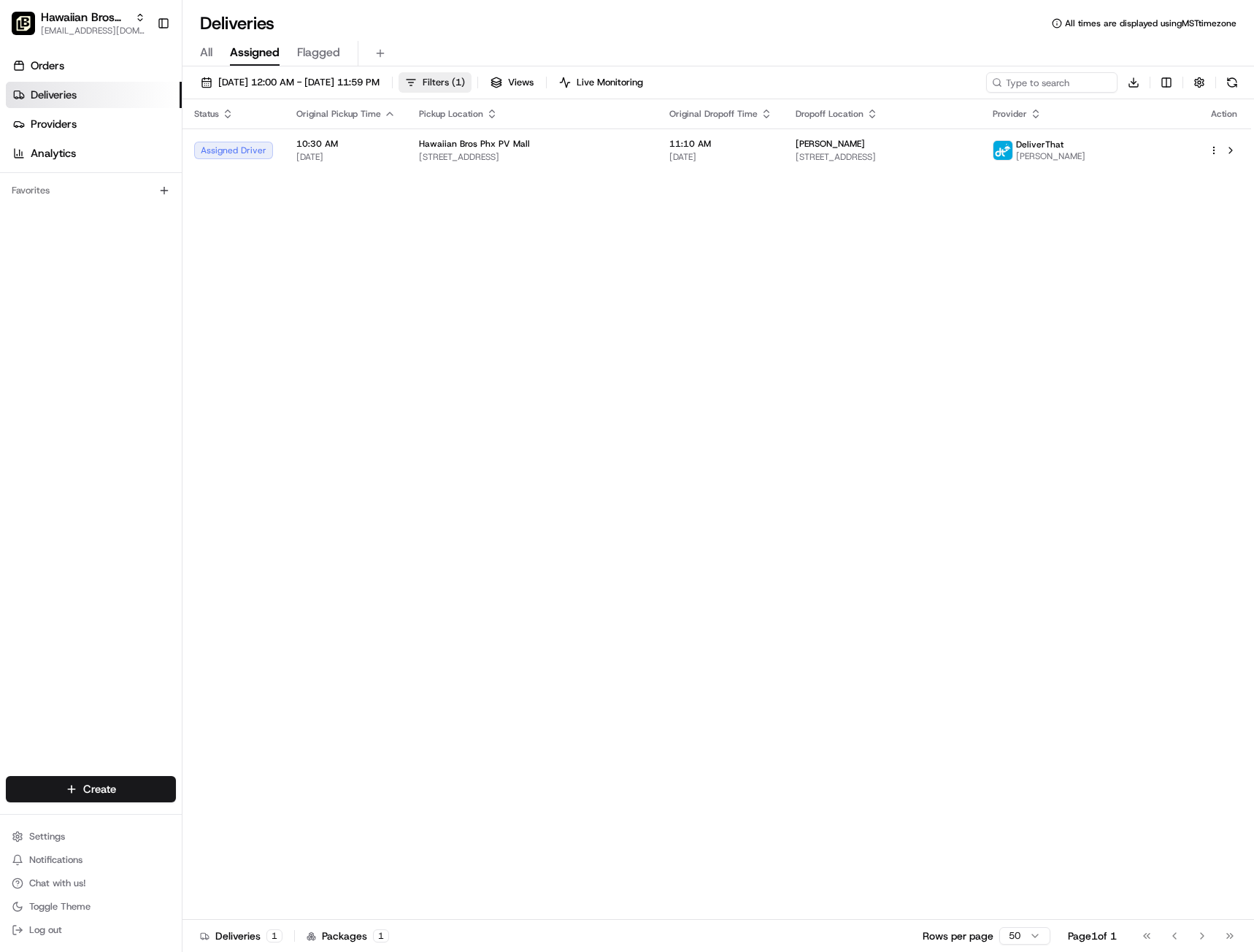 click on "Filters ( 1 )" at bounding box center [444, 82] 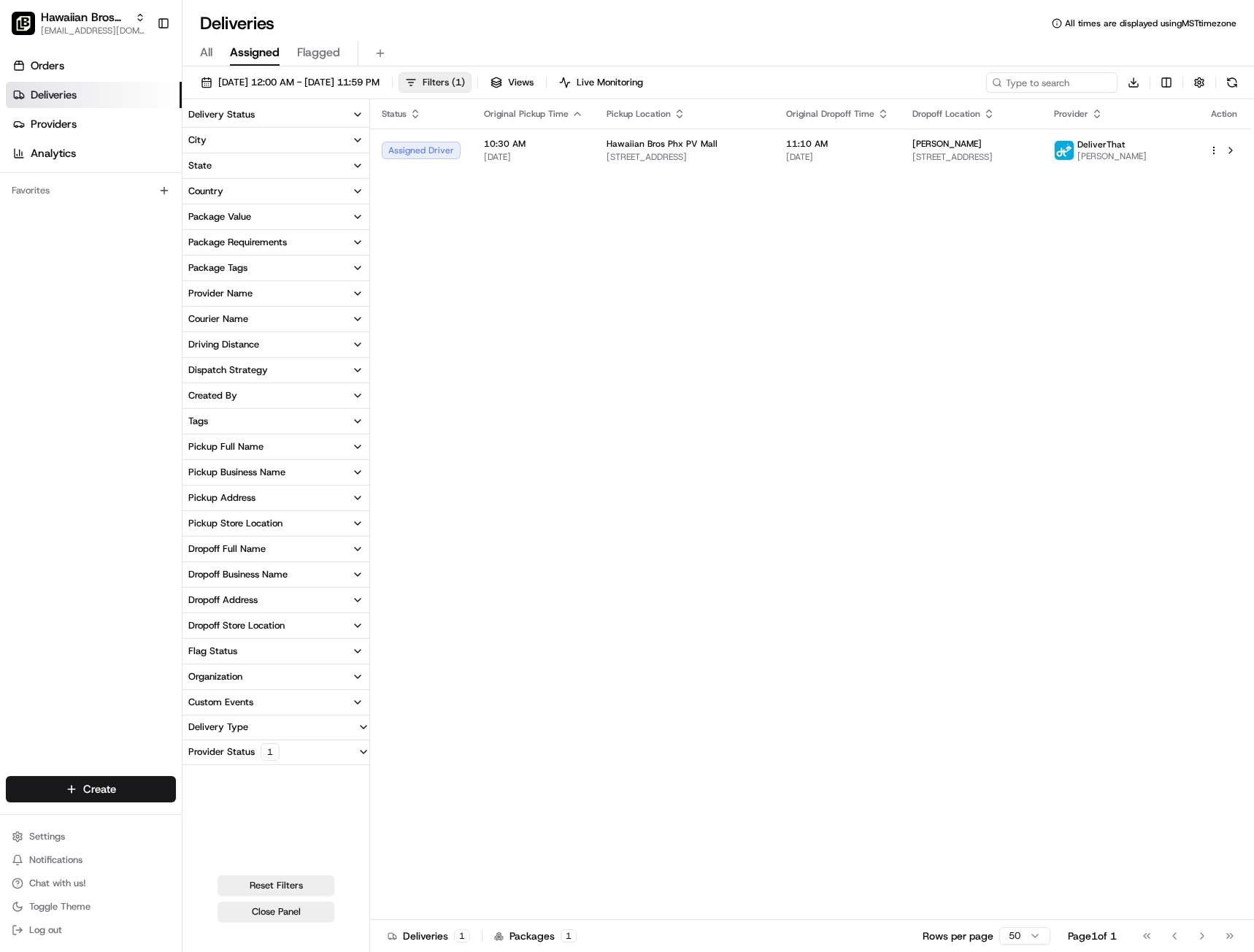 click on "Filters ( 1 )" at bounding box center (444, 82) 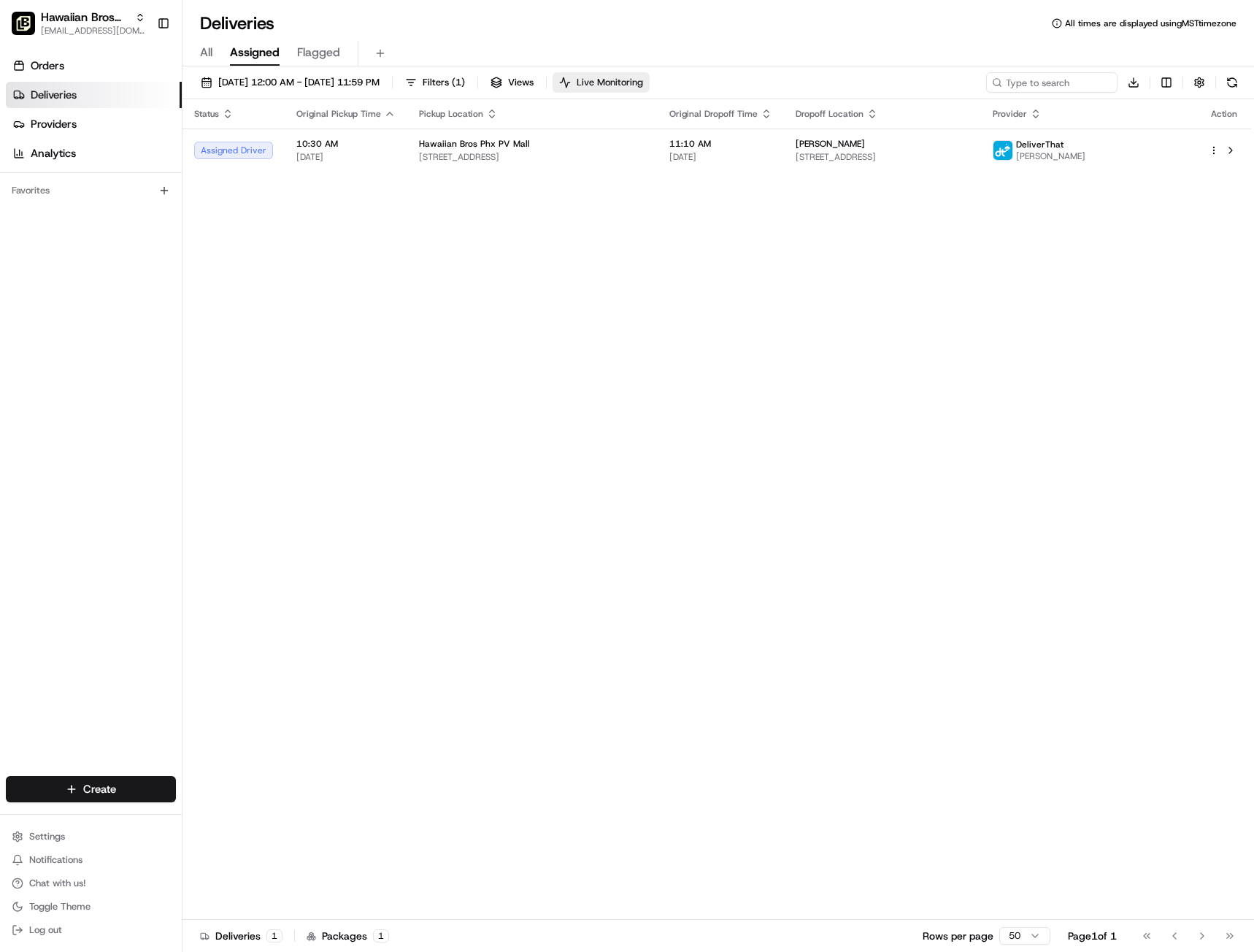 click on "Live Monitoring" at bounding box center [609, 82] 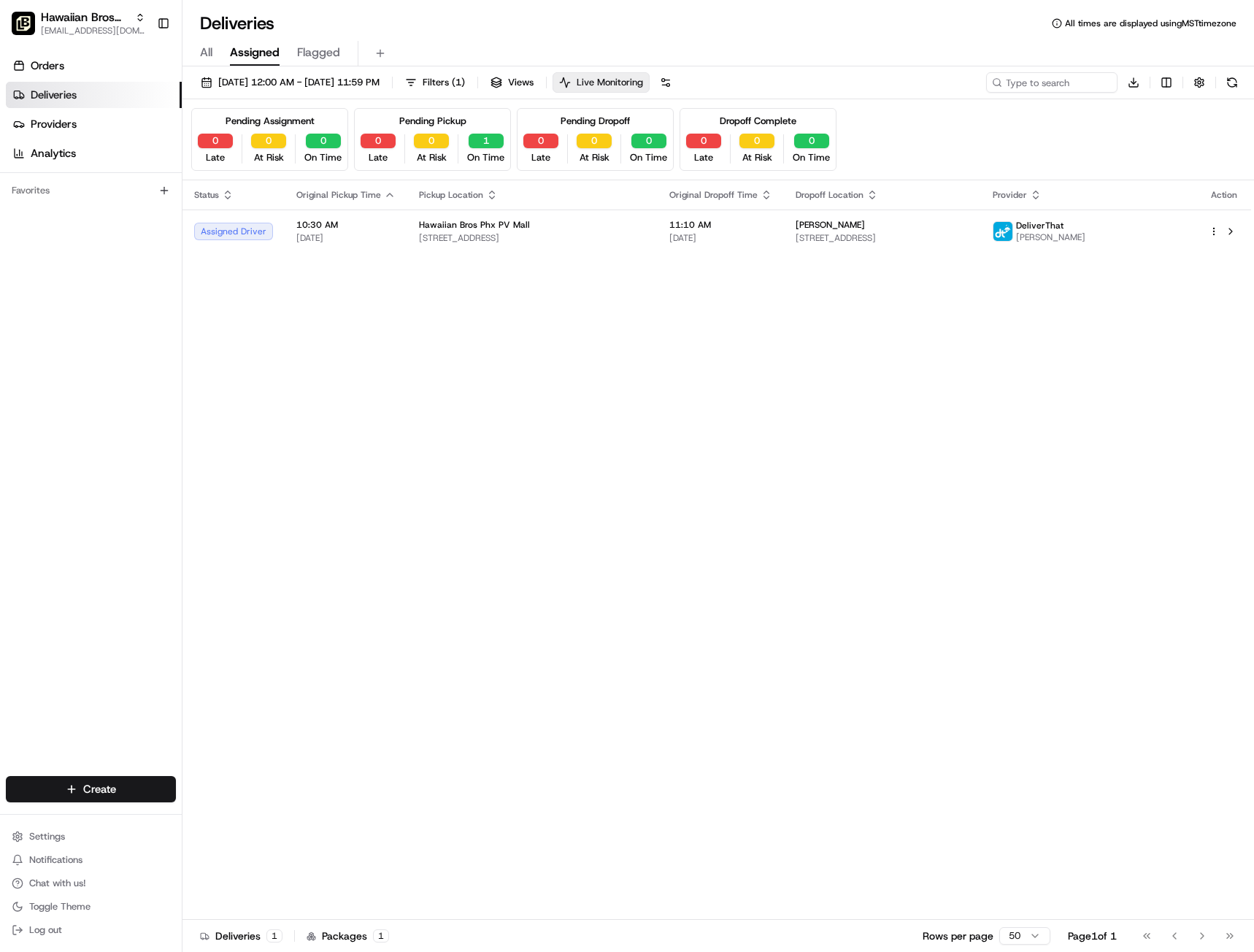 click on "Live Monitoring" at bounding box center [609, 82] 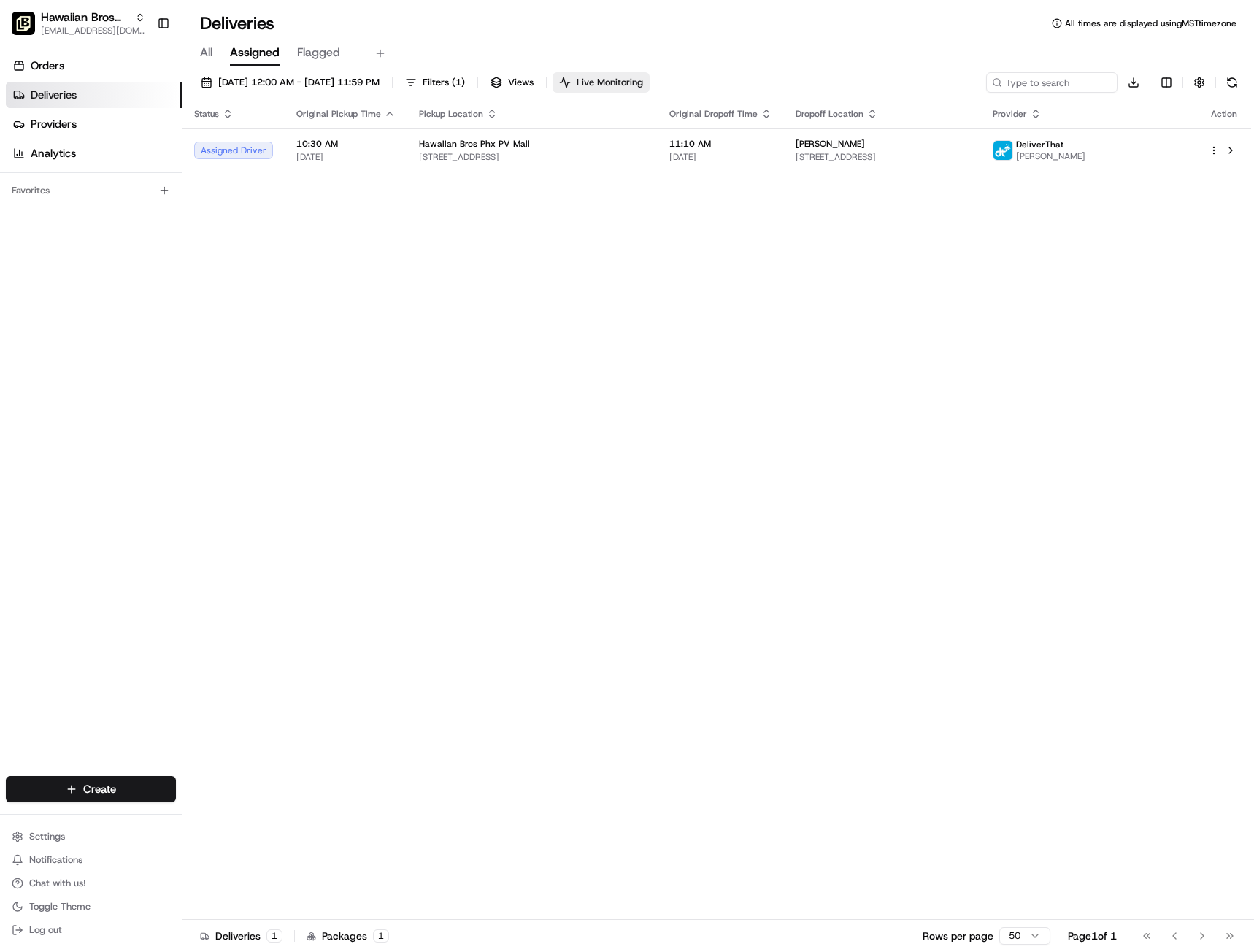 click on "Live Monitoring" at bounding box center (609, 82) 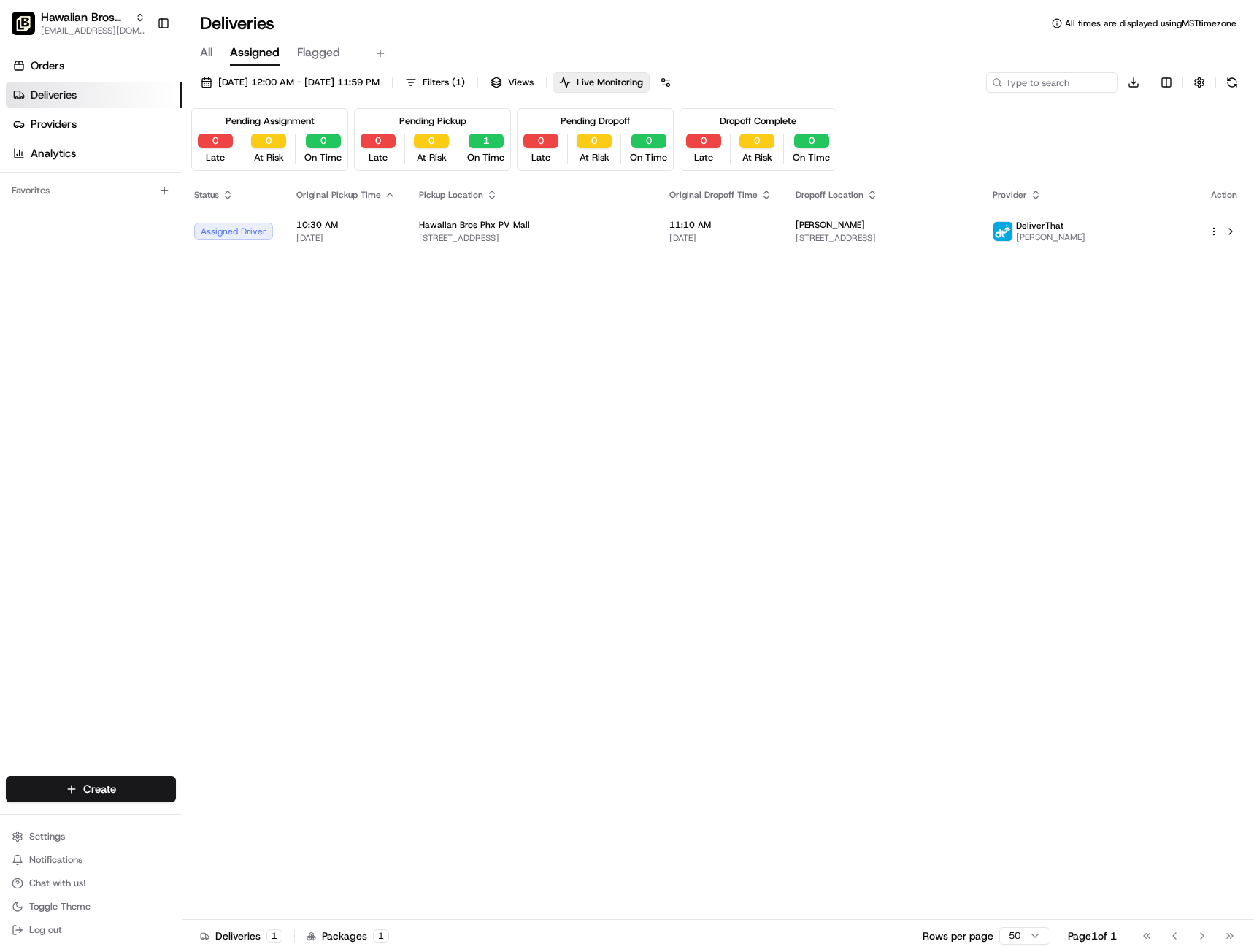 click on "Status Original Pickup Time Pickup Location Original Dropoff Time Dropoff Location Provider Action Assigned Driver 10:30 AM 07/12/2025 Hawaiian Bros Phx PV Mall 4520 E Cactus Rd, Phoenix, AZ 85032, USA 11:10 AM 07/12/2025 Jamie Hughes 7720 E Onyx Ct, Scottsdale, AZ 85258, USA DeliverThat Esther Kim" at bounding box center [717, 550] 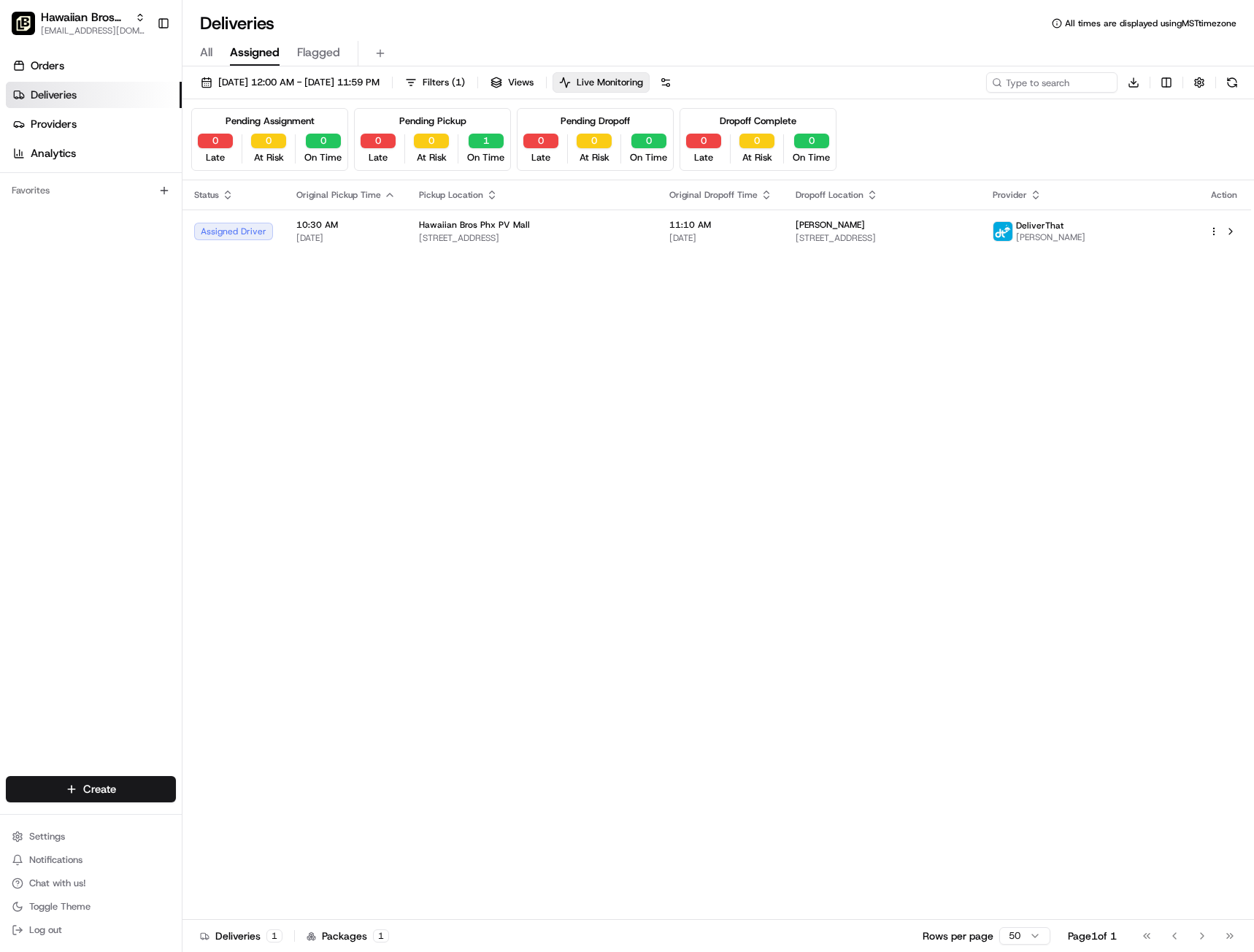 click on "Deliveries" at bounding box center (53, 95) 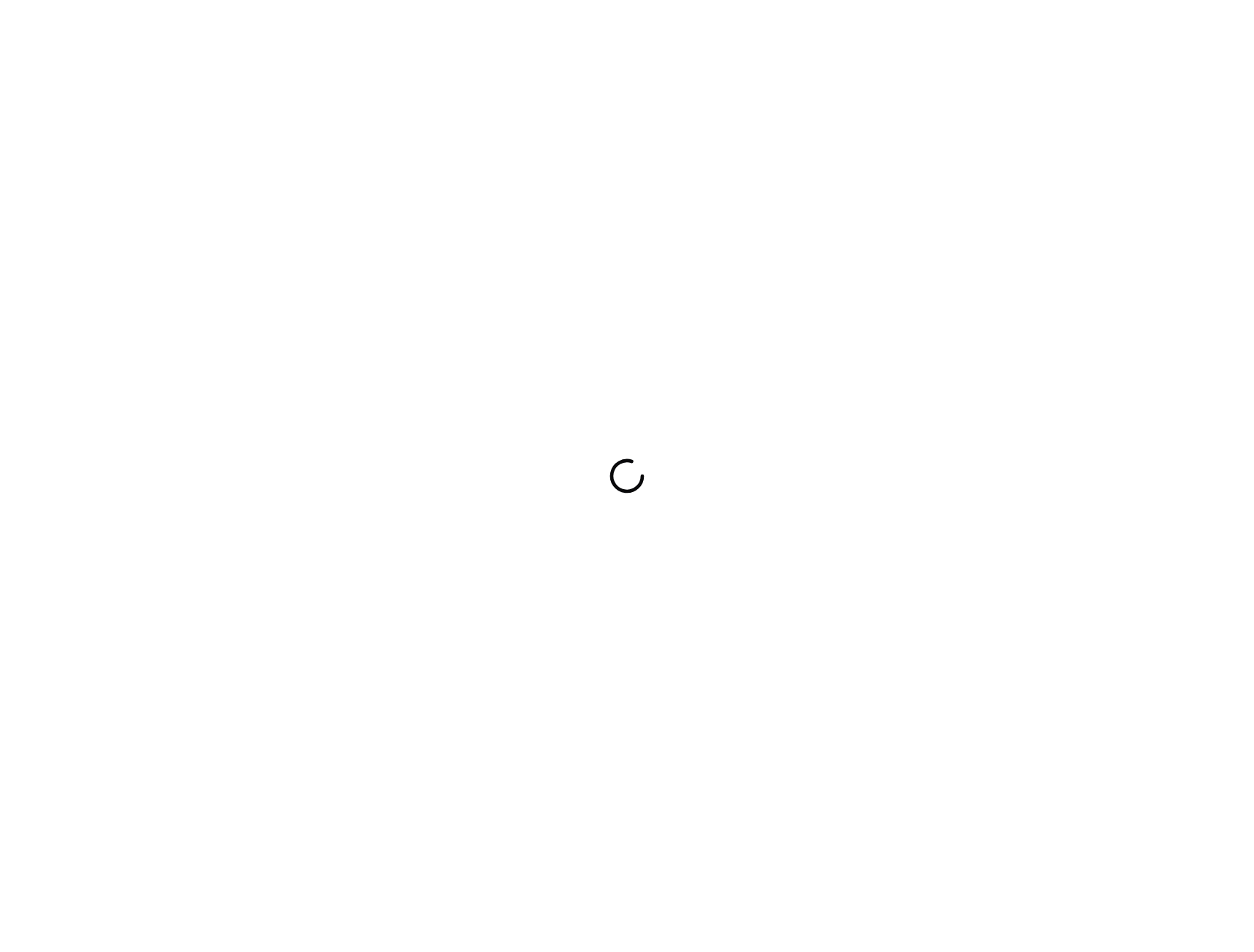 scroll, scrollTop: 0, scrollLeft: 0, axis: both 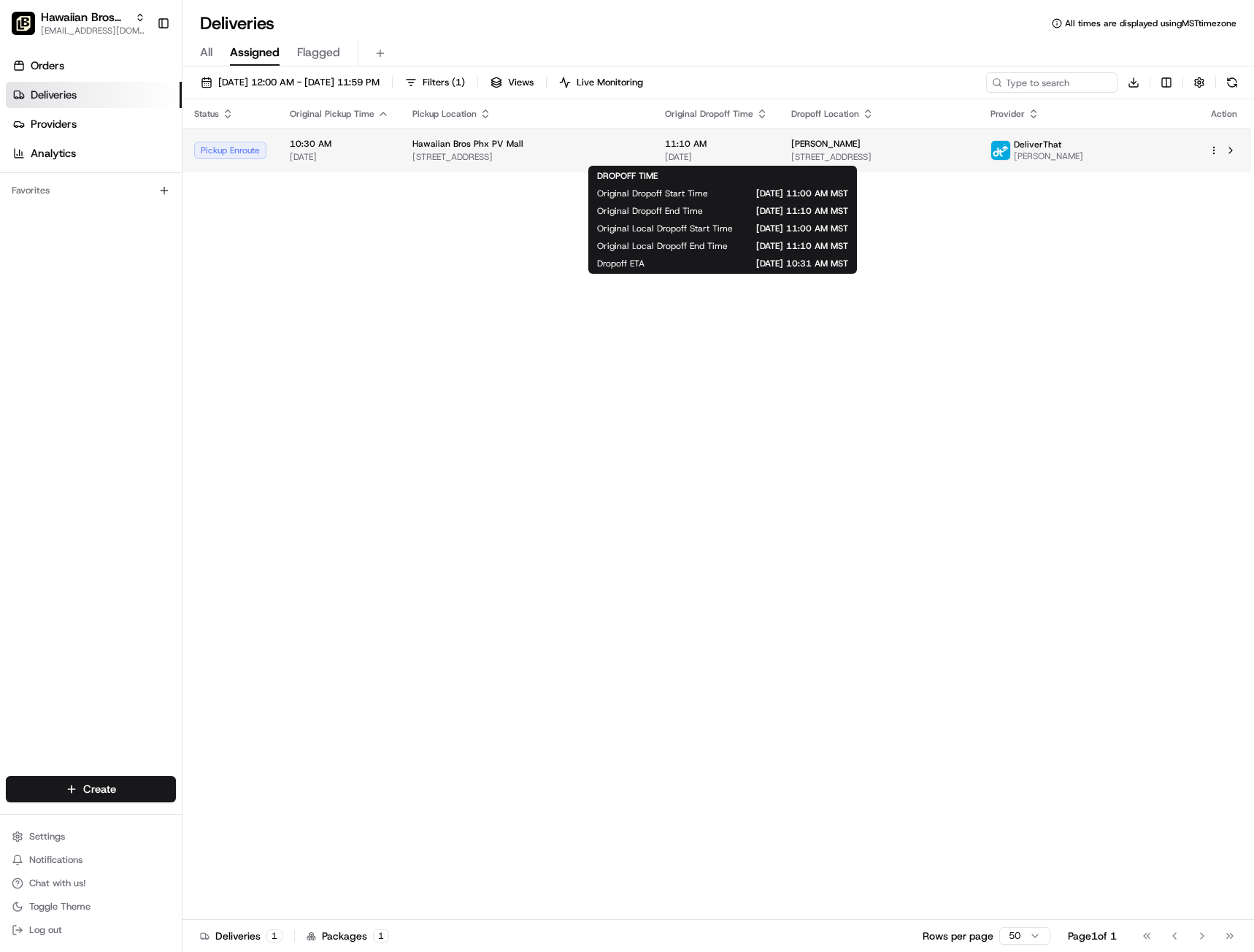 click on "11:10 AM" at bounding box center (716, 144) 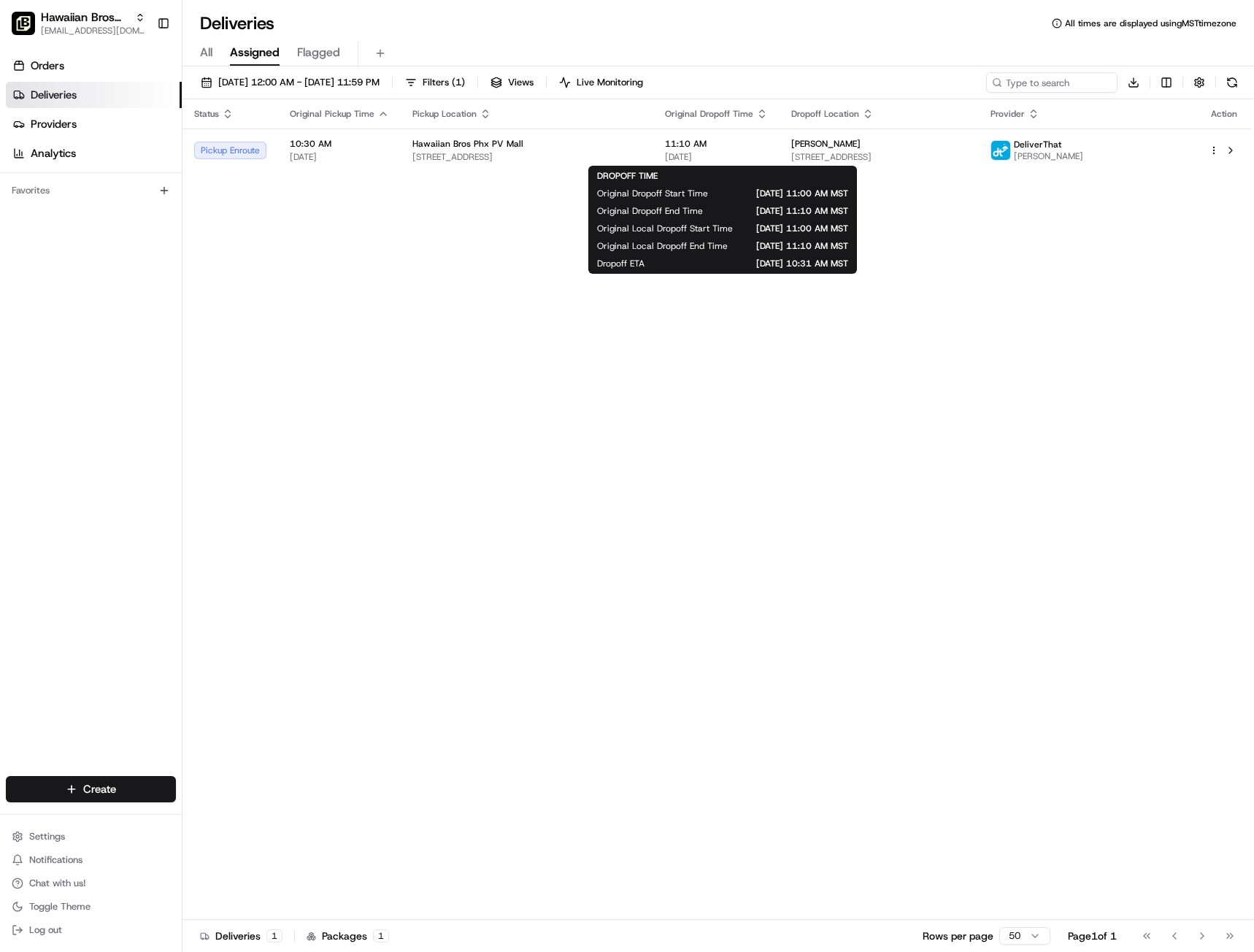 click on "Status Original Pickup Time Pickup Location Original Dropoff Time Dropoff Location Provider Action Pickup Enroute 10:30 AM 07/12/2025 Hawaiian Bros Phx PV Mall 4520 E Cactus Rd, Phoenix, AZ 85032, USA 11:10 AM 07/12/2025 Jamie Hughes 7720 E Onyx Ct, Scottsdale, AZ 85258, USA DeliverThat Esther Kim" at bounding box center [717, 510] 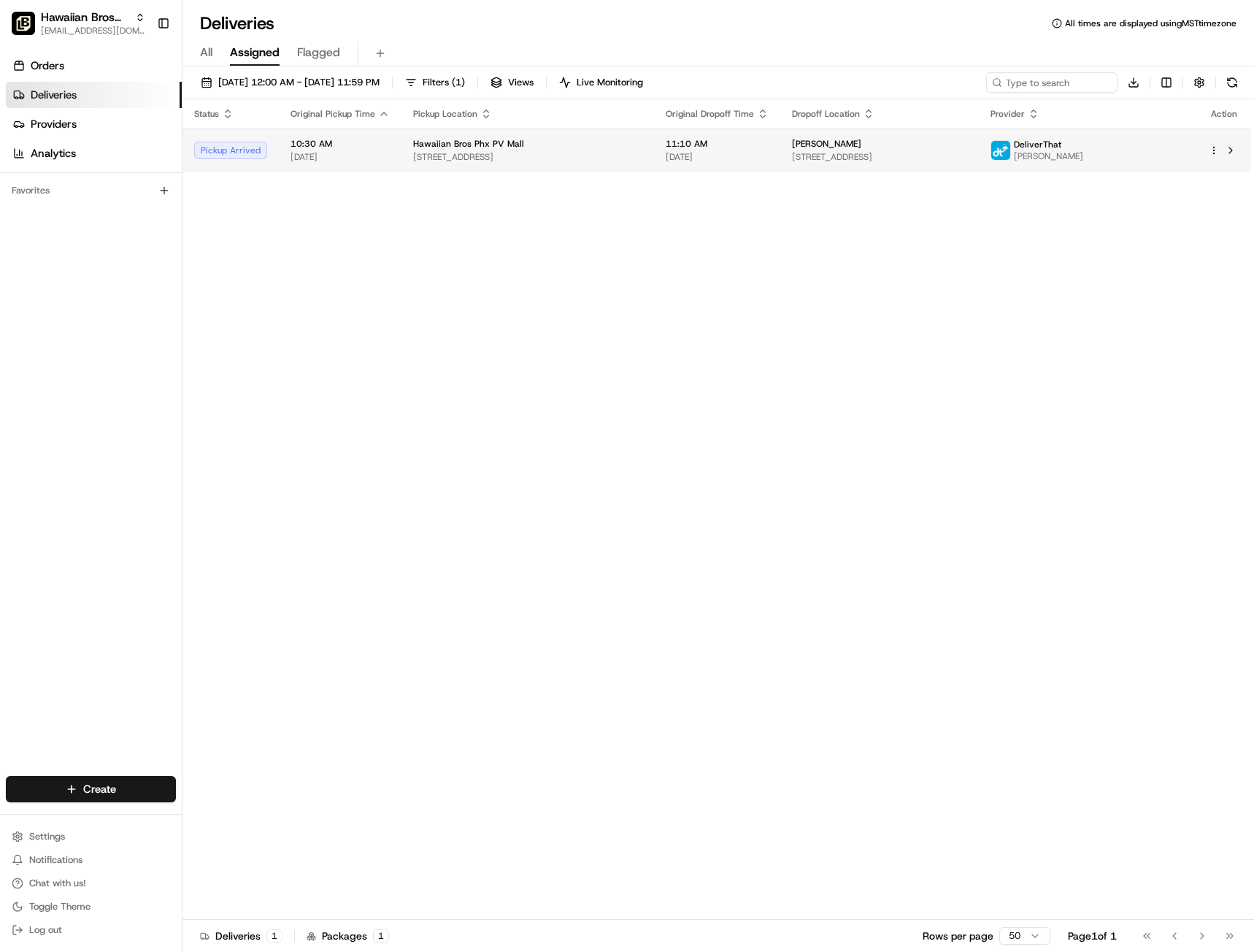scroll, scrollTop: 0, scrollLeft: 0, axis: both 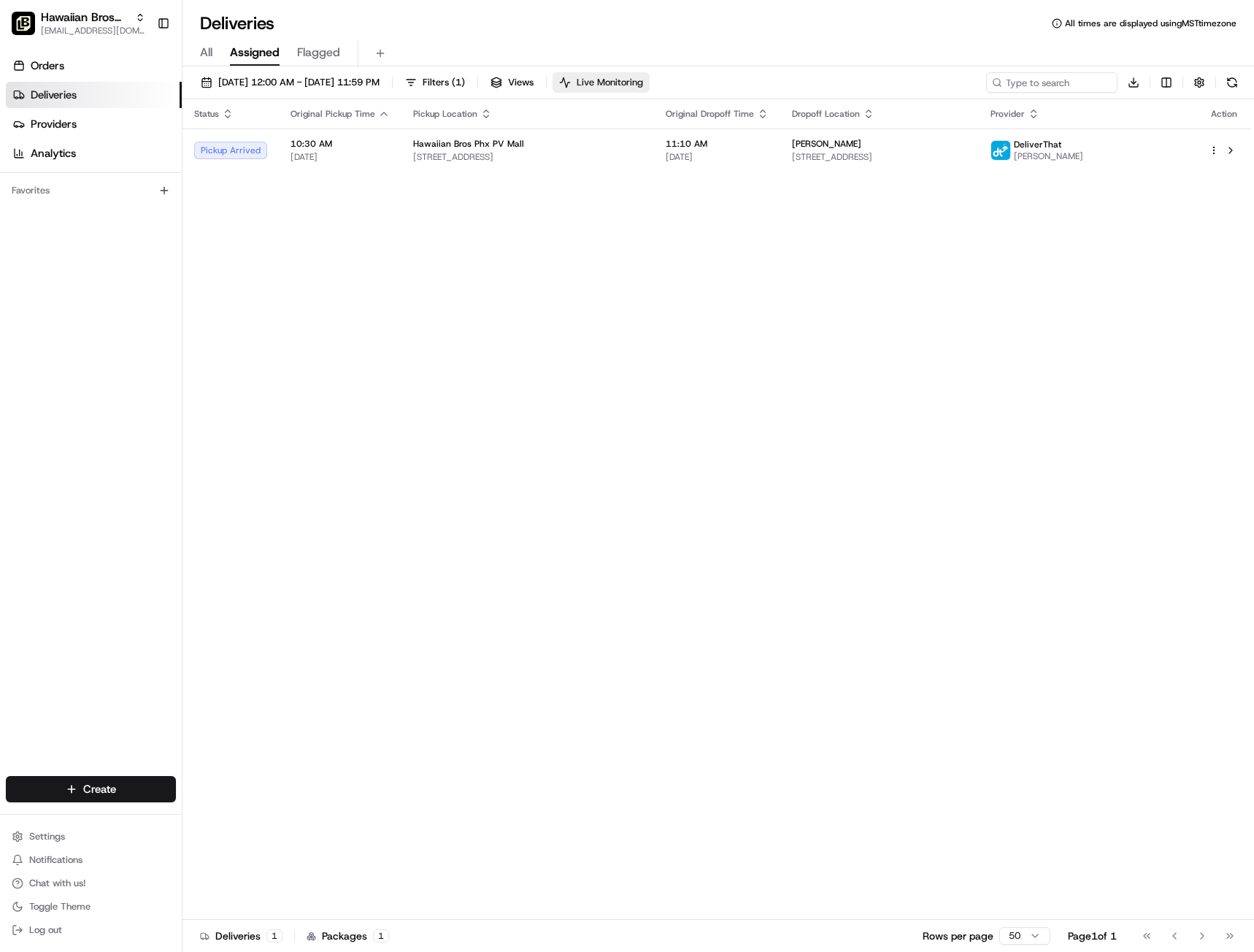 click on "Live Monitoring" at bounding box center (601, 82) 